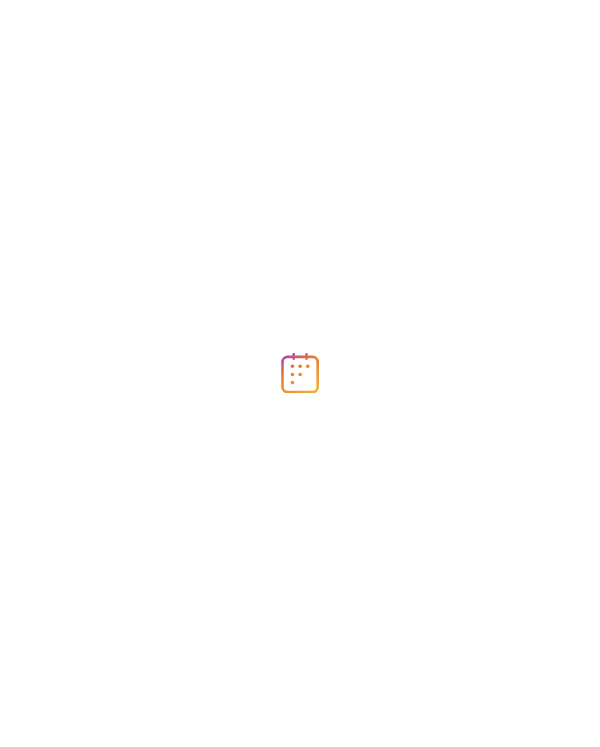 scroll, scrollTop: 0, scrollLeft: 0, axis: both 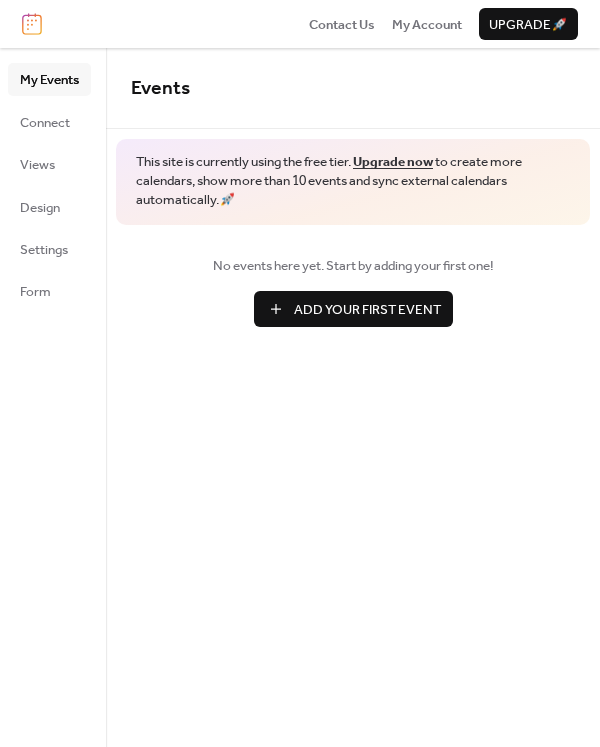 click on "Add Your First Event" at bounding box center [367, 310] 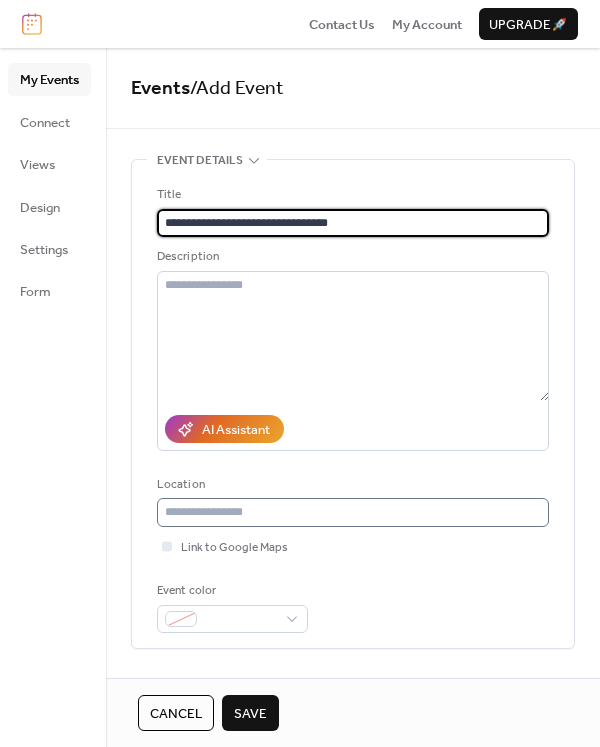 type on "**********" 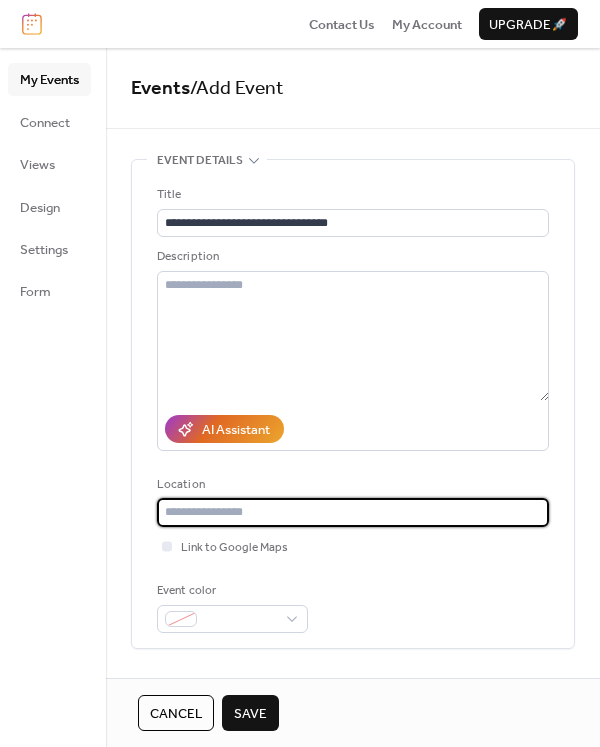 click at bounding box center (353, 512) 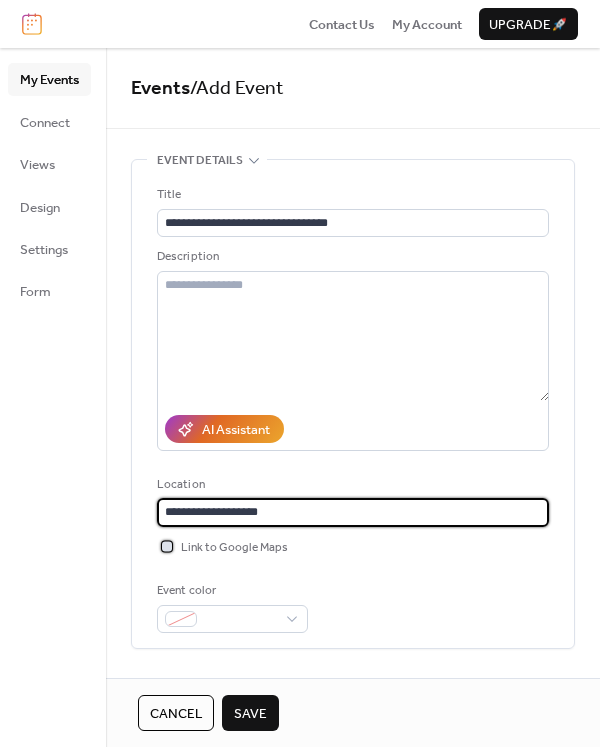 click at bounding box center [167, 546] 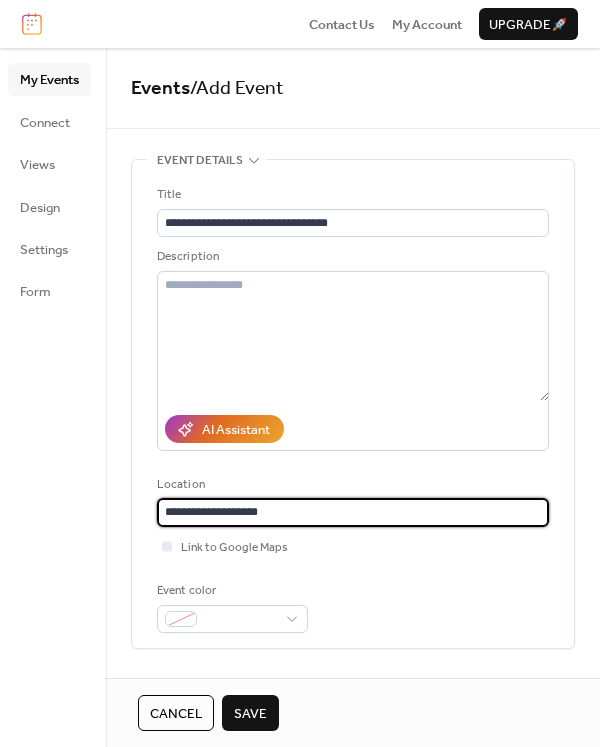 click on "**********" at bounding box center (353, 512) 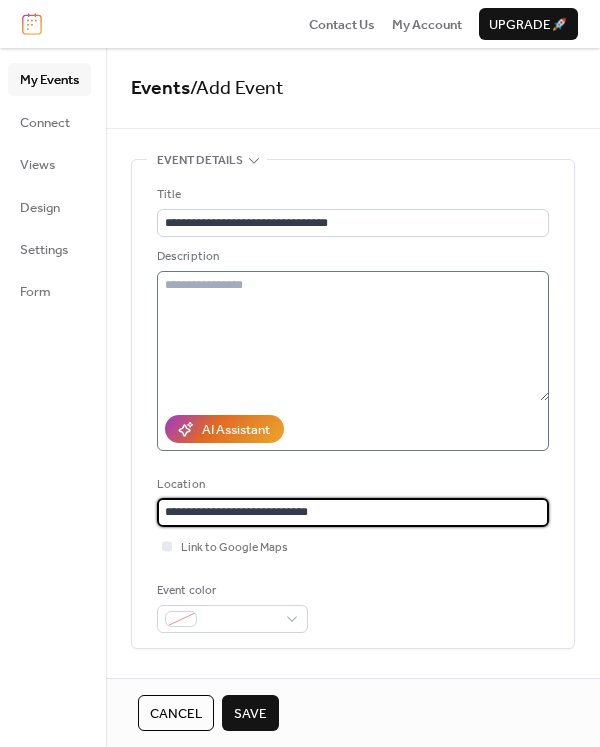 type on "**********" 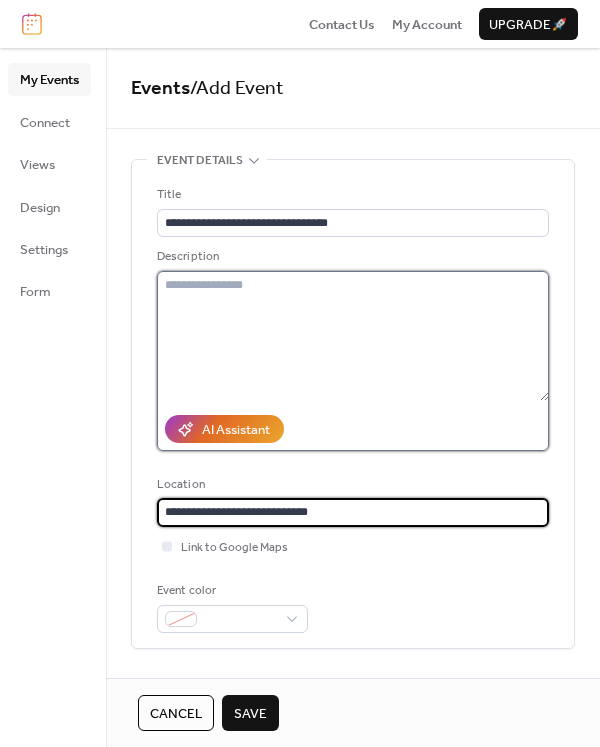 click at bounding box center [353, 336] 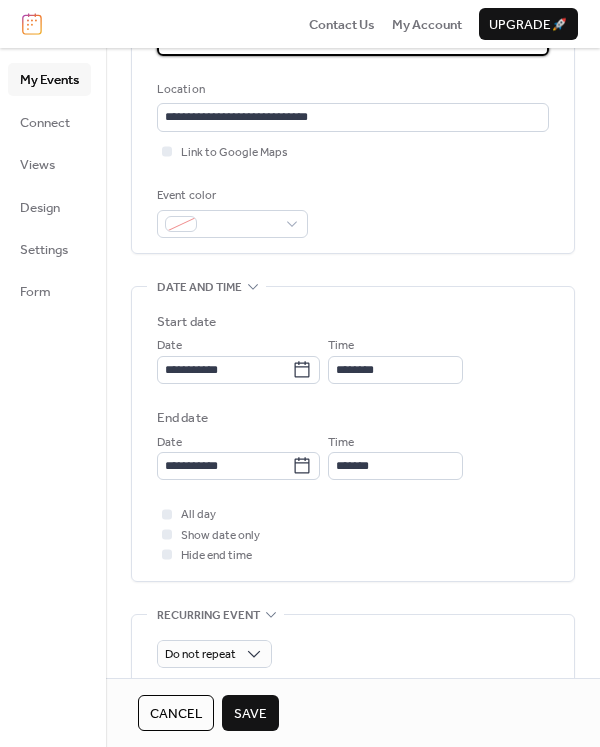 scroll, scrollTop: 500, scrollLeft: 0, axis: vertical 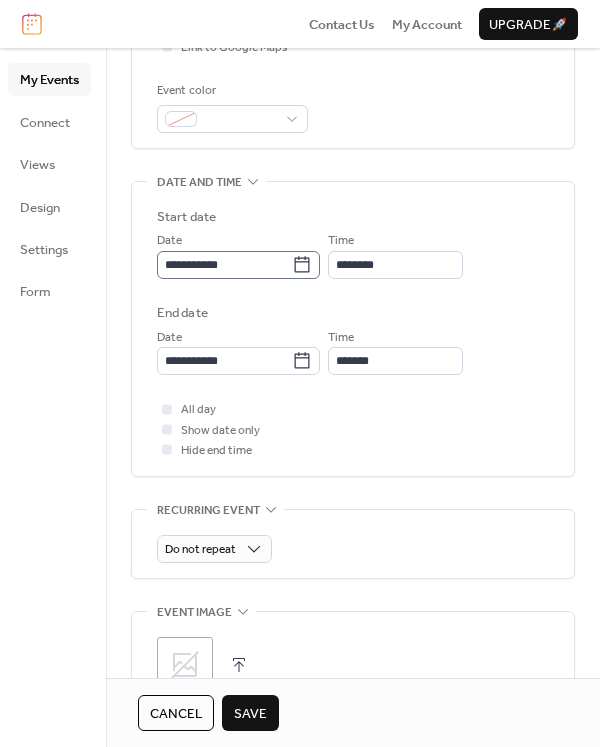 type on "**********" 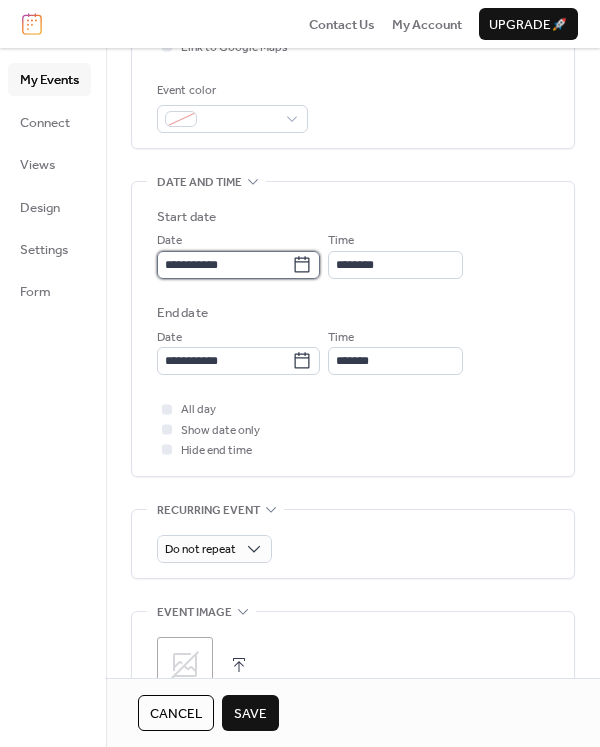 click on "**********" at bounding box center (224, 265) 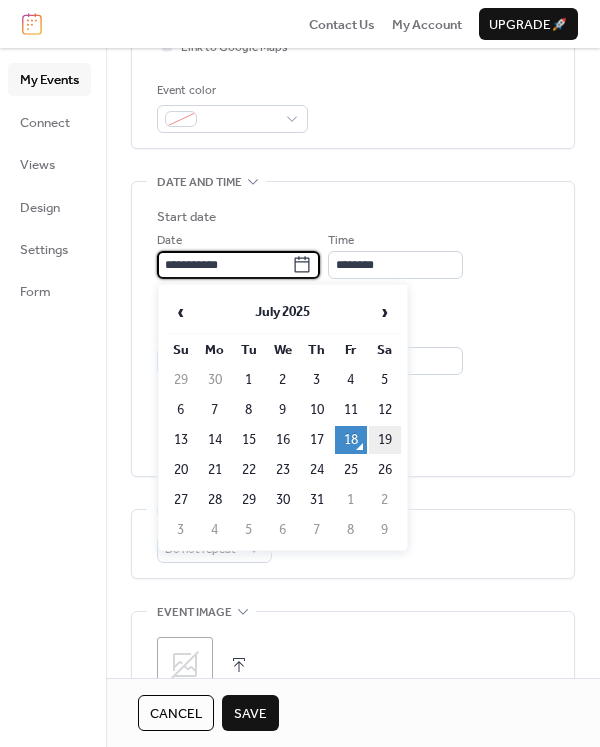 click on "19" at bounding box center (385, 440) 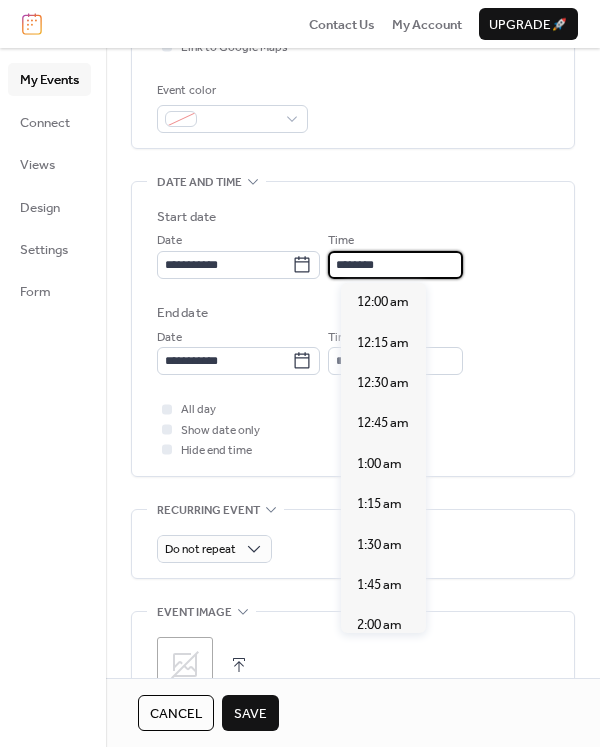 click on "********" at bounding box center [395, 265] 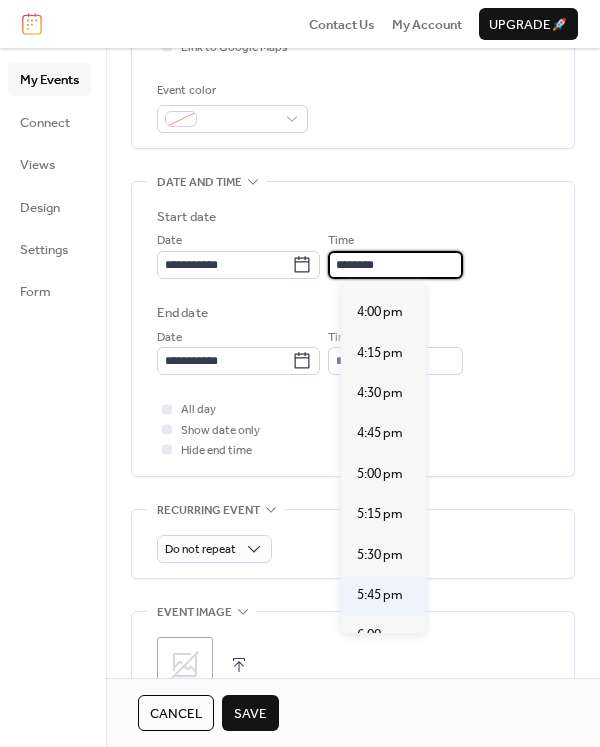 scroll, scrollTop: 2640, scrollLeft: 0, axis: vertical 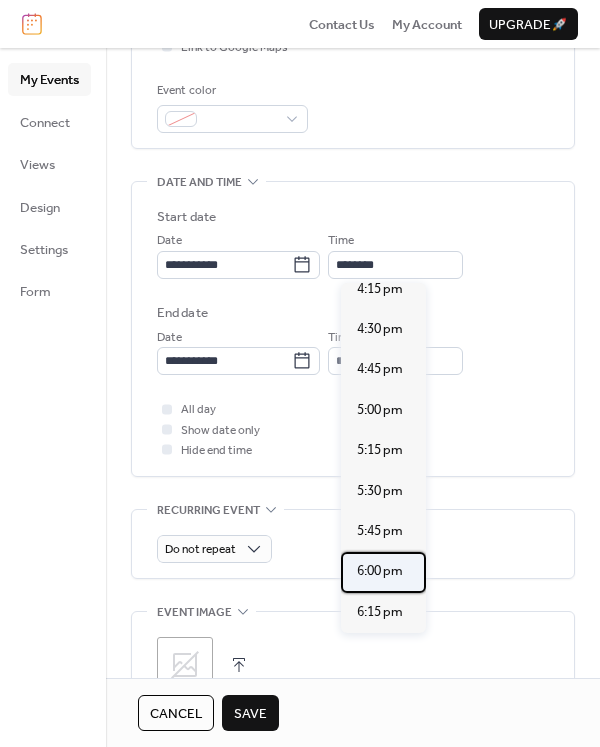 click on "6:00 pm" at bounding box center (380, 571) 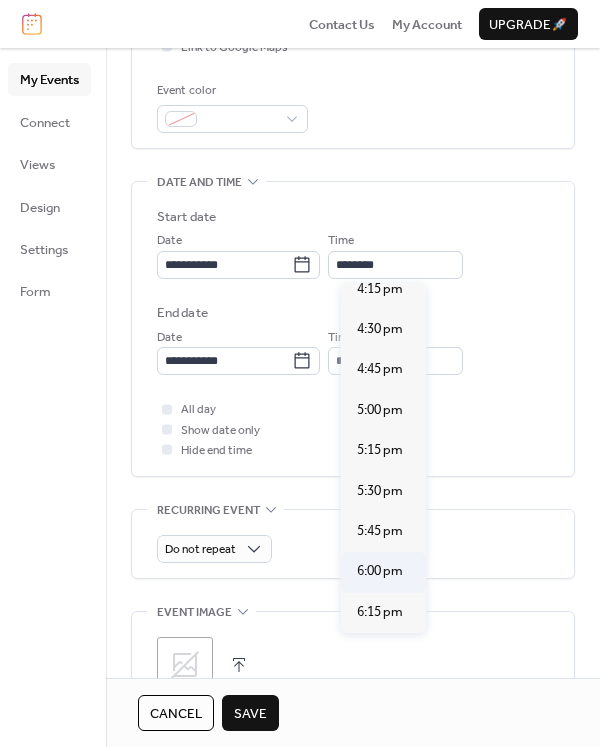 type on "*******" 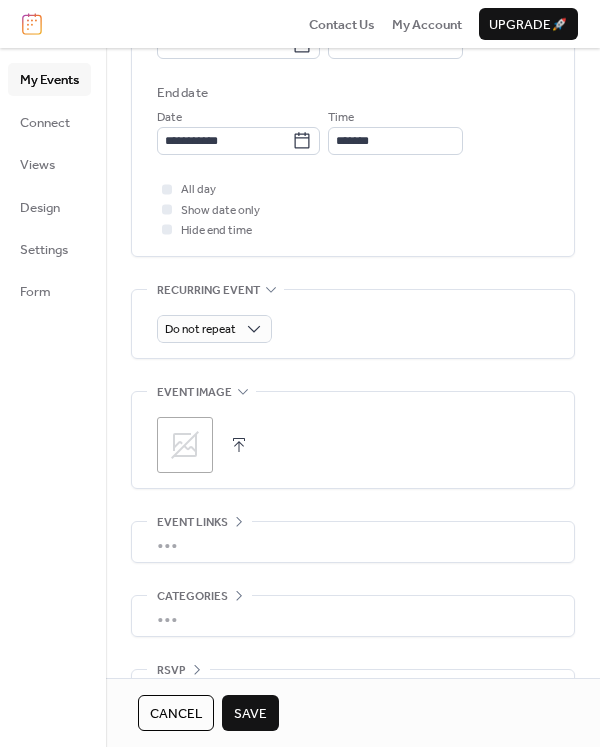 scroll, scrollTop: 773, scrollLeft: 0, axis: vertical 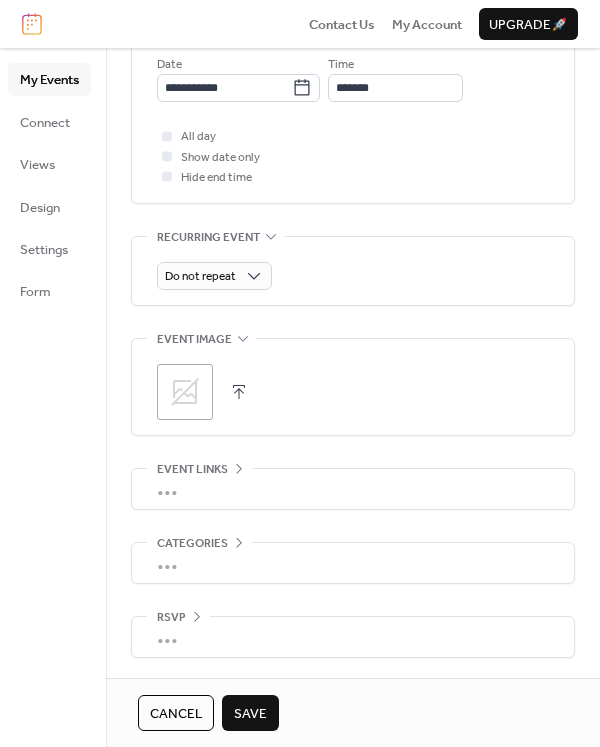 click on "•••" at bounding box center [353, 563] 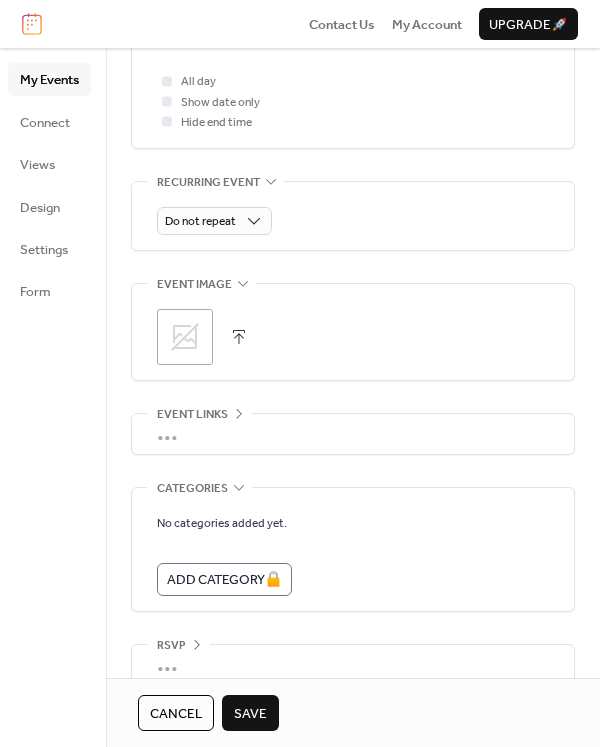 scroll, scrollTop: 856, scrollLeft: 0, axis: vertical 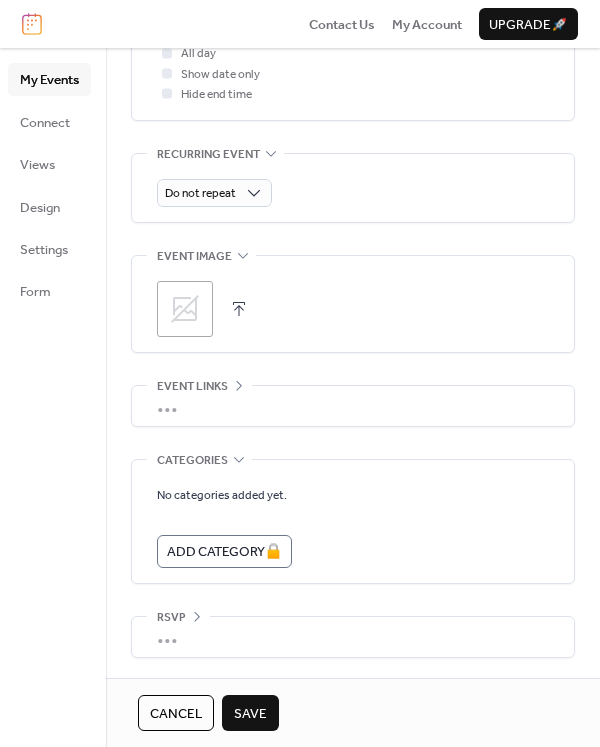 click 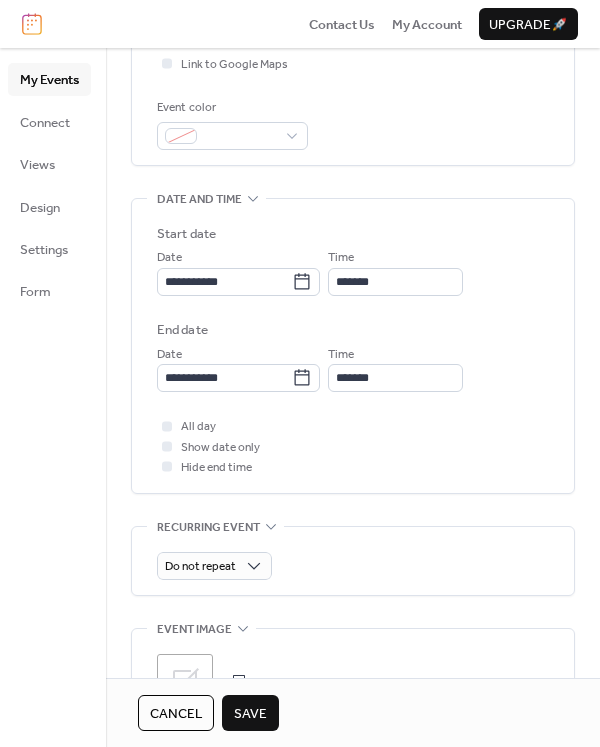 scroll, scrollTop: 73, scrollLeft: 0, axis: vertical 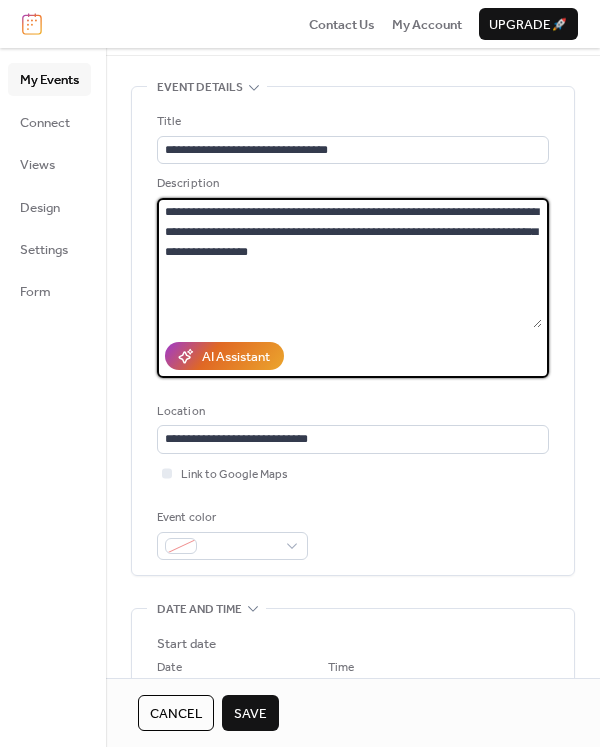 click on "**********" at bounding box center (349, 263) 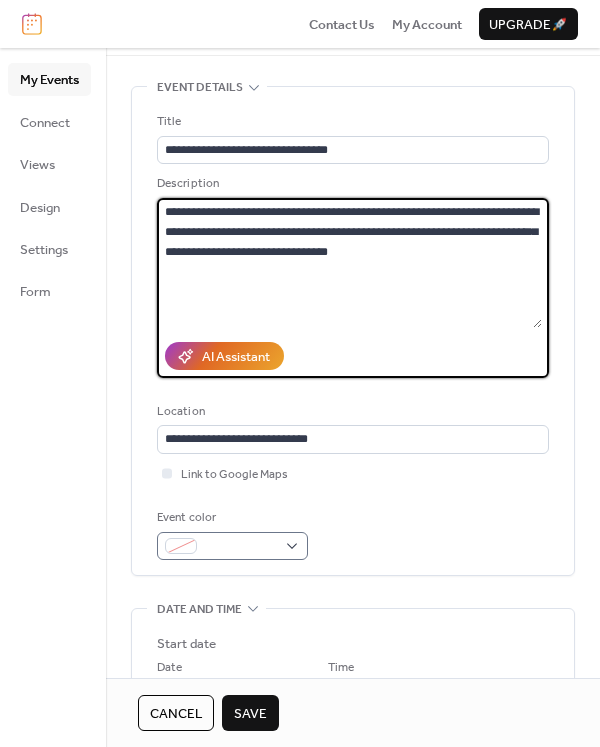 type on "**********" 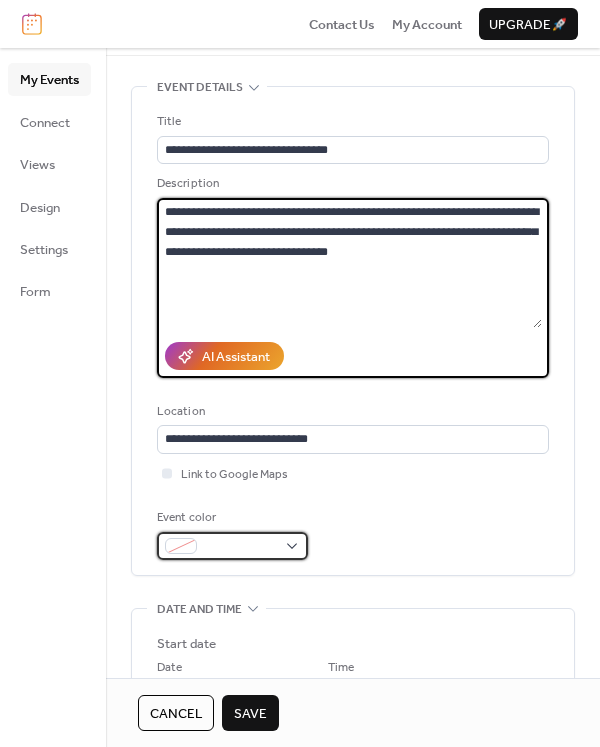 click at bounding box center [232, 546] 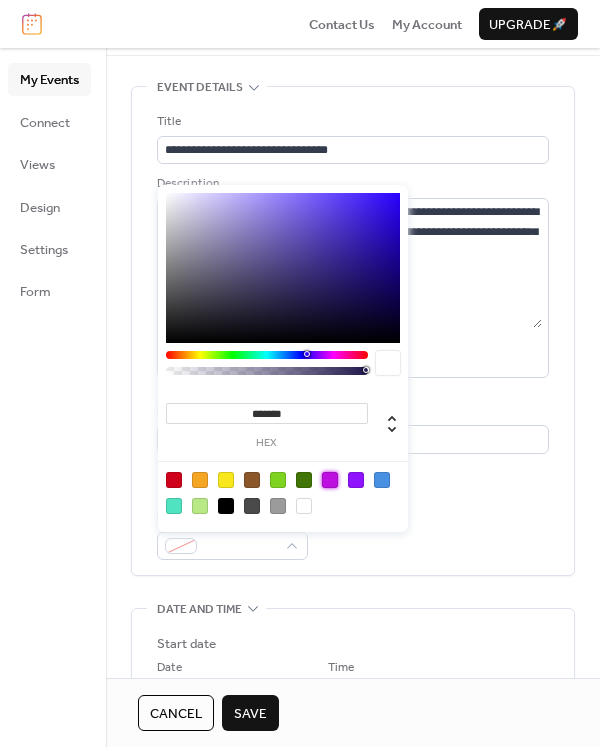 click at bounding box center (330, 480) 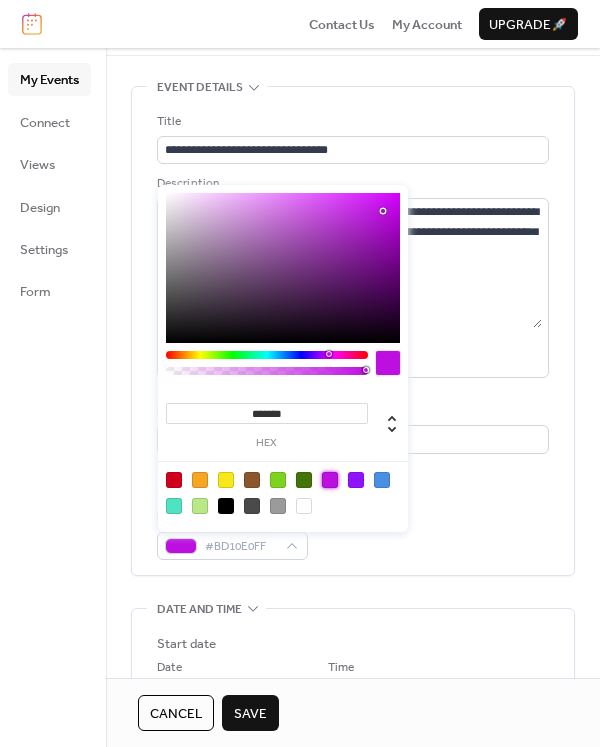 click on "Save" at bounding box center [250, 714] 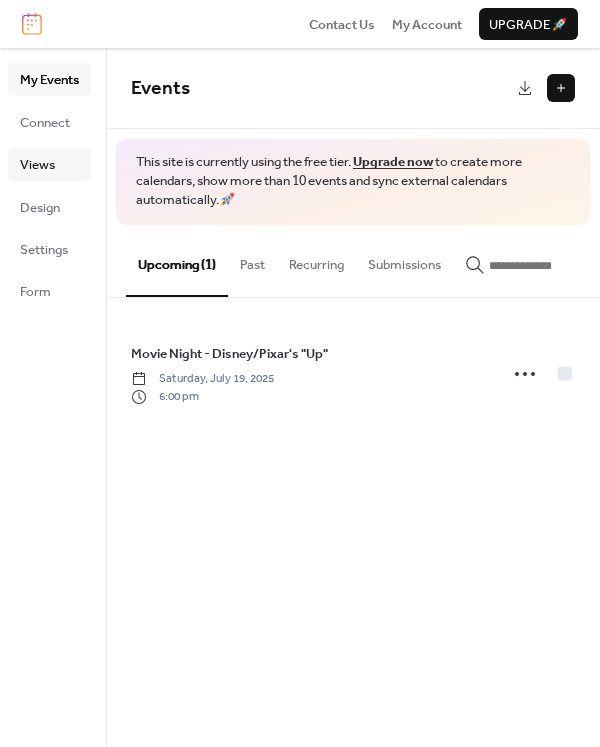 click on "Views" at bounding box center [49, 164] 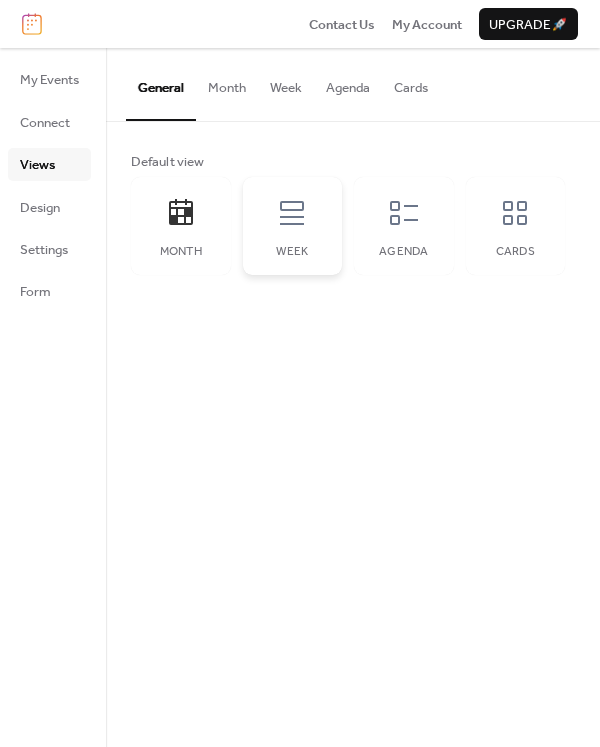 click 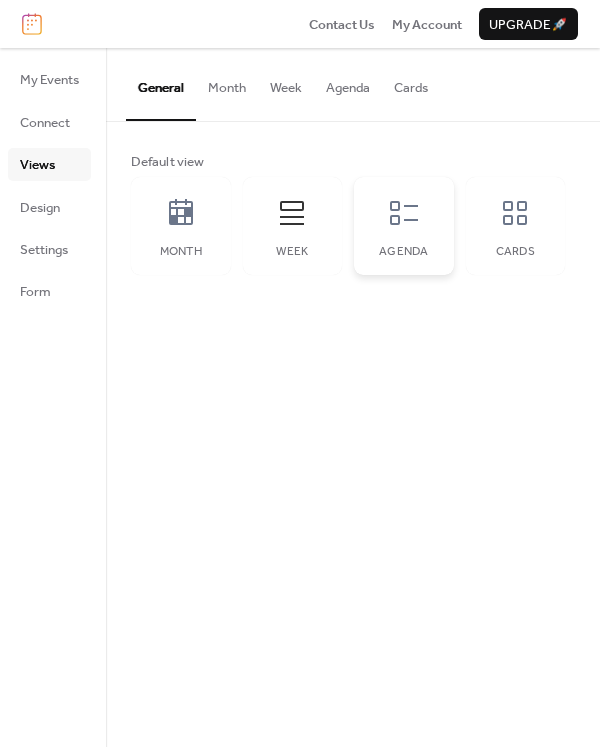 click 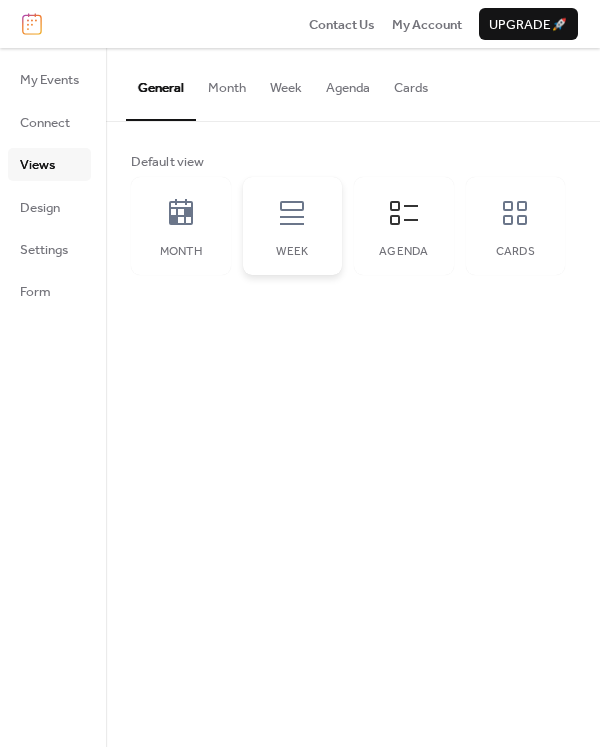 click on "Week" at bounding box center (293, 226) 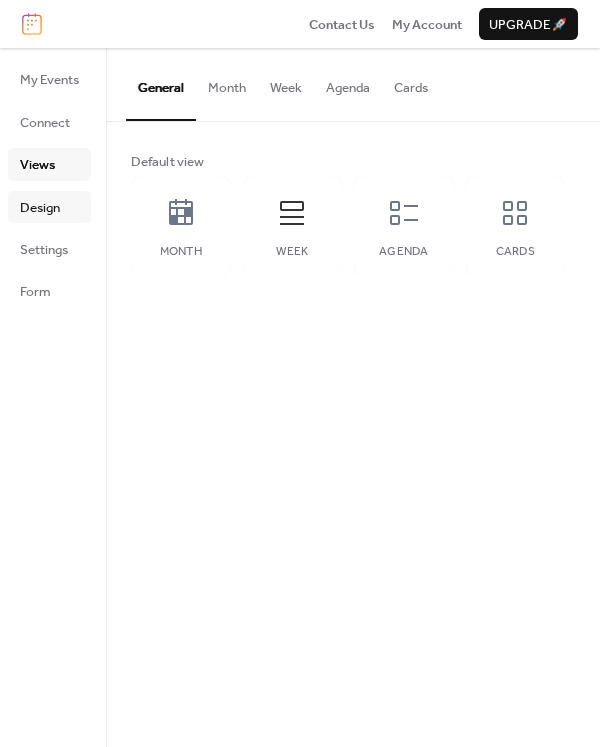 click on "Design" at bounding box center (40, 208) 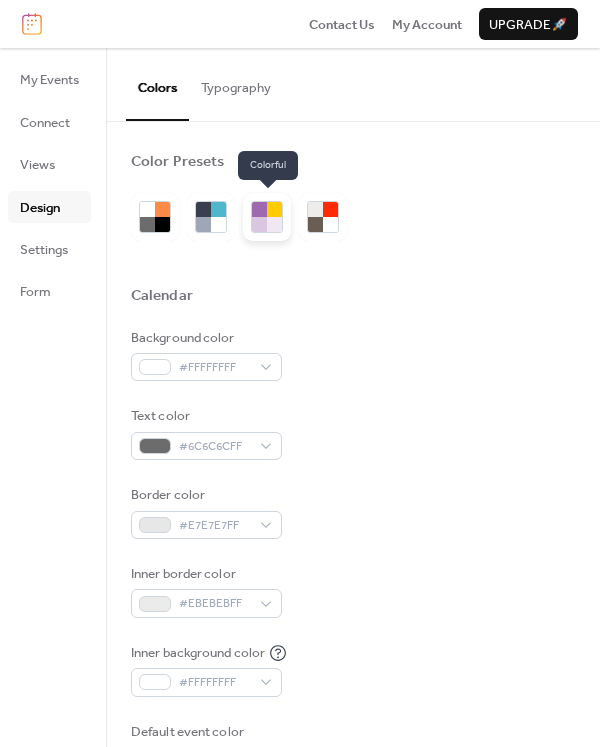 click at bounding box center [274, 209] 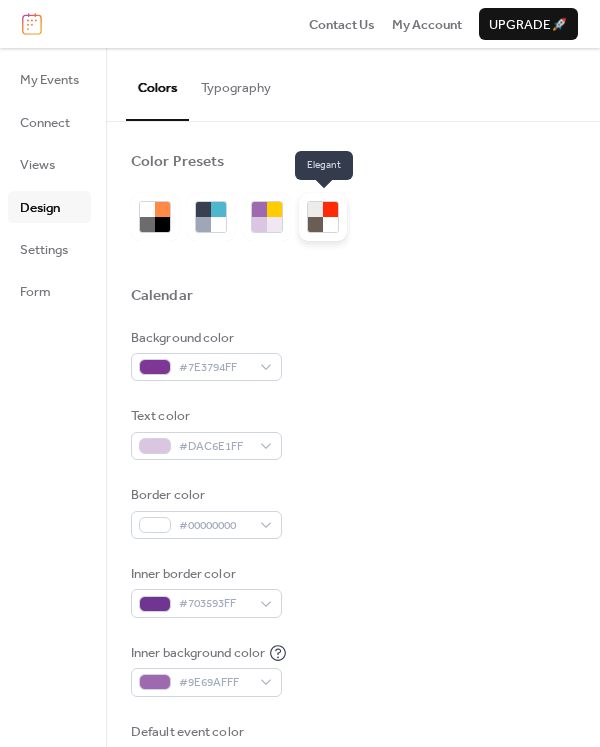 click at bounding box center (330, 224) 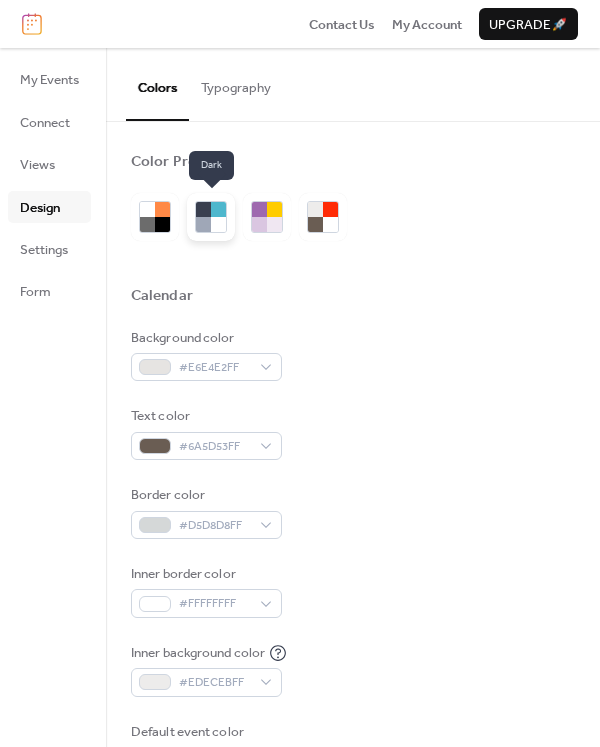 click at bounding box center (203, 224) 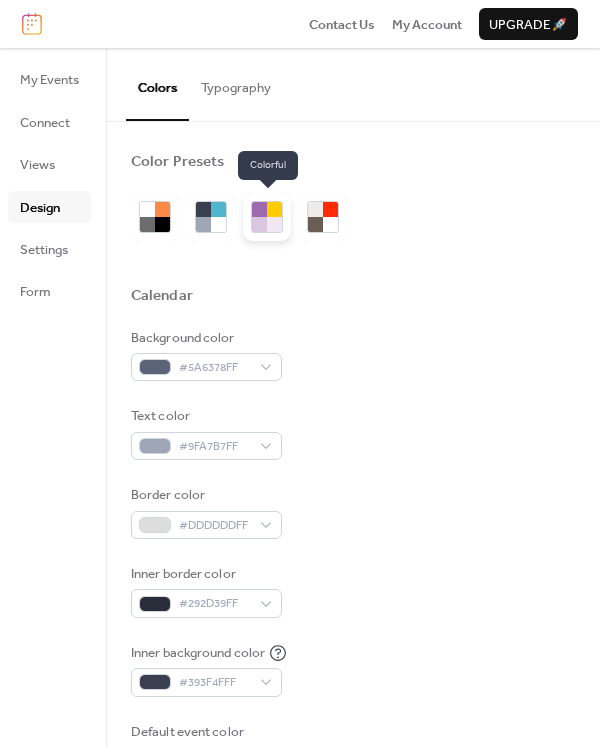 click at bounding box center [259, 224] 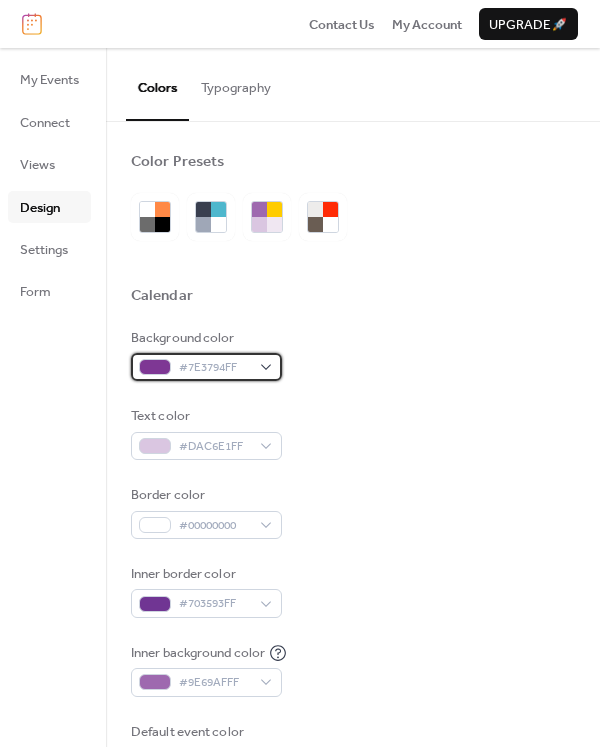 click on "#7E3794FF" at bounding box center [206, 367] 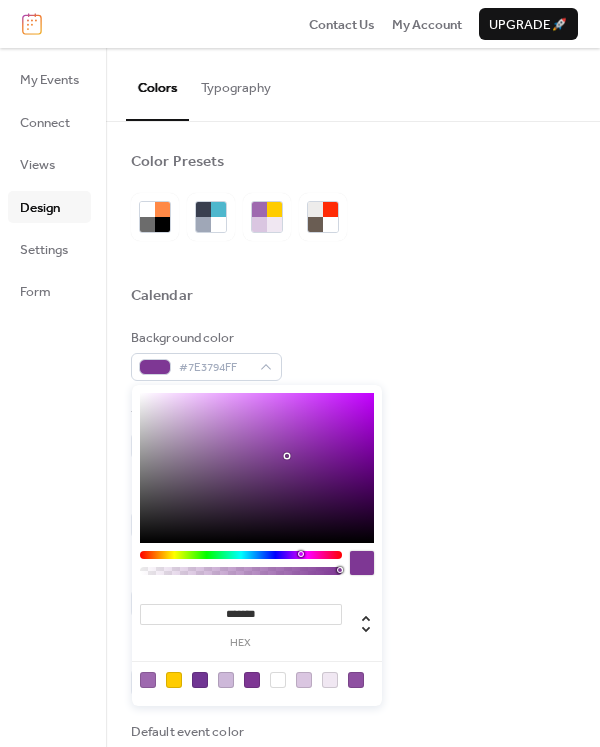 click on "*******" at bounding box center [241, 614] 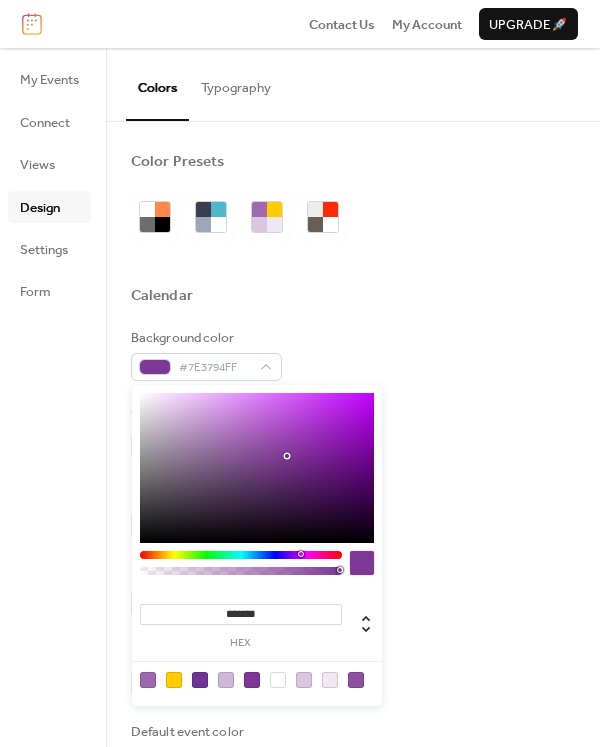paste 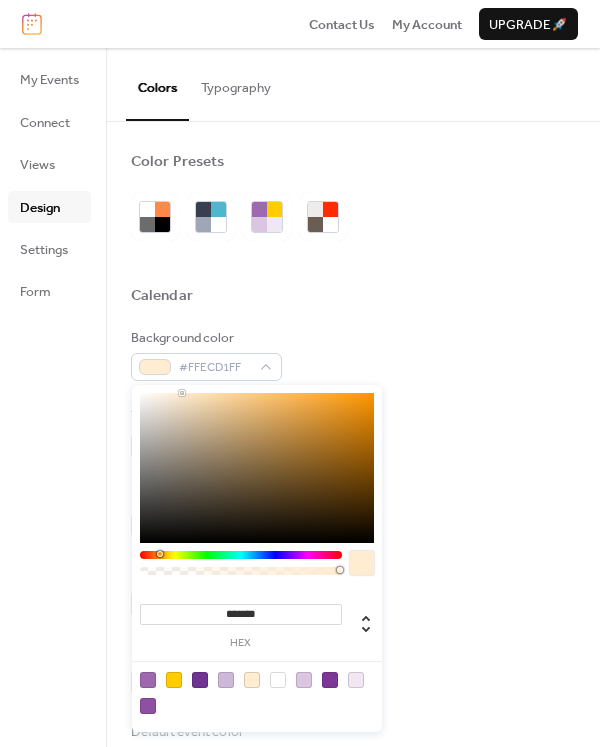 type on "*******" 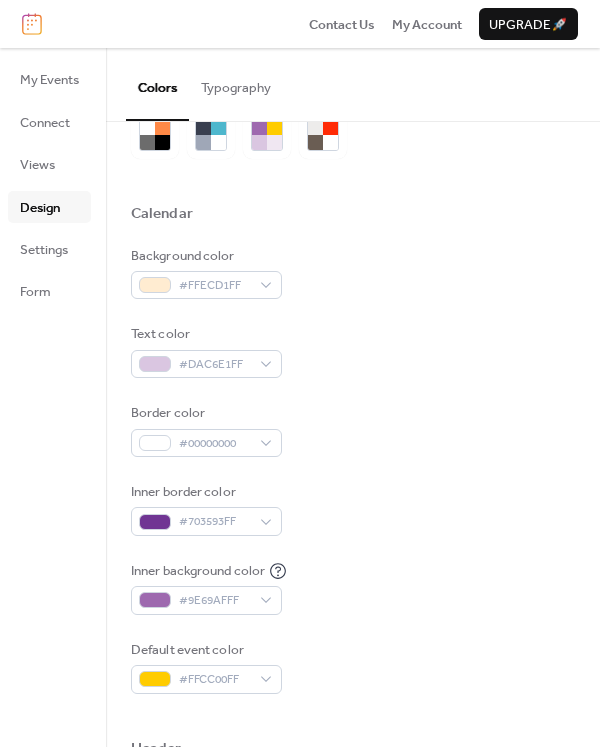 scroll, scrollTop: 100, scrollLeft: 0, axis: vertical 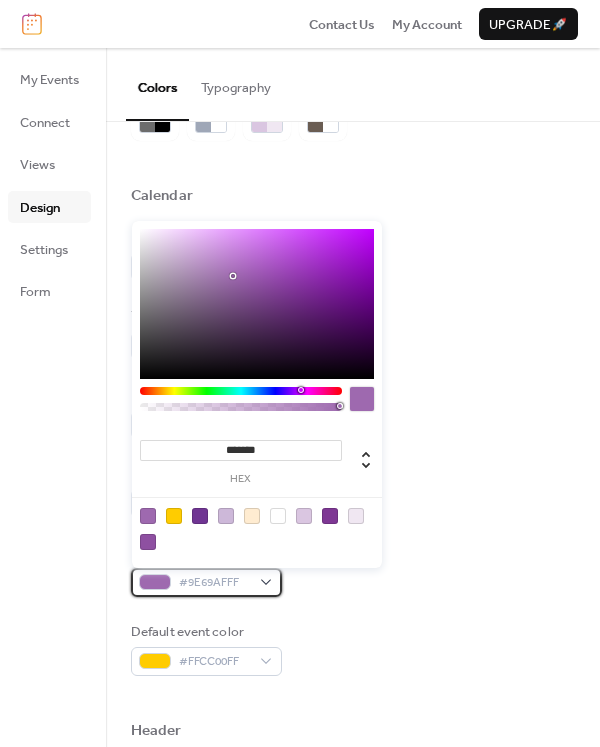 click on "#9E69AFFF" at bounding box center (206, 582) 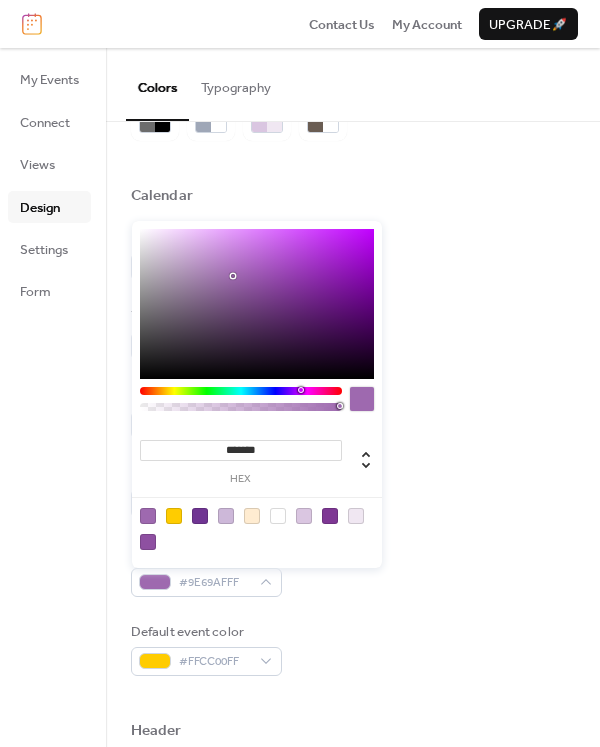click on "*******" at bounding box center (241, 450) 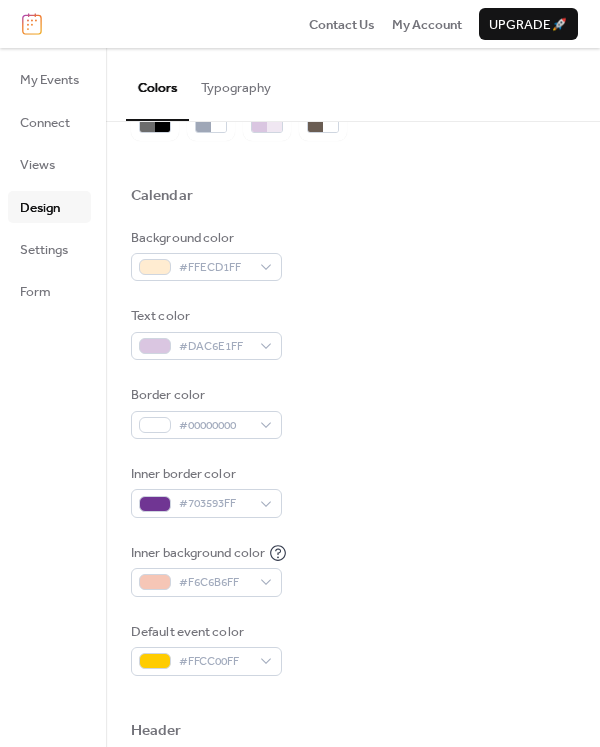 click on "Background color [COLOR] Text color [COLOR] Border color [COLOR] Inner border color [COLOR] Inner background color [COLOR] Default event color [COLOR]" at bounding box center (353, 452) 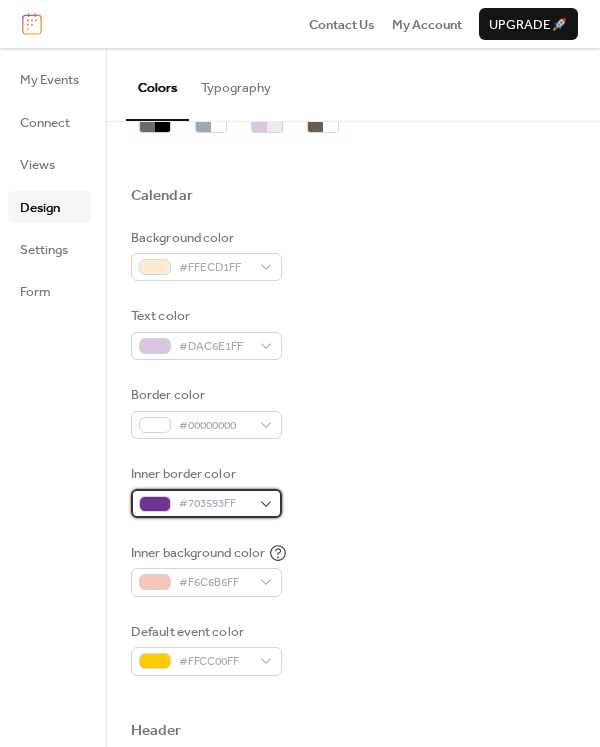click on "#703593FF" at bounding box center (206, 503) 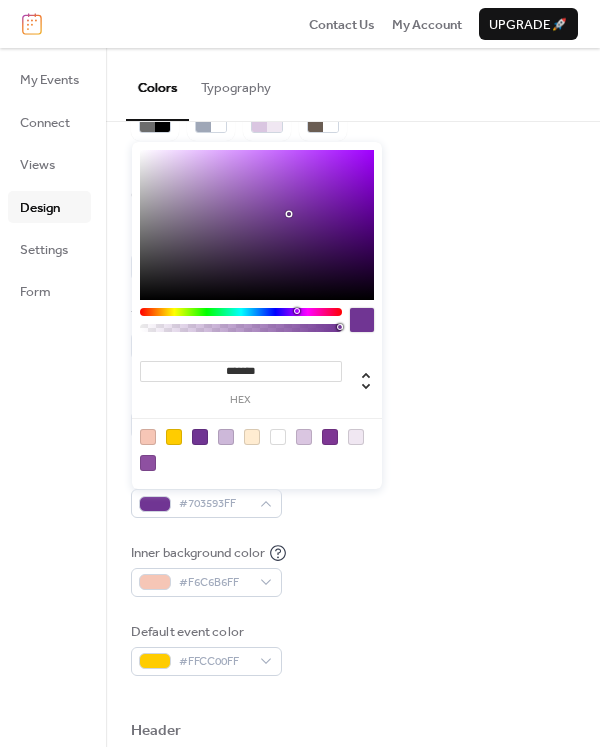 click on "*******" at bounding box center [241, 371] 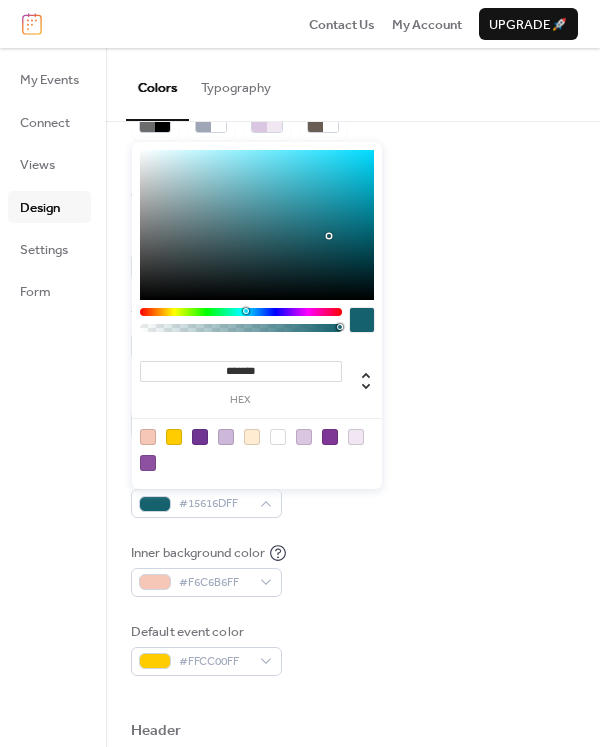 click on "Background color [COLOR] Text color [COLOR] Border color [COLOR] Inner border color [COLOR] Inner background color [COLOR] Default event color [COLOR]" at bounding box center [353, 452] 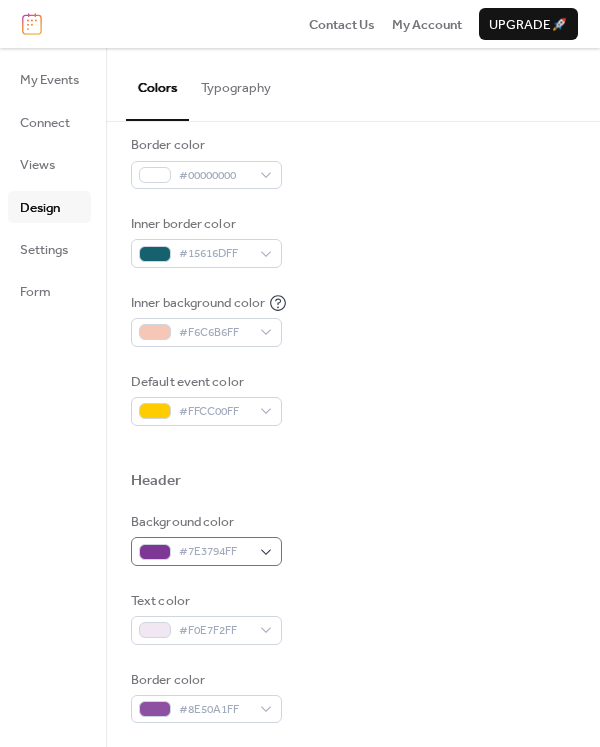 scroll, scrollTop: 400, scrollLeft: 0, axis: vertical 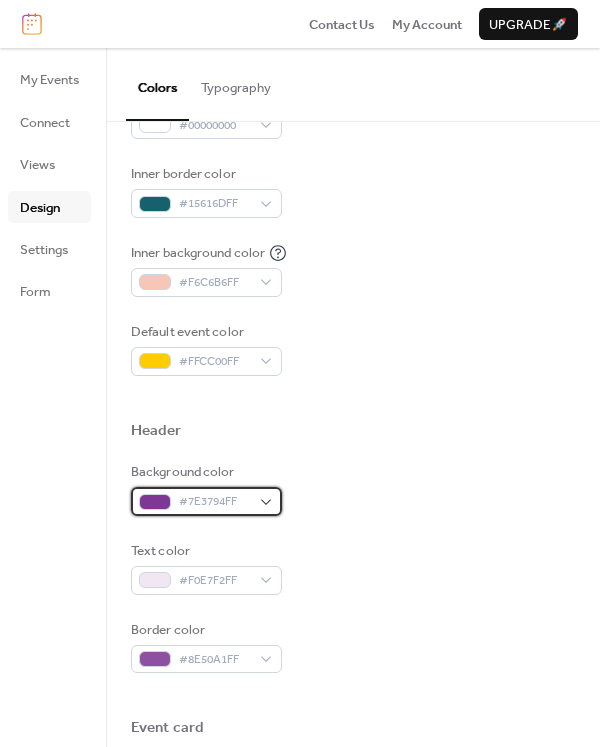 click on "#7E3794FF" at bounding box center [206, 501] 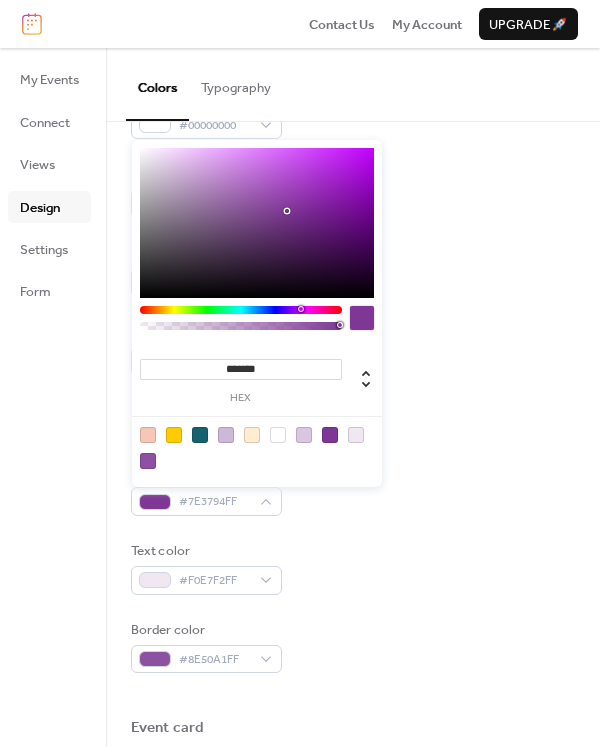 click at bounding box center (200, 435) 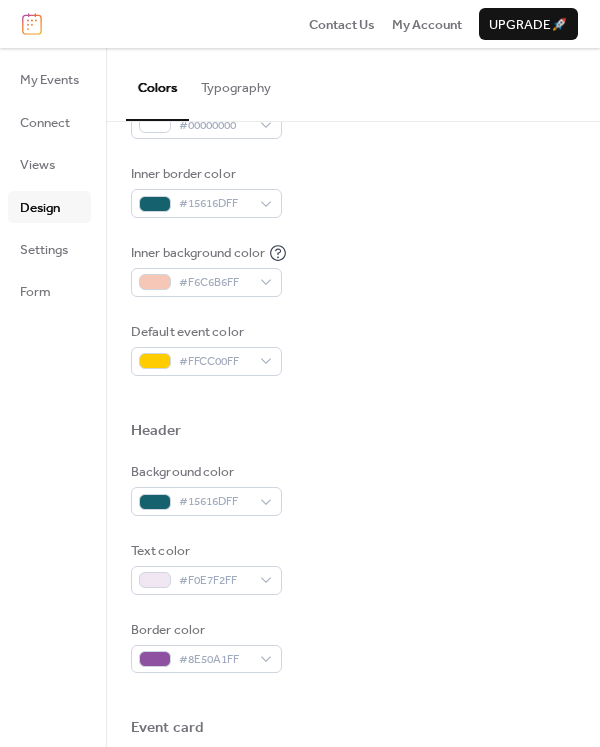 click on "Background color #15616DFF" at bounding box center (353, 489) 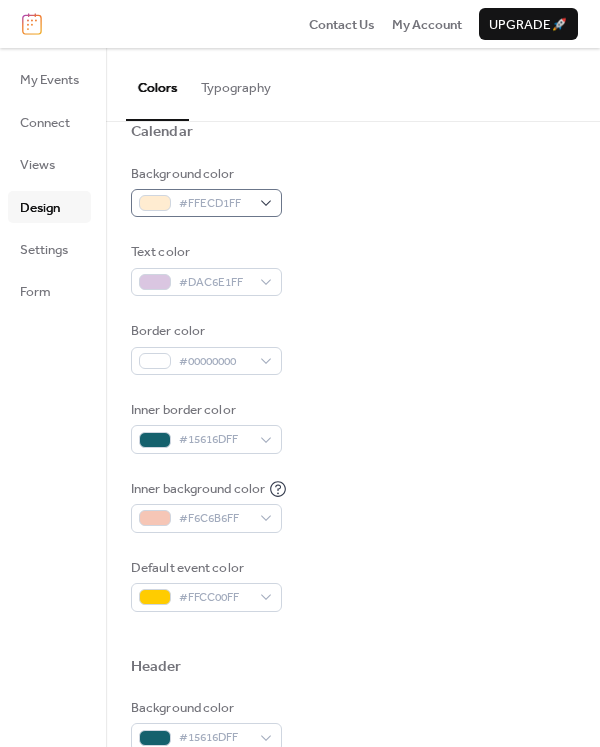 scroll, scrollTop: 100, scrollLeft: 0, axis: vertical 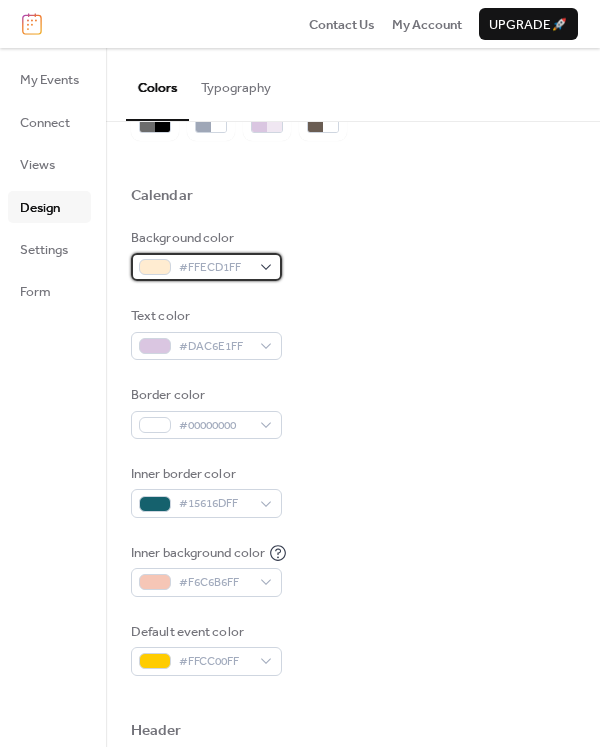 click on "#FFECD1FF" at bounding box center [206, 267] 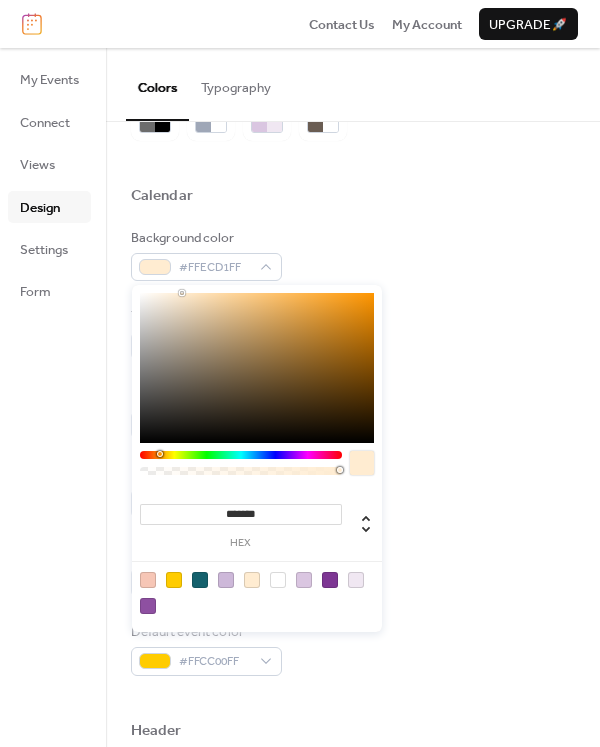 click on "*******" at bounding box center [241, 514] 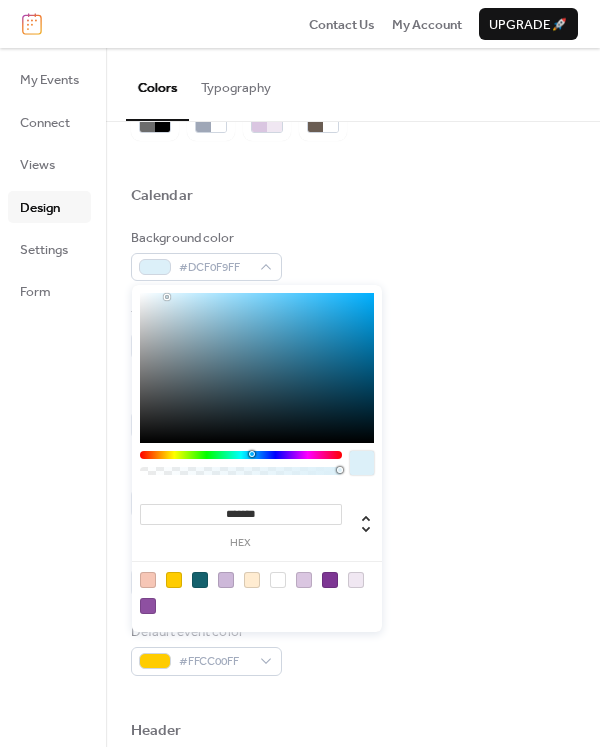 click on "Background color [COLOR] Text color [COLOR] Border color [COLOR] Inner border color [COLOR] Inner background color [COLOR] Default event color [COLOR]" at bounding box center [353, 452] 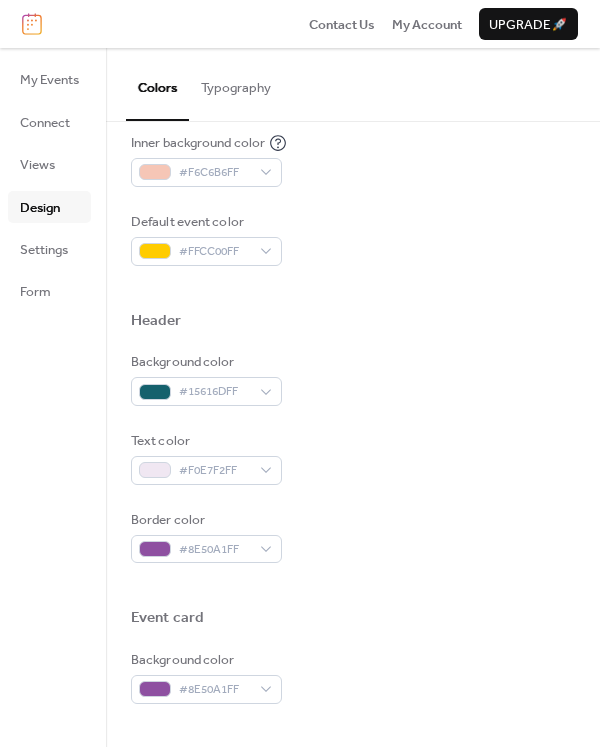 scroll, scrollTop: 600, scrollLeft: 0, axis: vertical 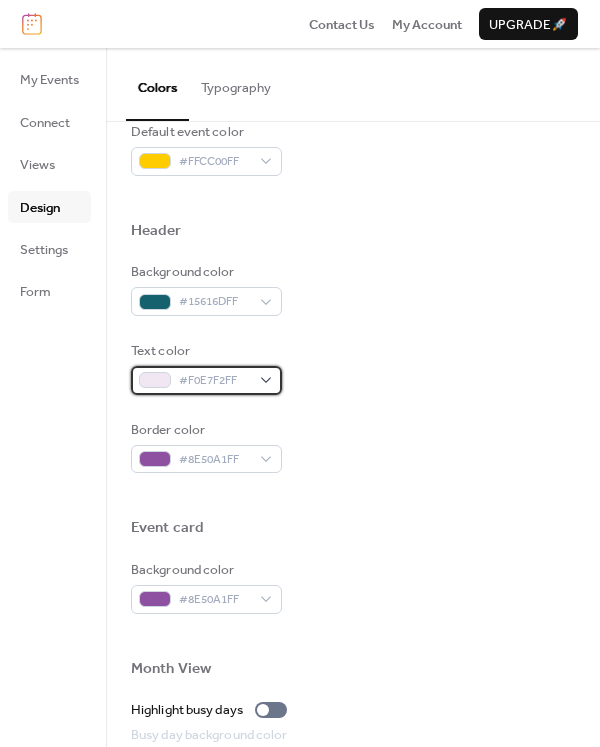 click on "#F0E7F2FF" at bounding box center [206, 380] 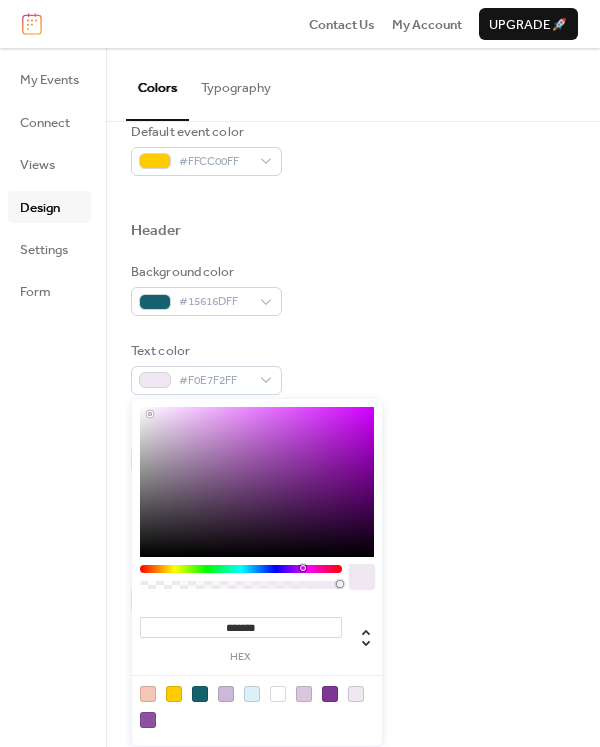 click on "*******" at bounding box center [241, 627] 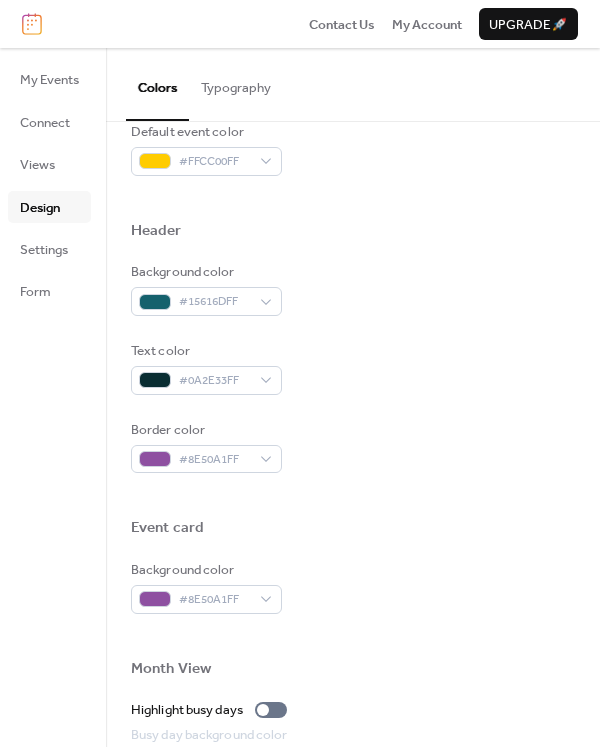click on "Event card" at bounding box center (353, 530) 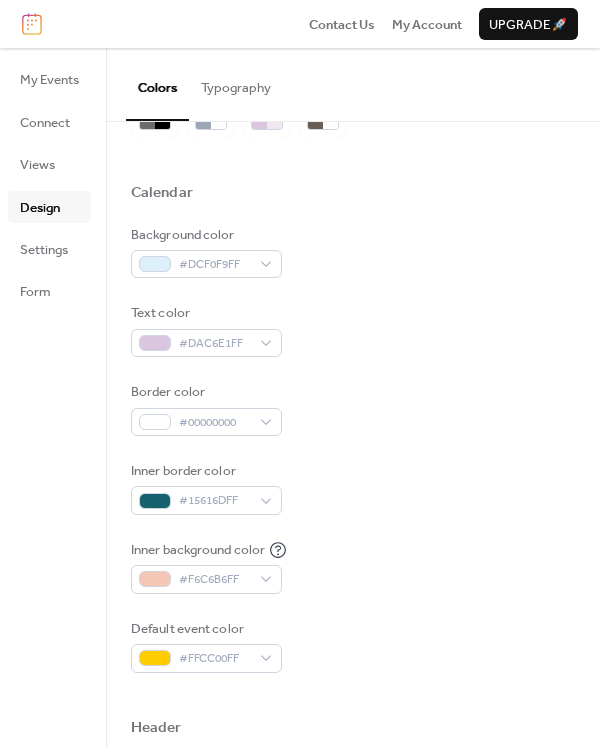 scroll, scrollTop: 100, scrollLeft: 0, axis: vertical 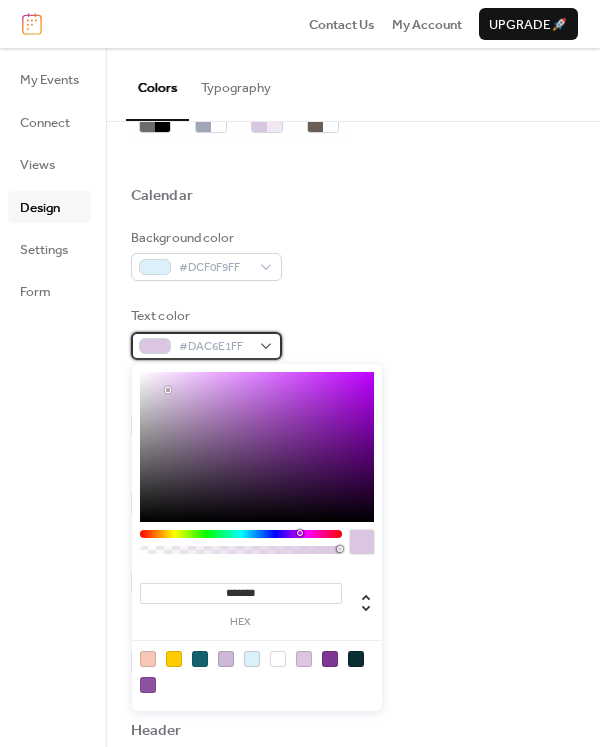 click on "#DAC6E1FF" at bounding box center (206, 346) 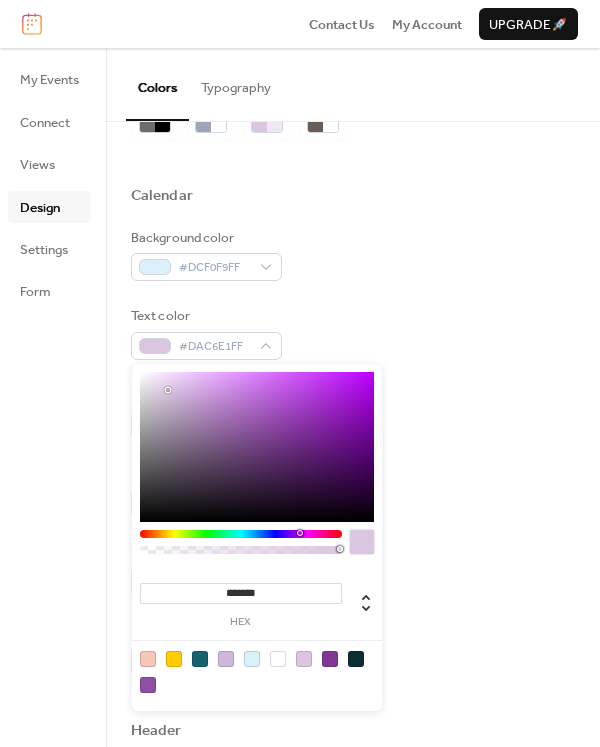 click on "*******" at bounding box center (241, 593) 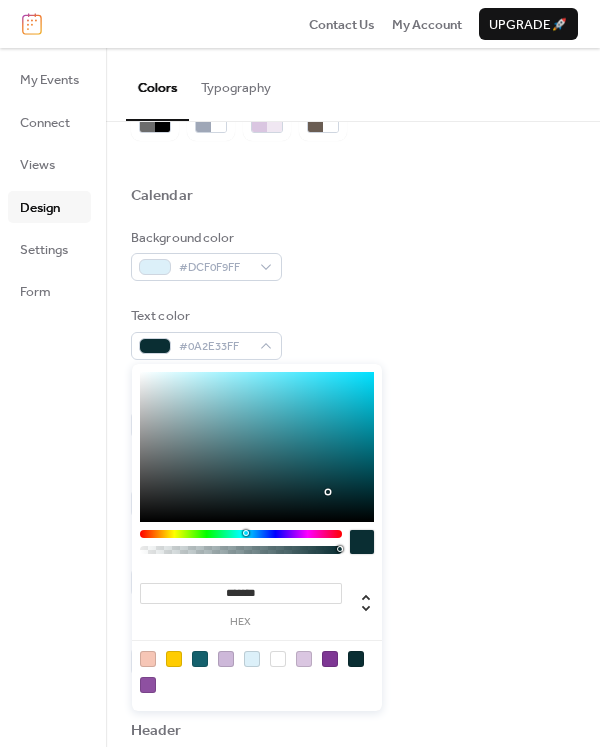 click on "Background color [COLOR] Text color [COLOR] Border color [COLOR] Inner border color [COLOR] Inner background color [COLOR] Default event color [COLOR]" at bounding box center (353, 452) 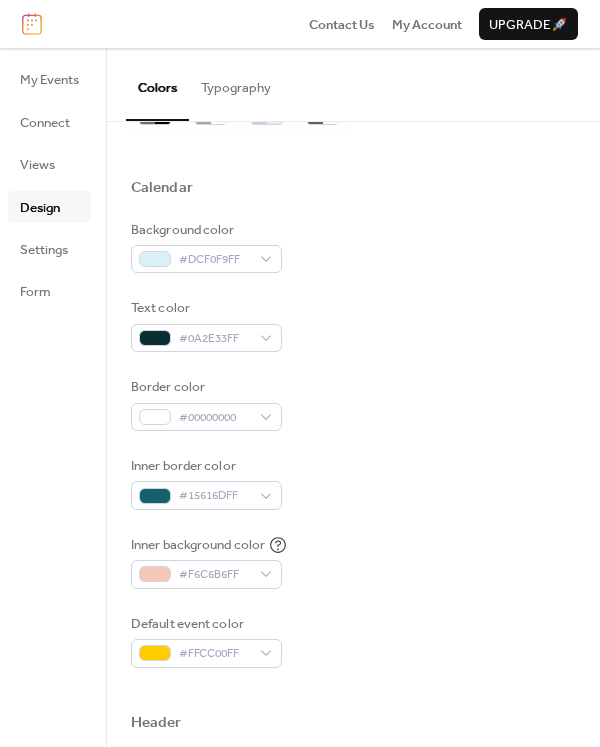 scroll, scrollTop: 100, scrollLeft: 0, axis: vertical 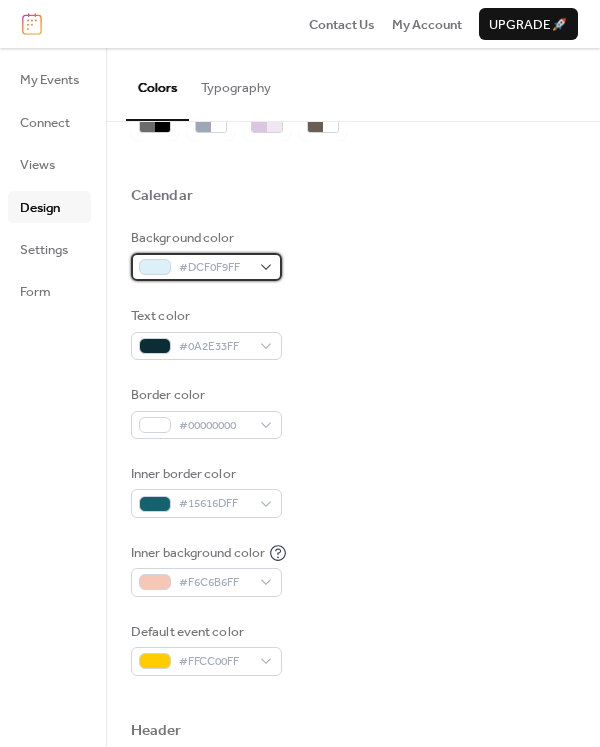 click on "#DCF0F9FF" at bounding box center (214, 268) 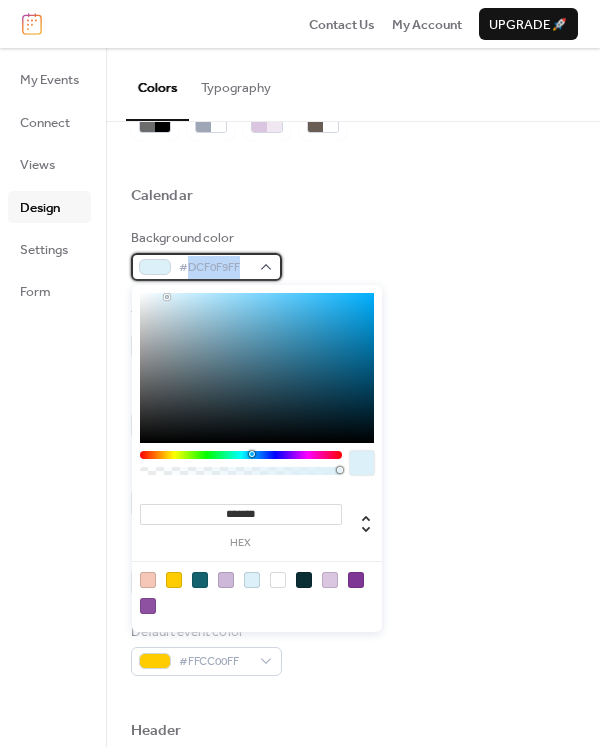 click on "#DCF0F9FF" at bounding box center (214, 268) 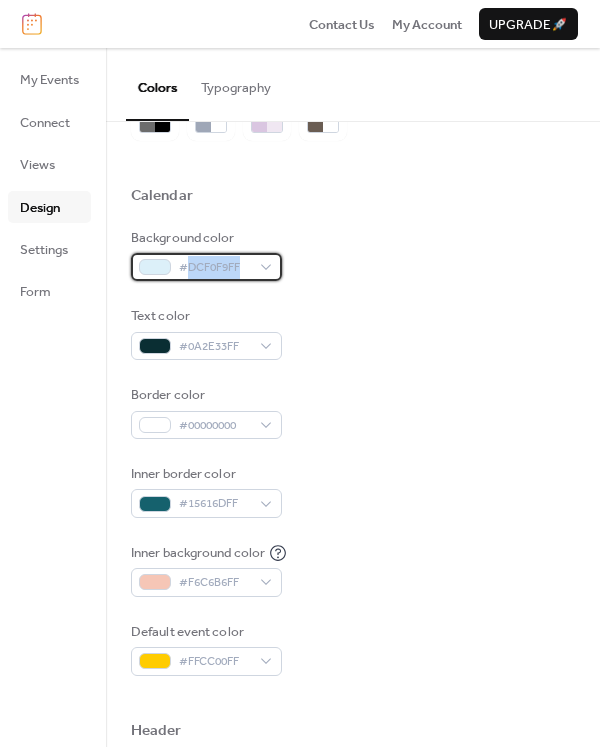 copy on "DCF0F9FF" 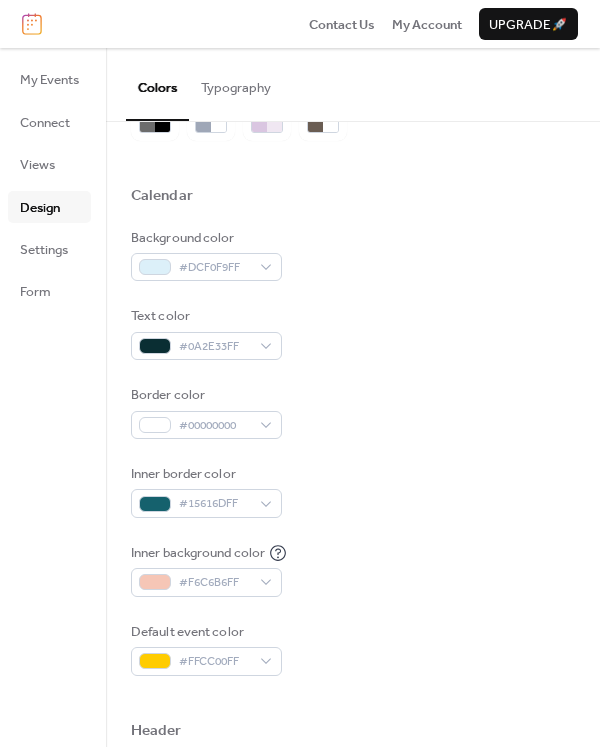 click on "Text color [COLOR]" at bounding box center (353, 333) 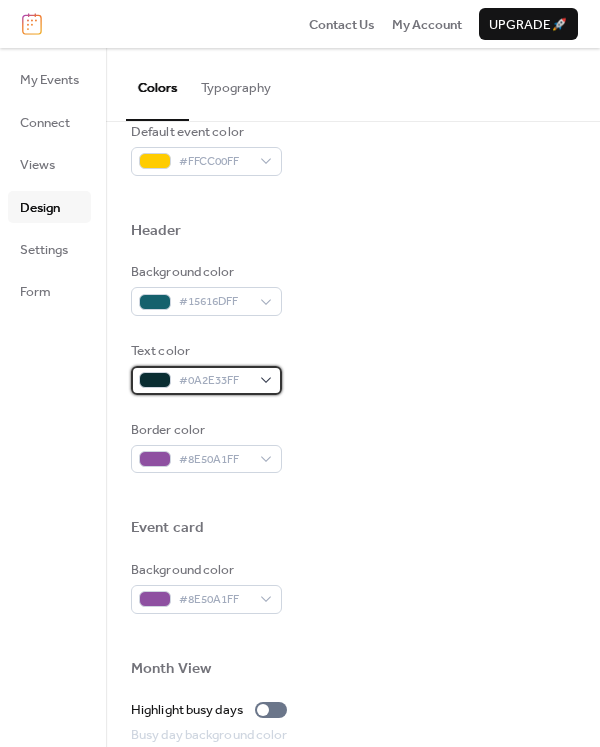 click on "#0A2E33FF" at bounding box center [206, 380] 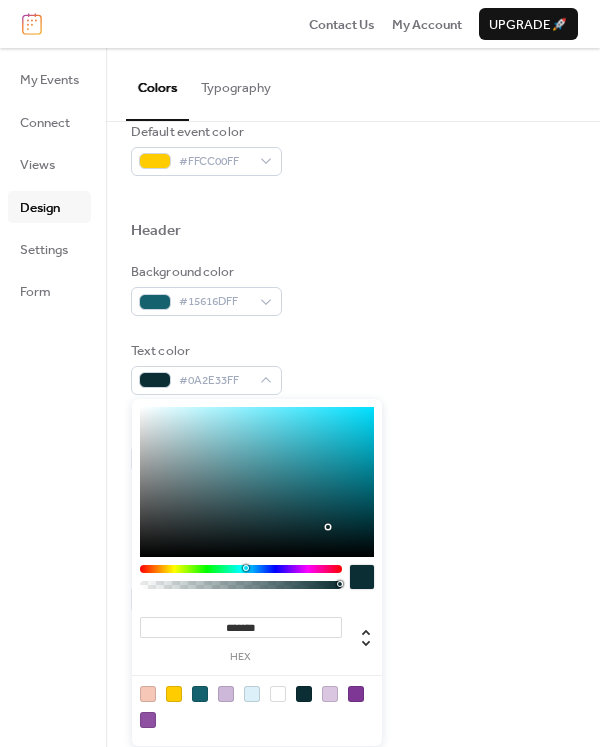click on "*******" at bounding box center [241, 627] 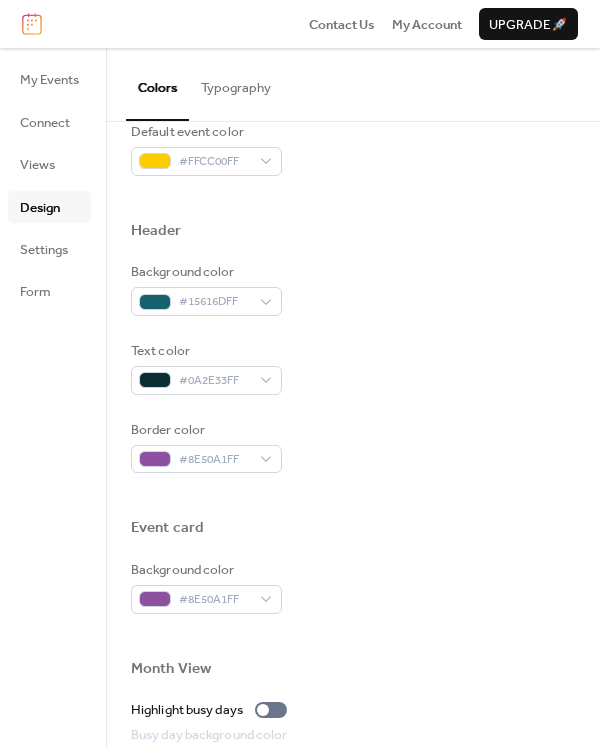 click at bounding box center [353, 495] 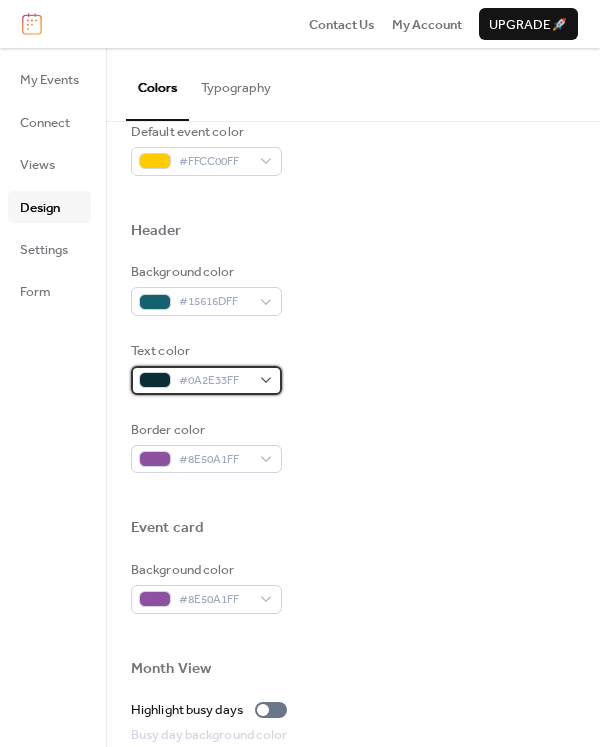 click on "#0A2E33FF" at bounding box center [206, 380] 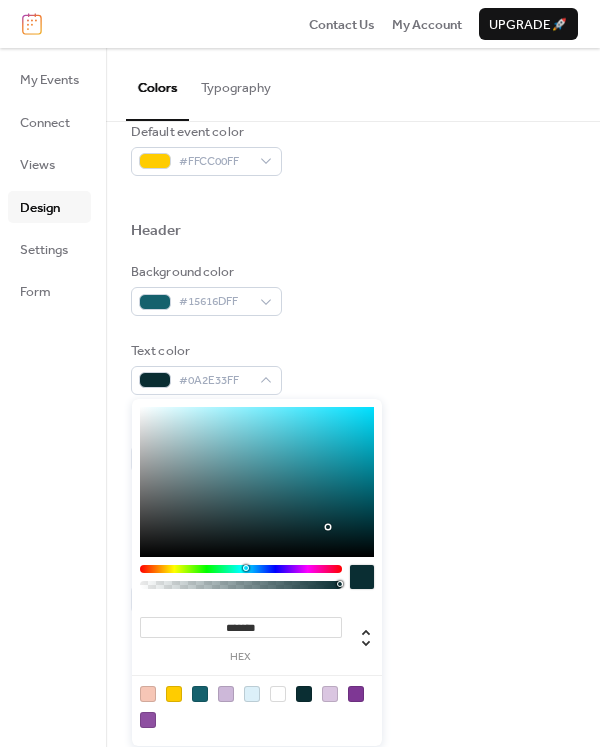 click on "*******" at bounding box center (241, 627) 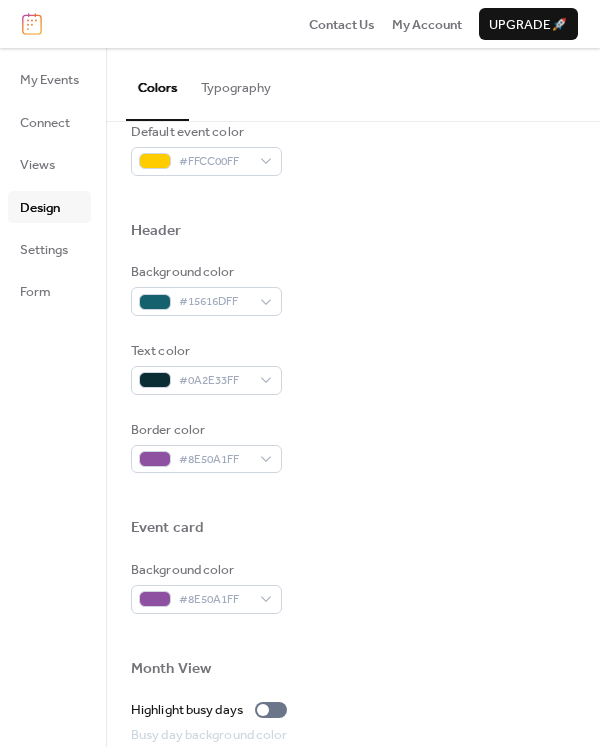 click on "Background color [COLOR]" at bounding box center [353, 587] 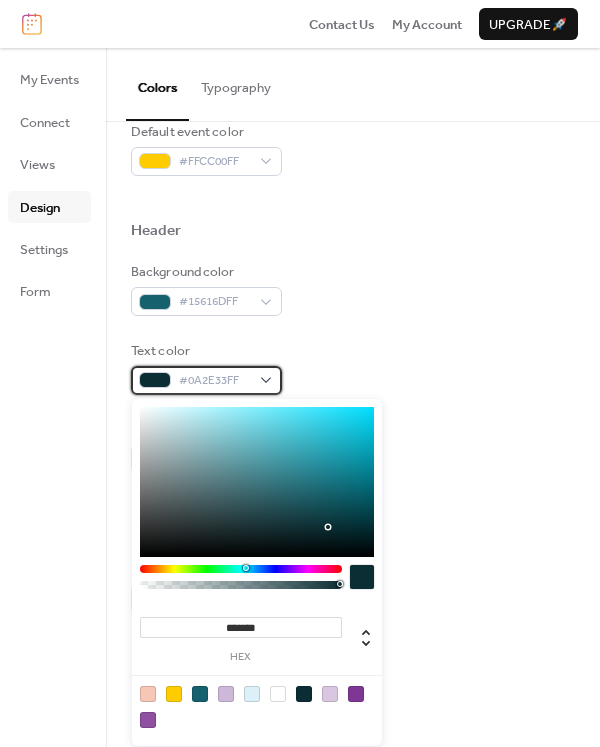 click on "#0A2E33FF" at bounding box center [214, 381] 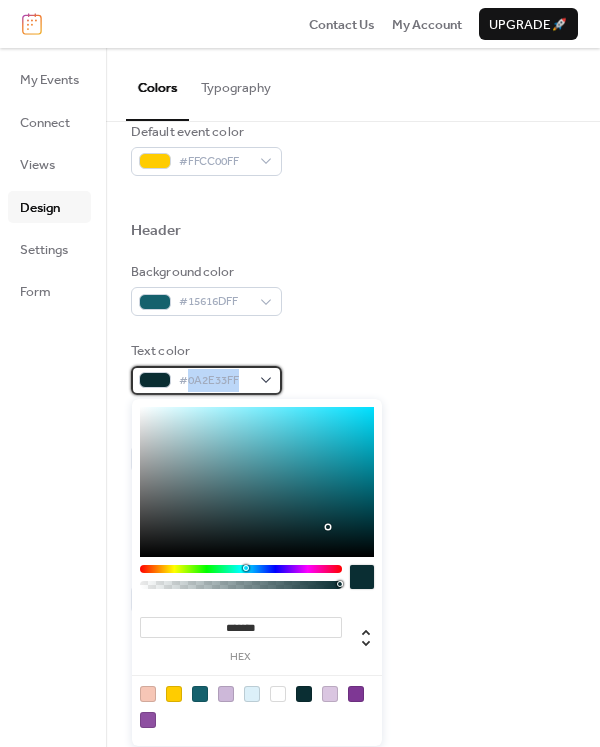 click on "#0A2E33FF" at bounding box center [214, 381] 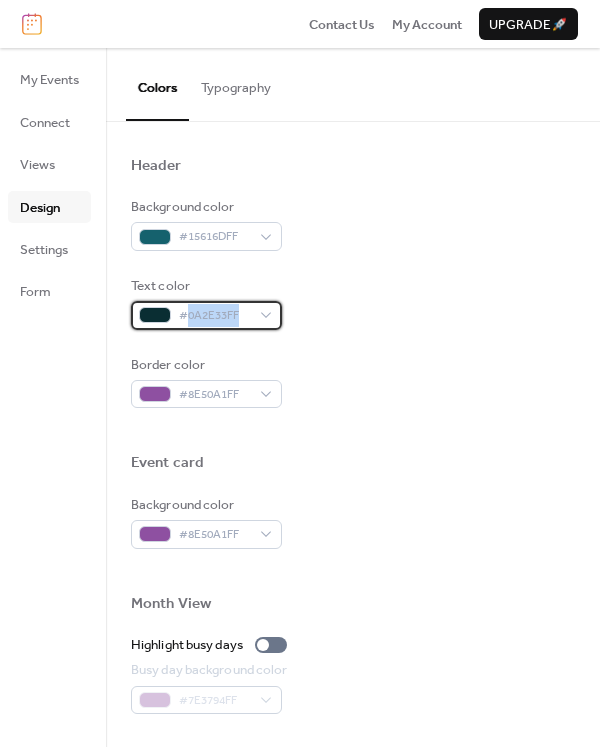 scroll, scrollTop: 700, scrollLeft: 0, axis: vertical 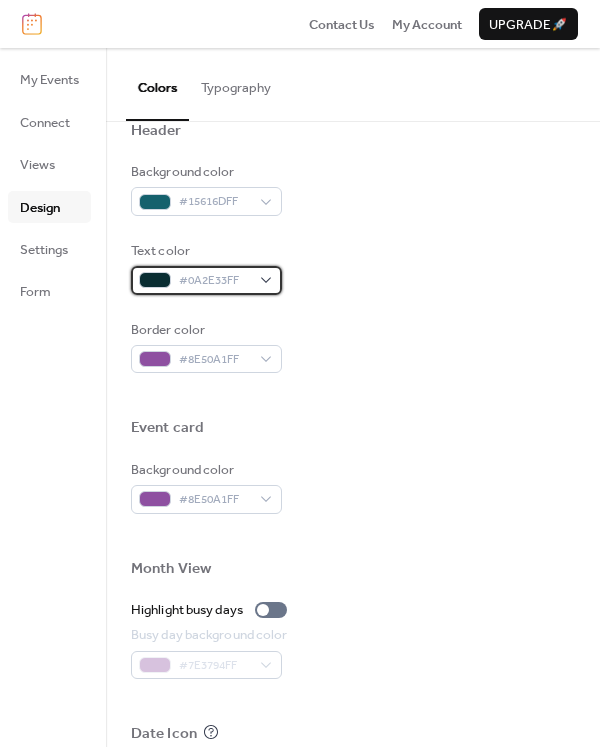 click on "#0A2E33FF" at bounding box center [206, 280] 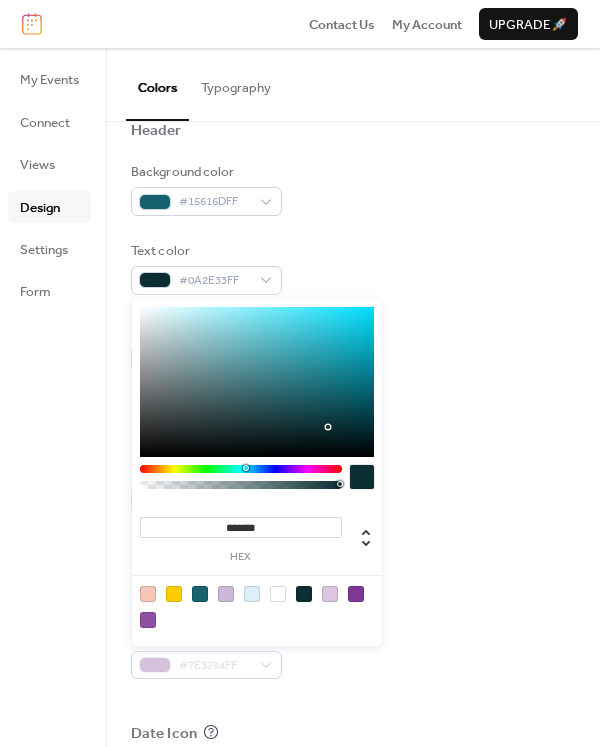click at bounding box center [252, 594] 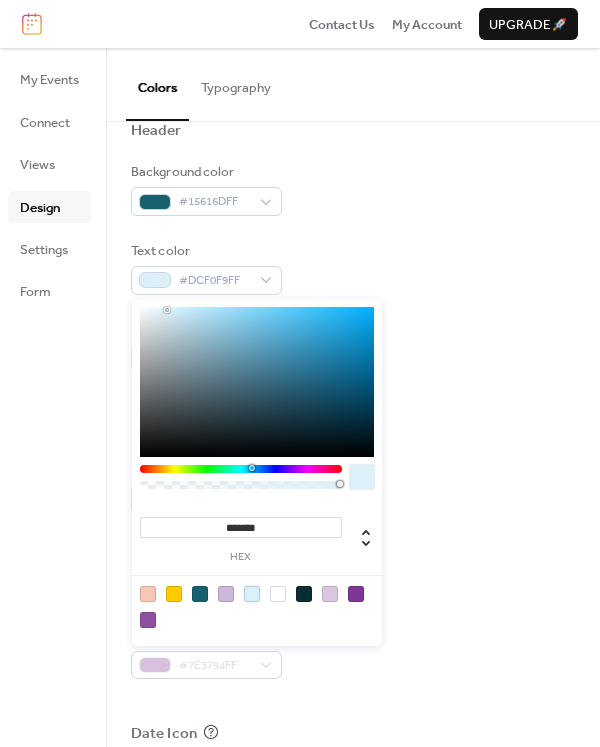 click on "Background color [COLOR]" at bounding box center [353, 487] 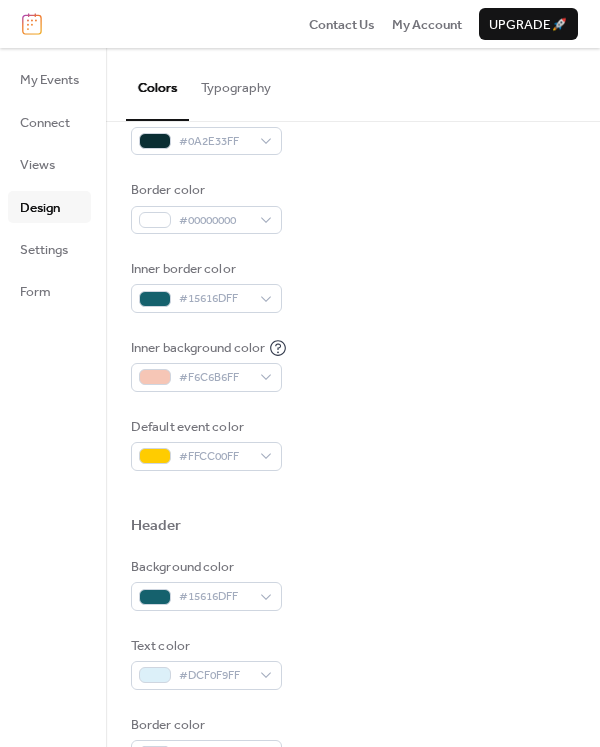 scroll, scrollTop: 300, scrollLeft: 0, axis: vertical 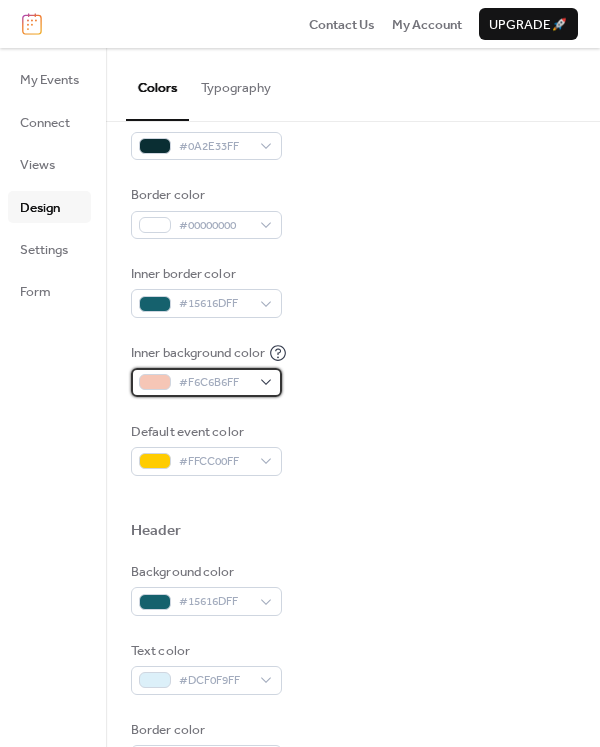 click on "#F6C6B6FF" at bounding box center (206, 382) 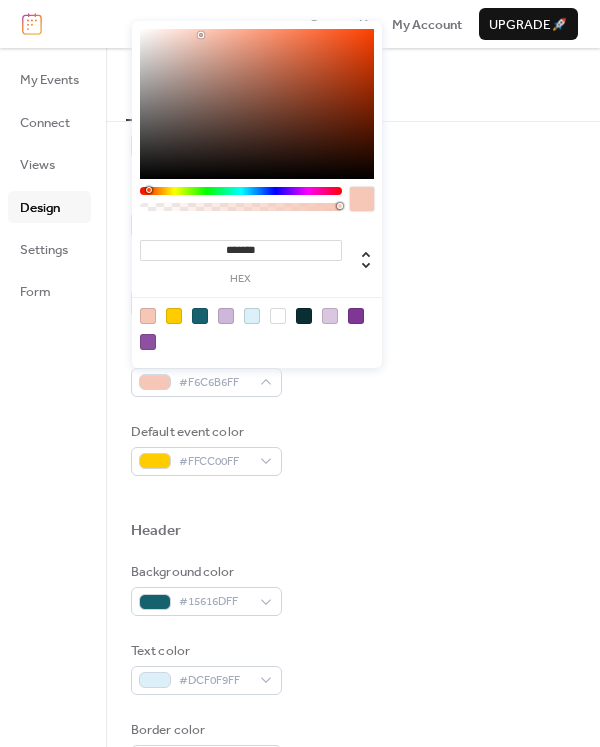 click on "*******" at bounding box center [241, 250] 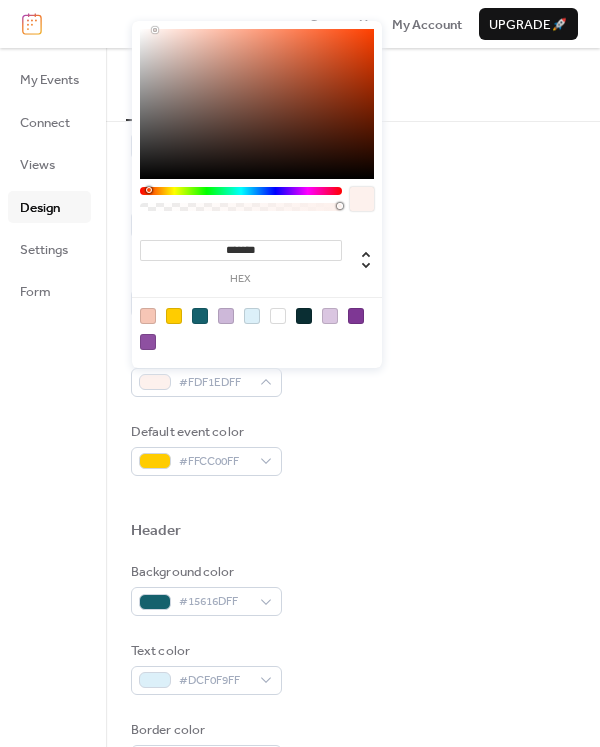 type on "*******" 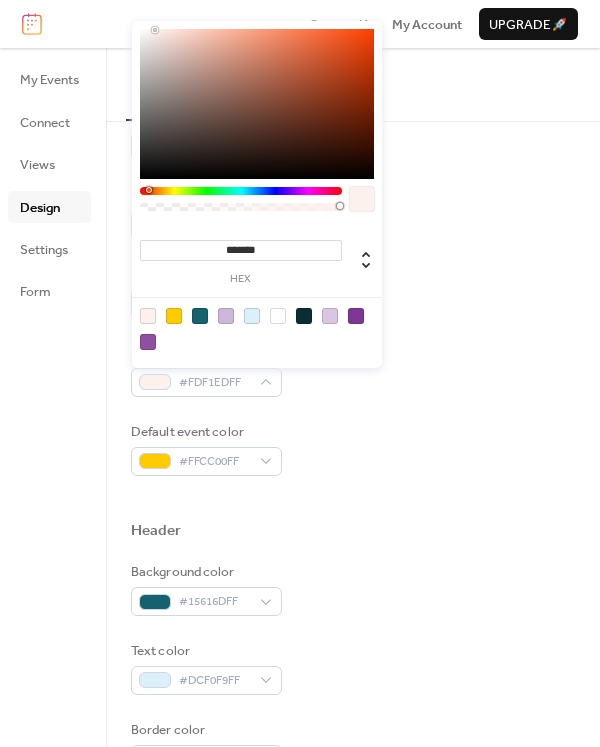 click on "Background color [COLOR] Text color [COLOR] Border color [COLOR] Inner border color [COLOR] Inner background color [COLOR] Default event color [COLOR]" at bounding box center (353, 252) 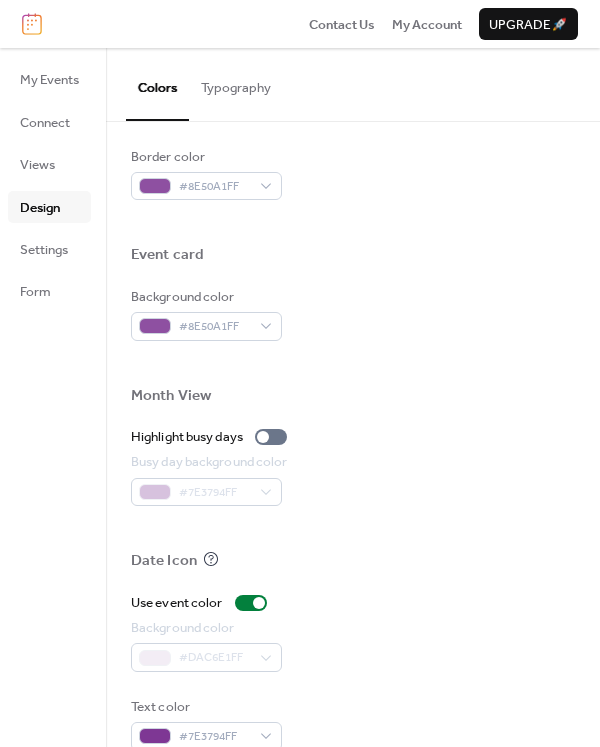 scroll, scrollTop: 900, scrollLeft: 0, axis: vertical 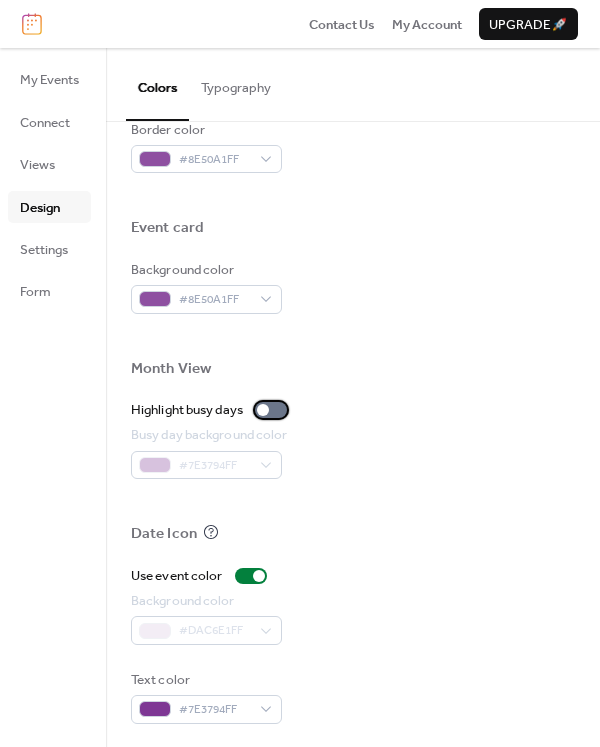 click at bounding box center [263, 410] 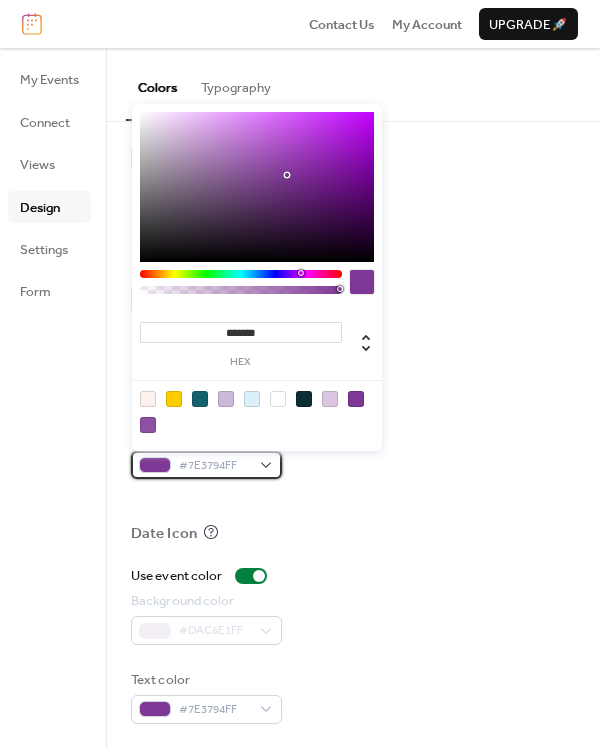 click on "#7E3794FF" at bounding box center (214, 466) 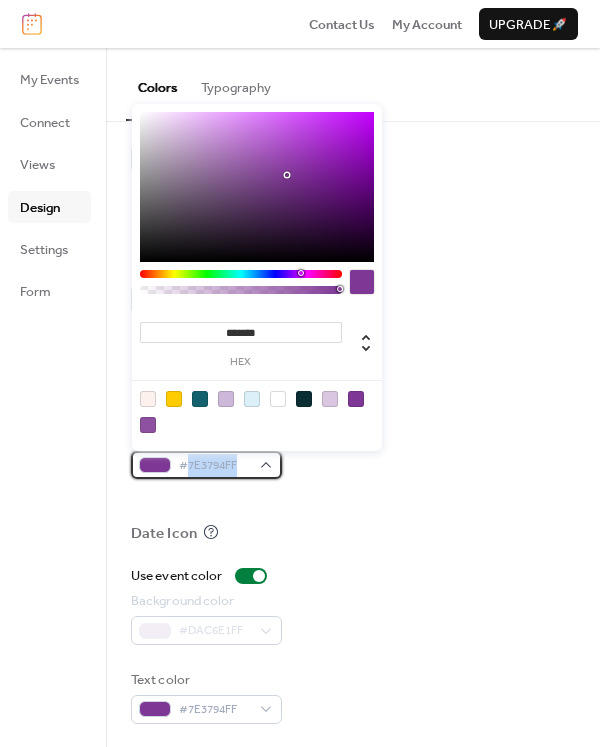 click on "#7E3794FF" at bounding box center [214, 466] 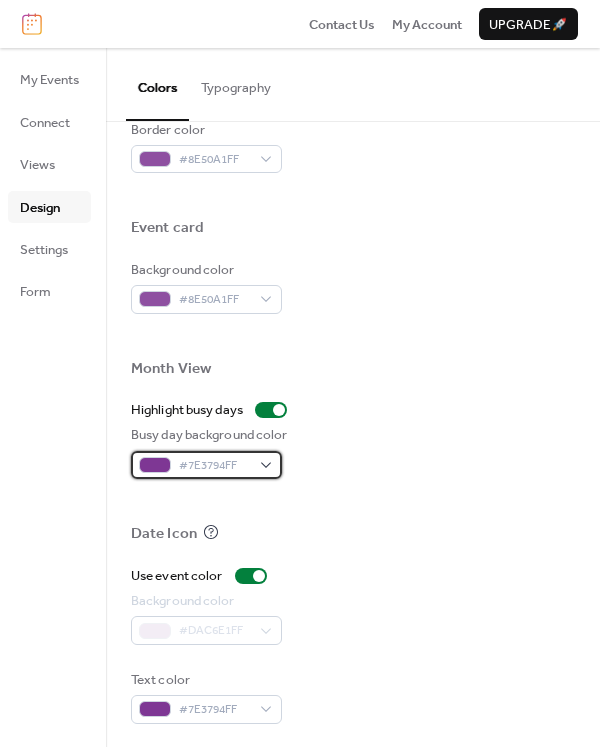 click on "#7E3794FF" at bounding box center (206, 465) 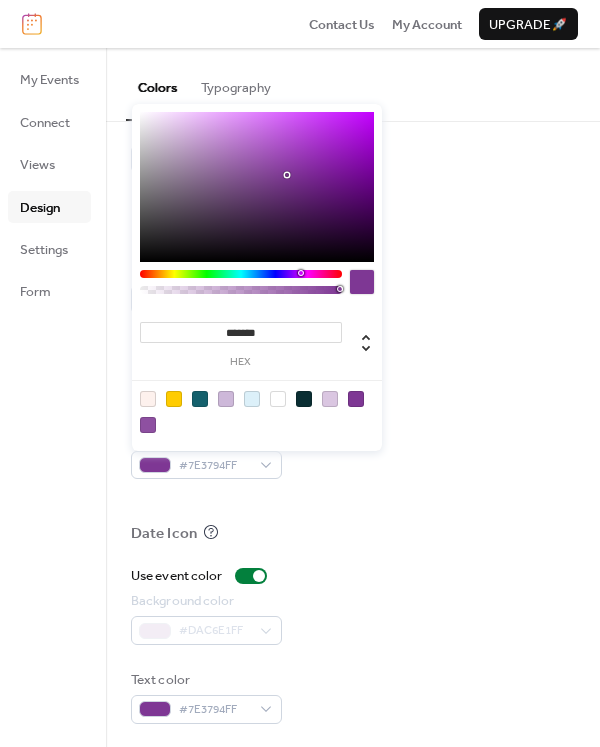 click on "*******" at bounding box center (241, 332) 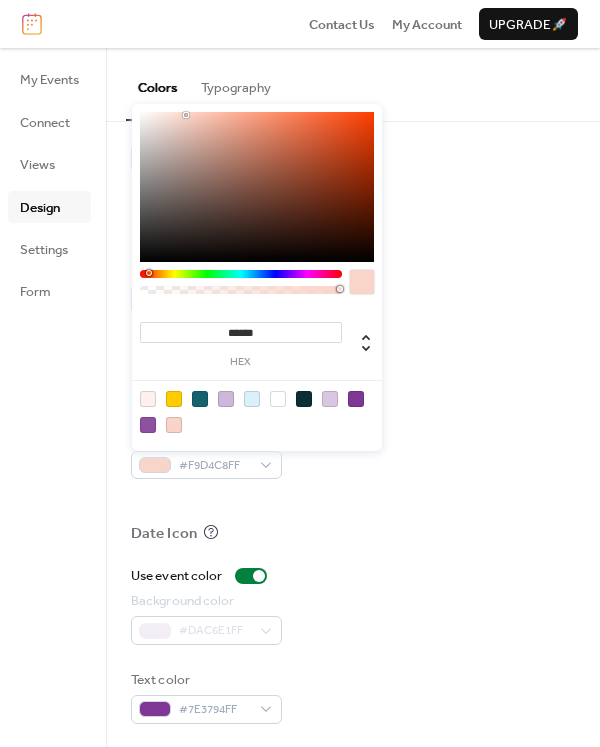 type on "******" 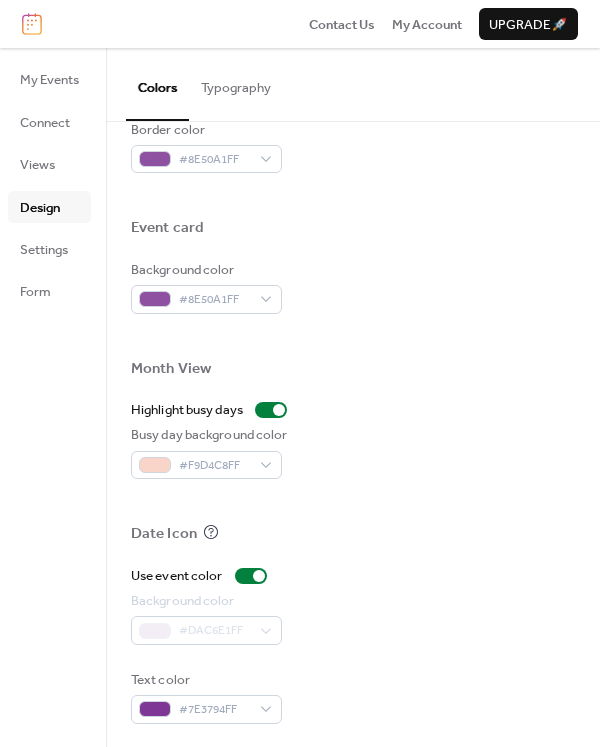 click on "Highlight busy days" at bounding box center [353, 410] 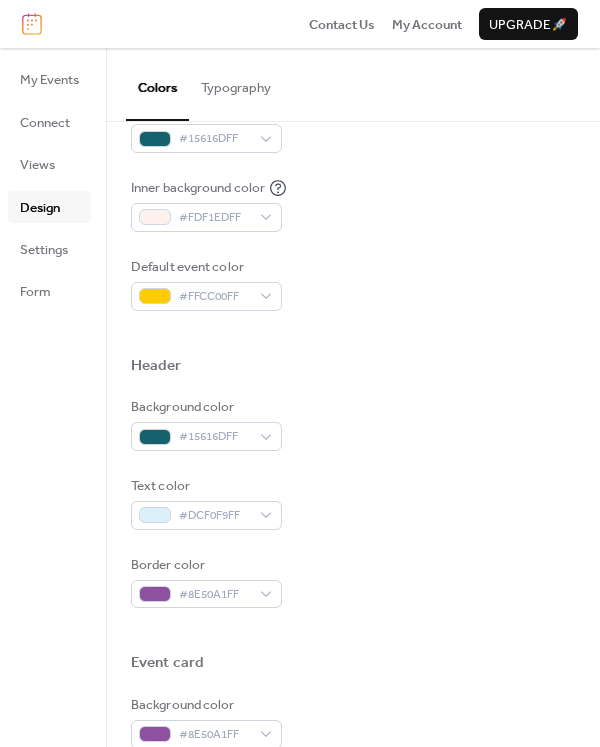 scroll, scrollTop: 500, scrollLeft: 0, axis: vertical 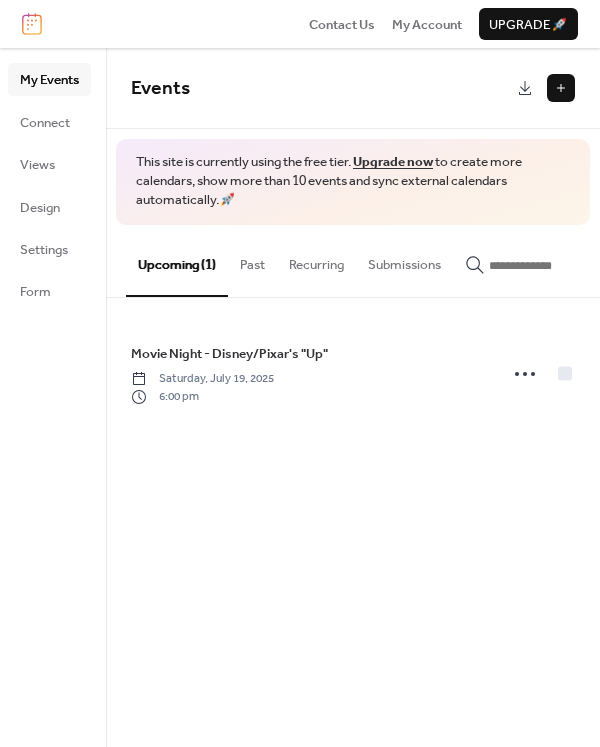 click at bounding box center (561, 88) 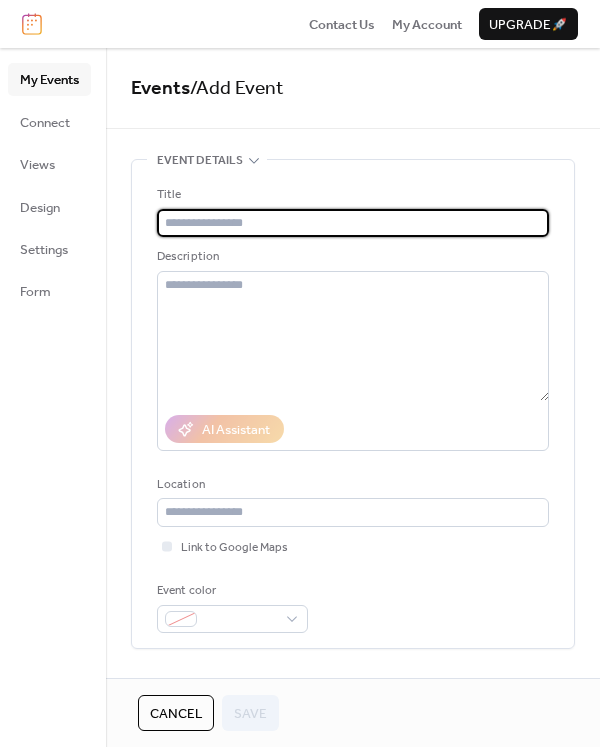 click at bounding box center (353, 223) 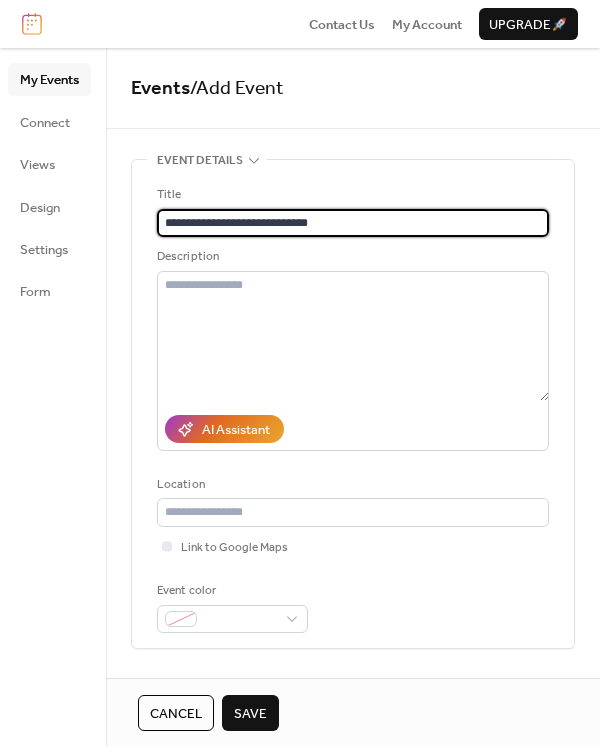 type on "**********" 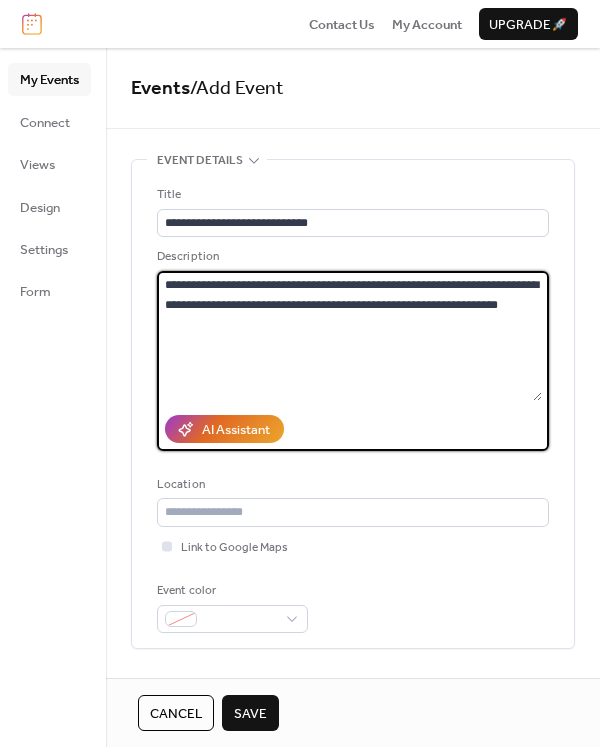 type on "**********" 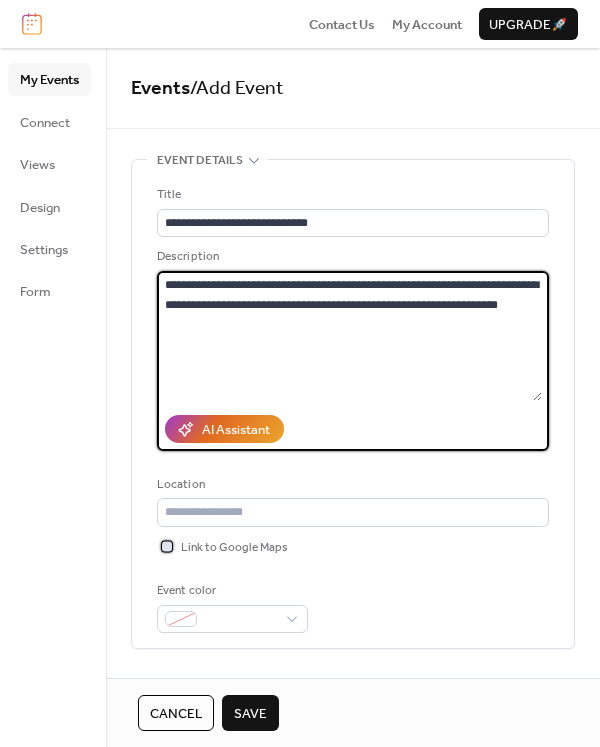 click at bounding box center [167, 546] 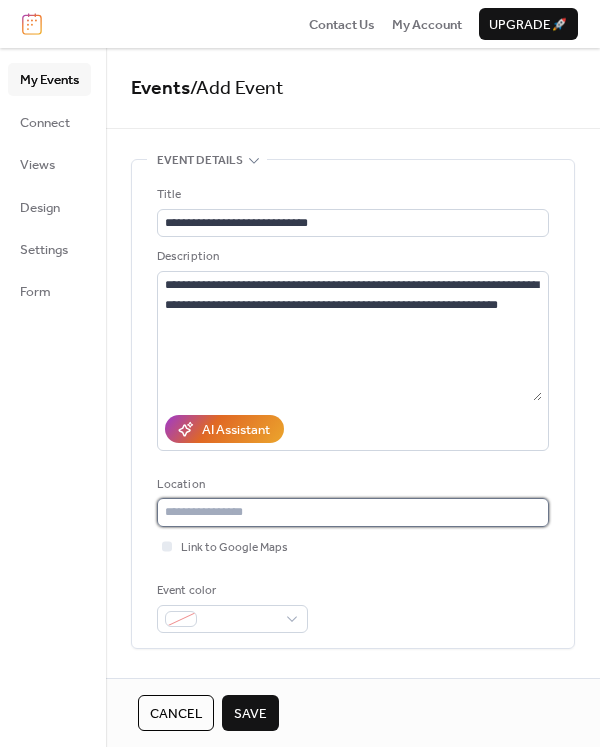 click at bounding box center (353, 512) 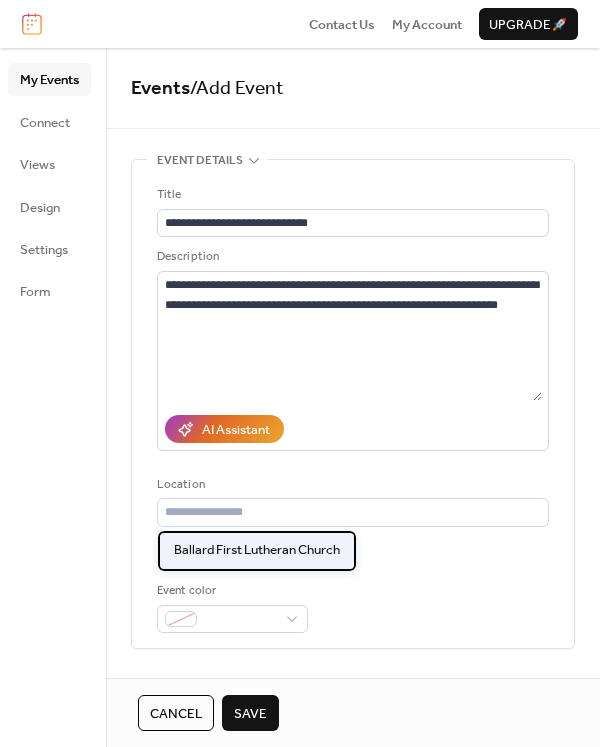 click on "Ballard First Lutheran Church" at bounding box center (257, 550) 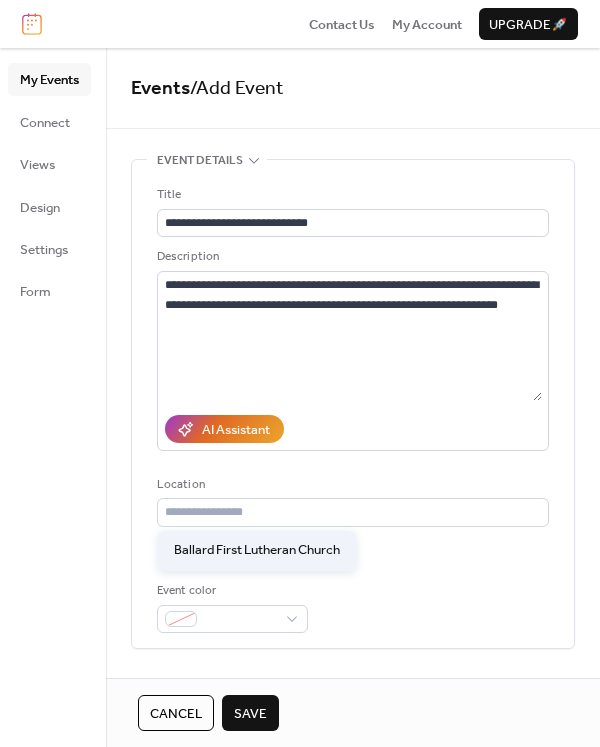 type on "**********" 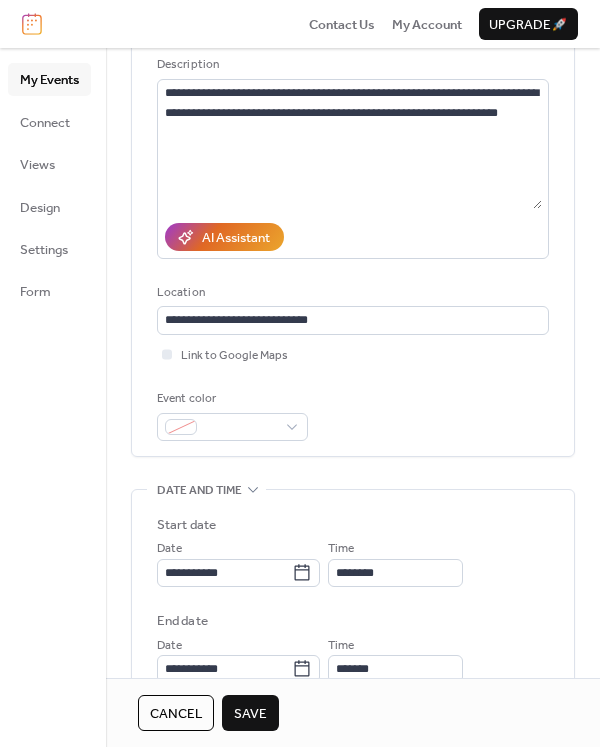 scroll, scrollTop: 200, scrollLeft: 0, axis: vertical 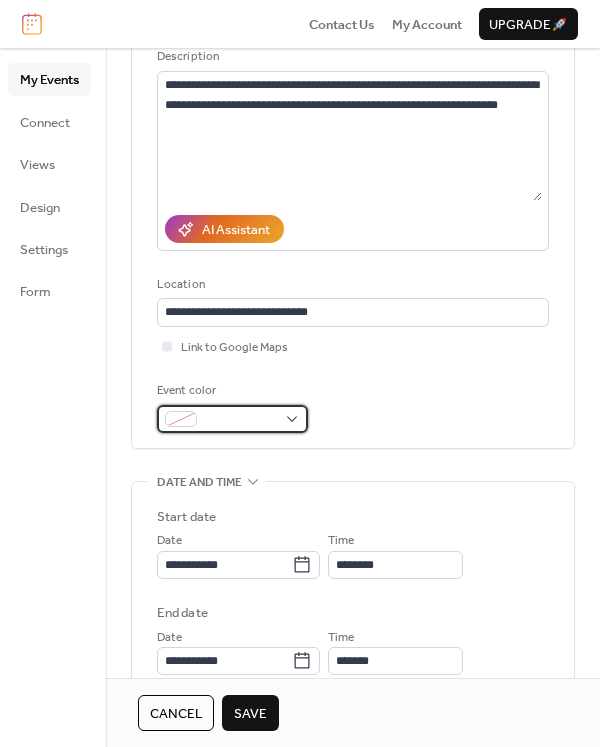 click at bounding box center (232, 419) 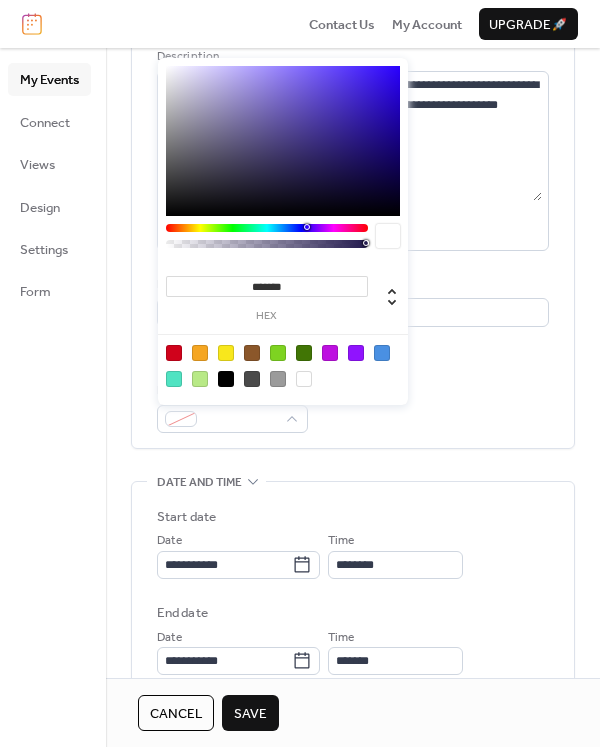 click at bounding box center [304, 353] 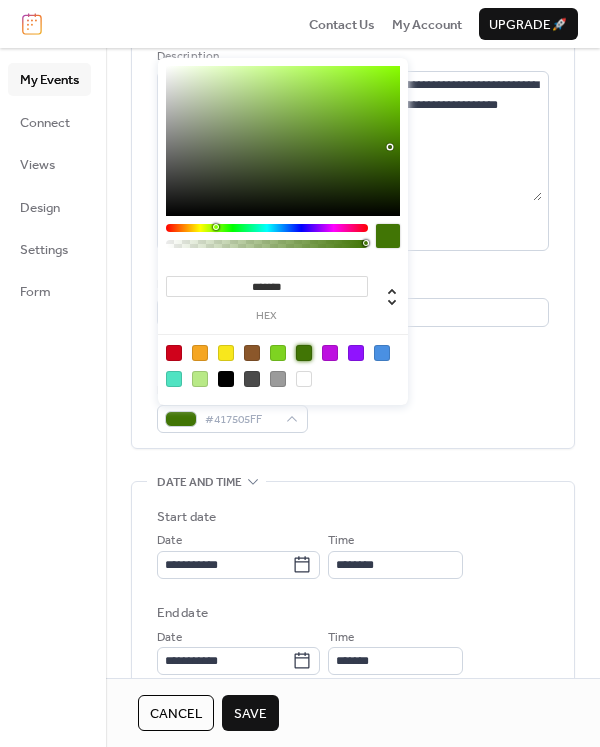 click on "Event color #417505FF" at bounding box center (353, 407) 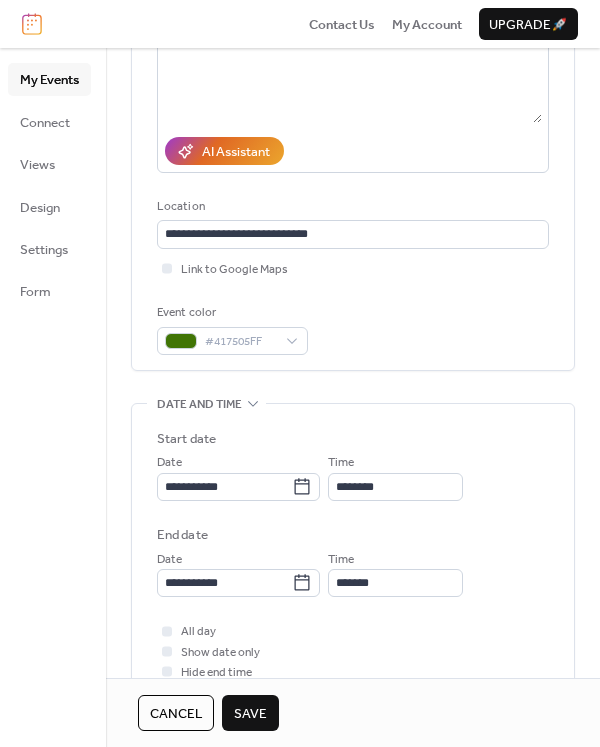 scroll, scrollTop: 400, scrollLeft: 0, axis: vertical 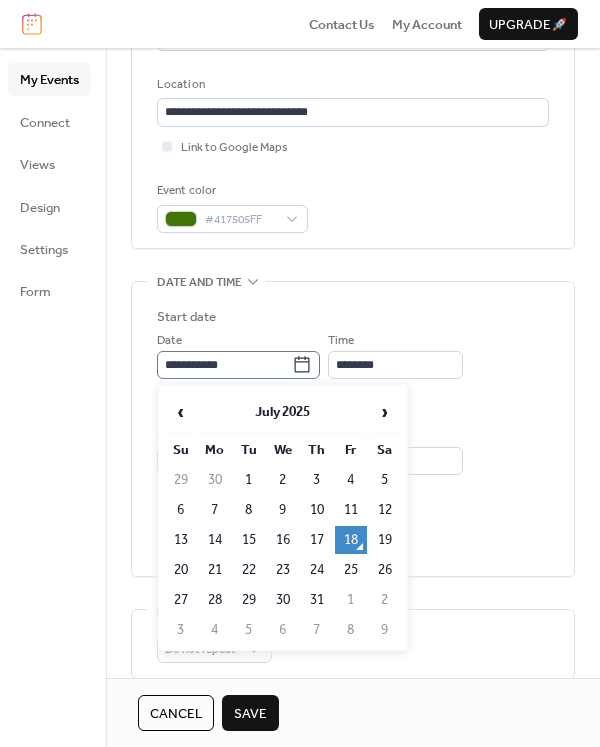 click 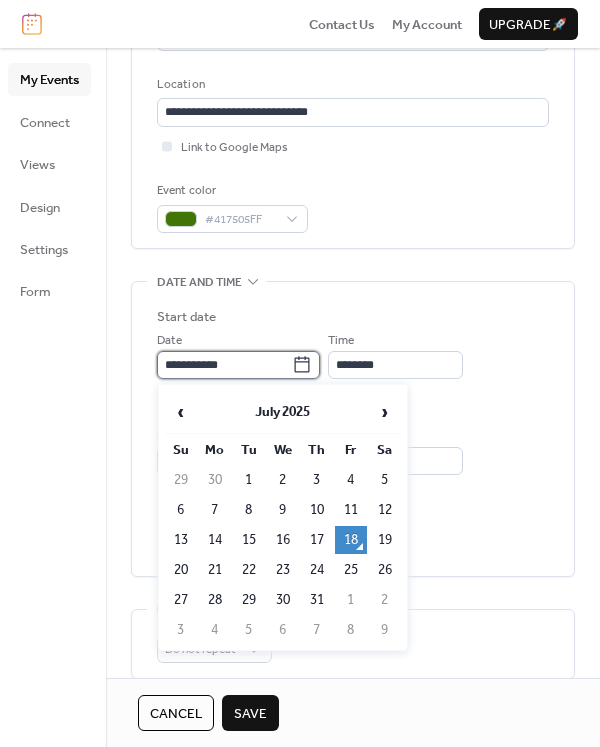 click on "**********" at bounding box center (224, 365) 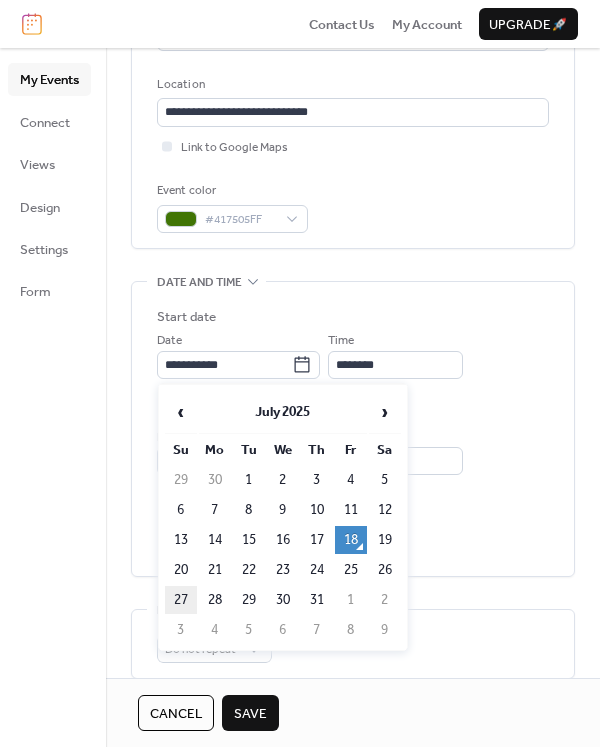 click on "27" at bounding box center (181, 600) 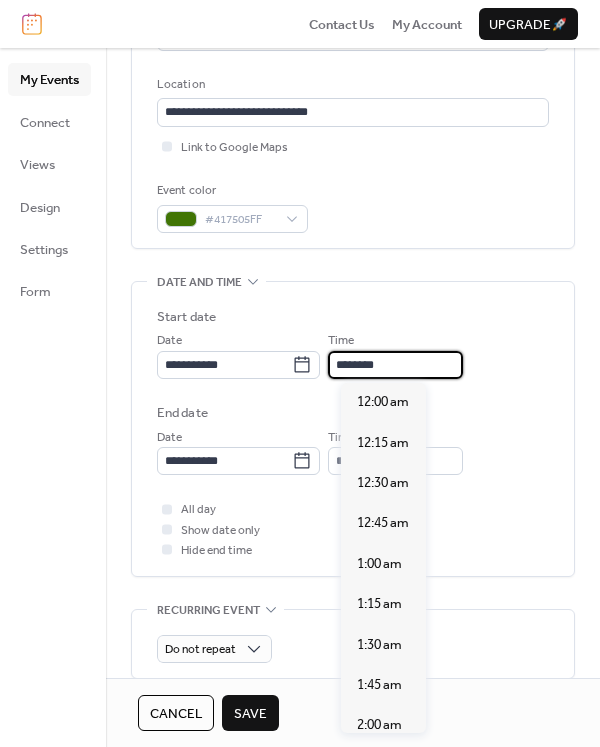click on "********" at bounding box center (395, 365) 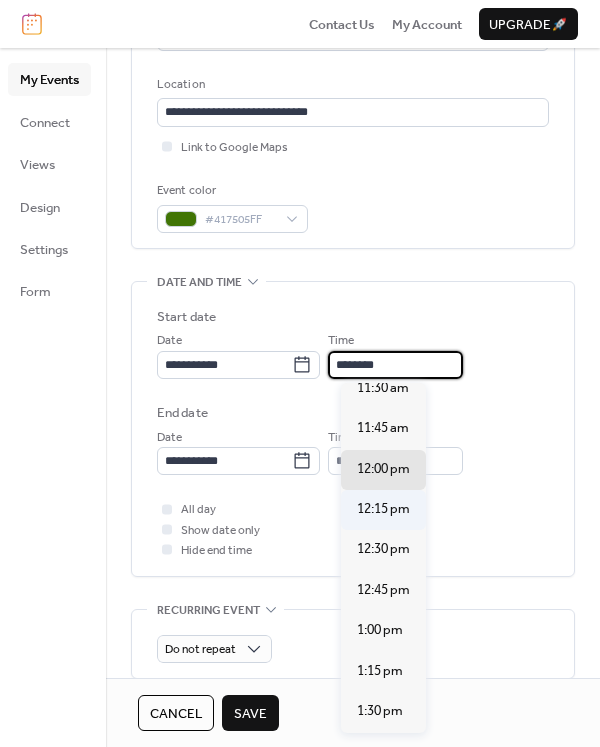 scroll, scrollTop: 1840, scrollLeft: 0, axis: vertical 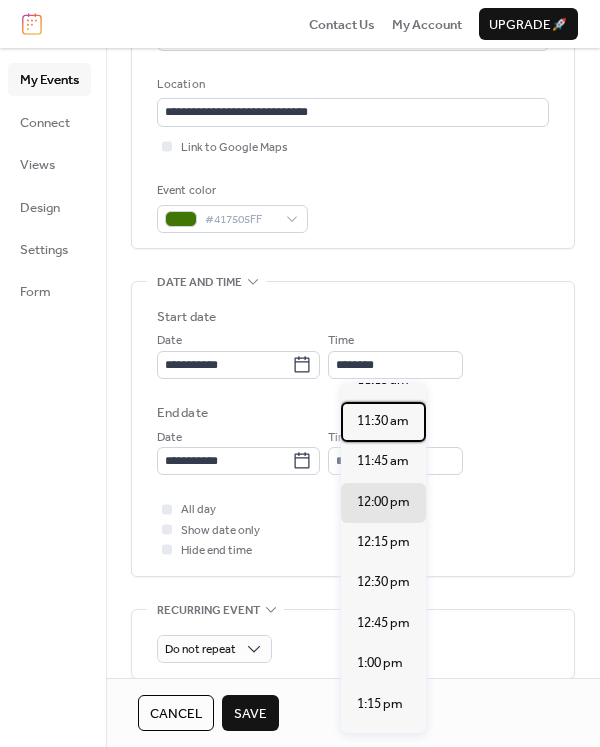click on "11:30 am" at bounding box center (383, 421) 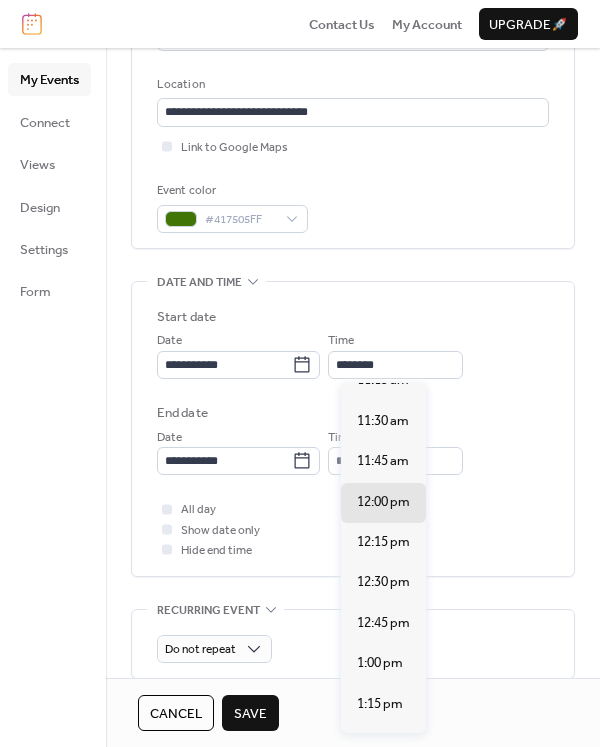 type on "********" 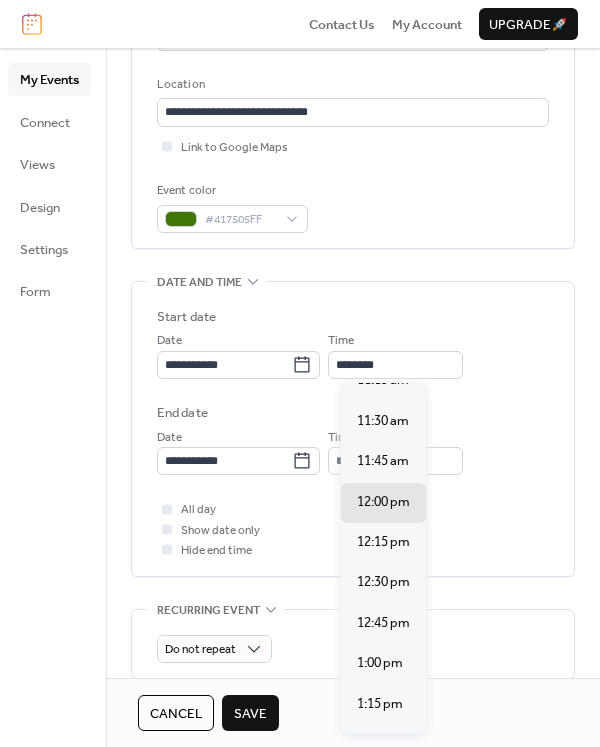 type on "********" 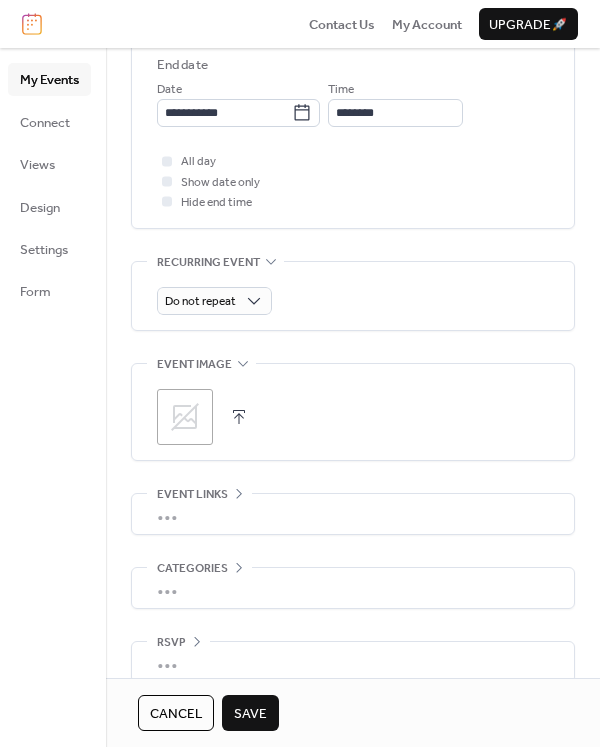 scroll, scrollTop: 773, scrollLeft: 0, axis: vertical 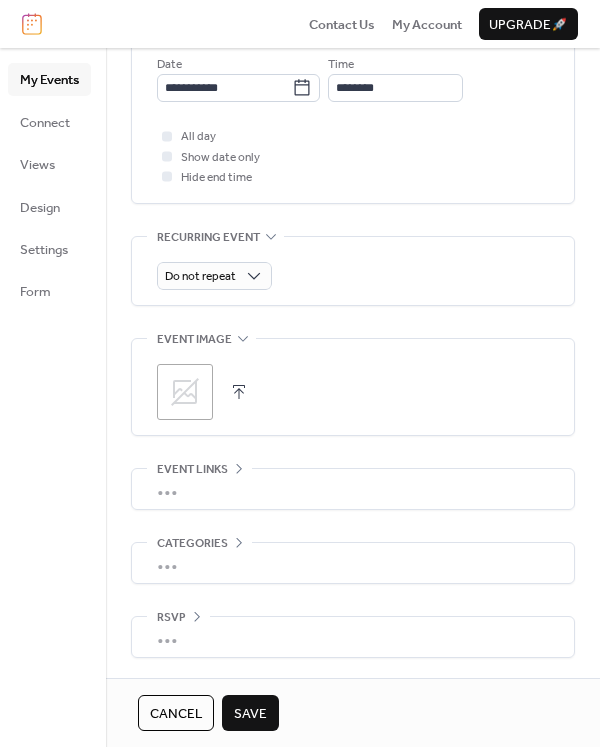 click on "Save" at bounding box center [250, 713] 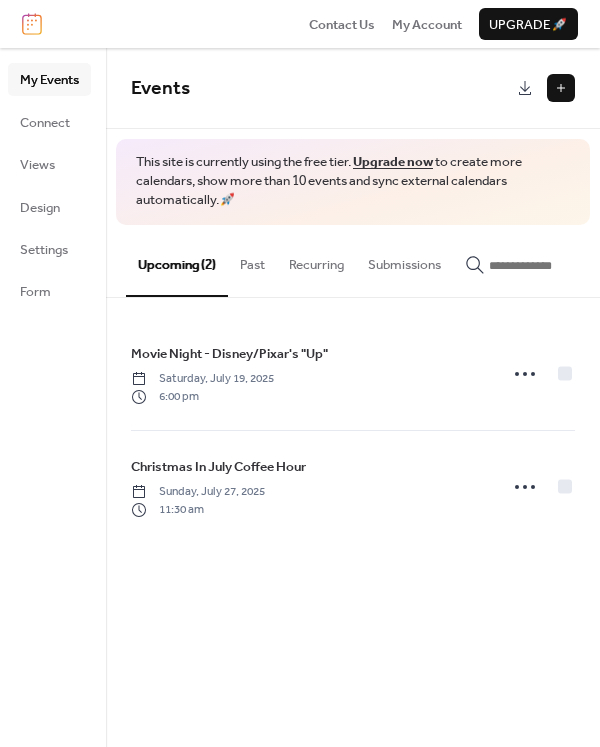 click at bounding box center (561, 88) 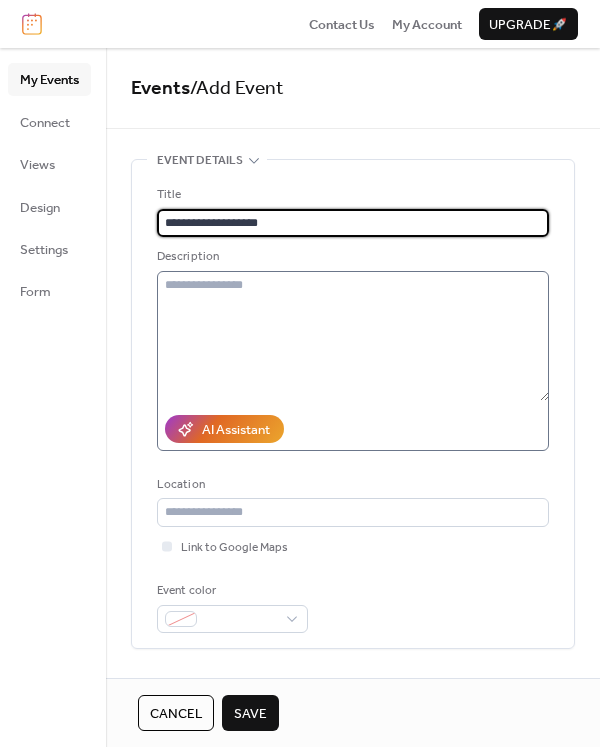 type on "**********" 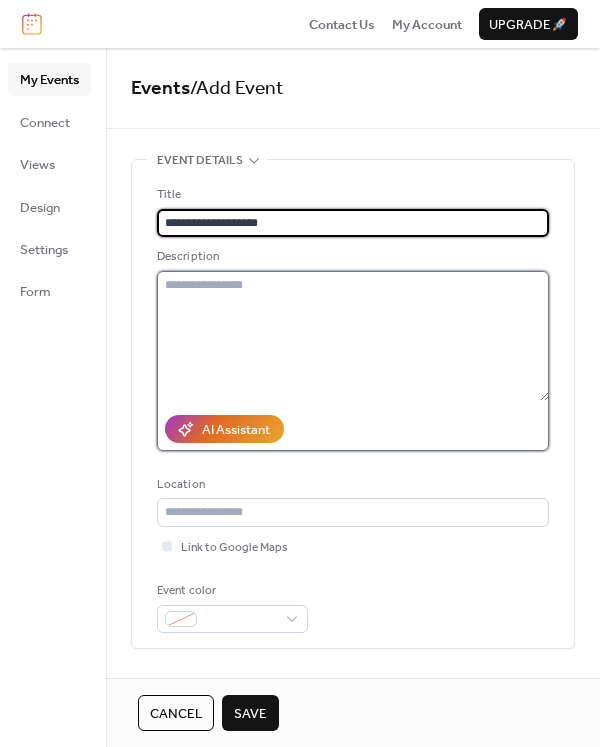 click at bounding box center [353, 336] 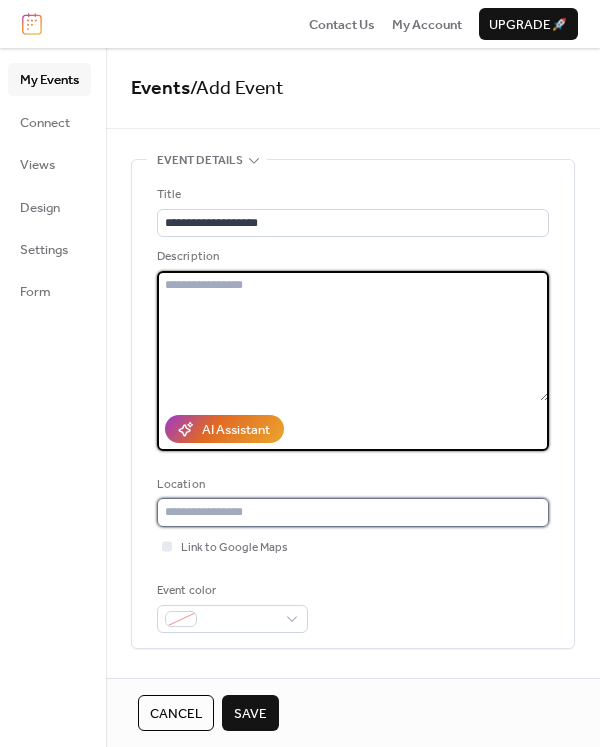 click at bounding box center [353, 512] 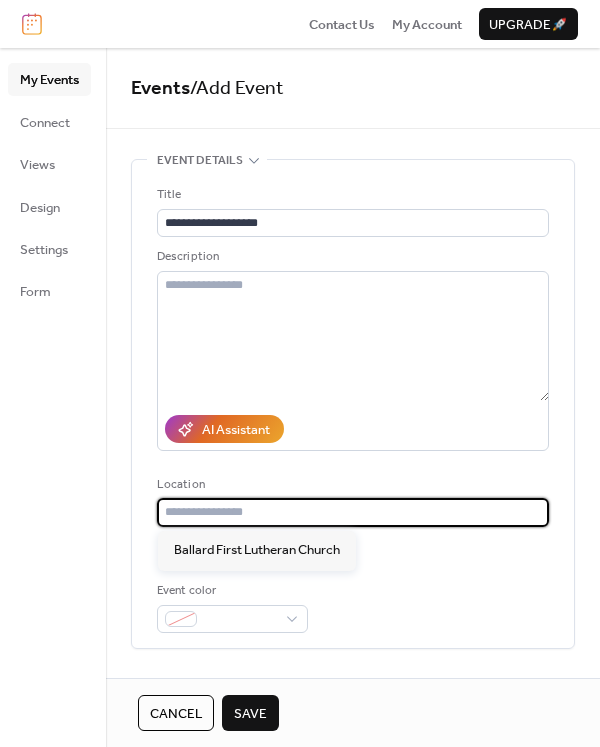 click at bounding box center [353, 512] 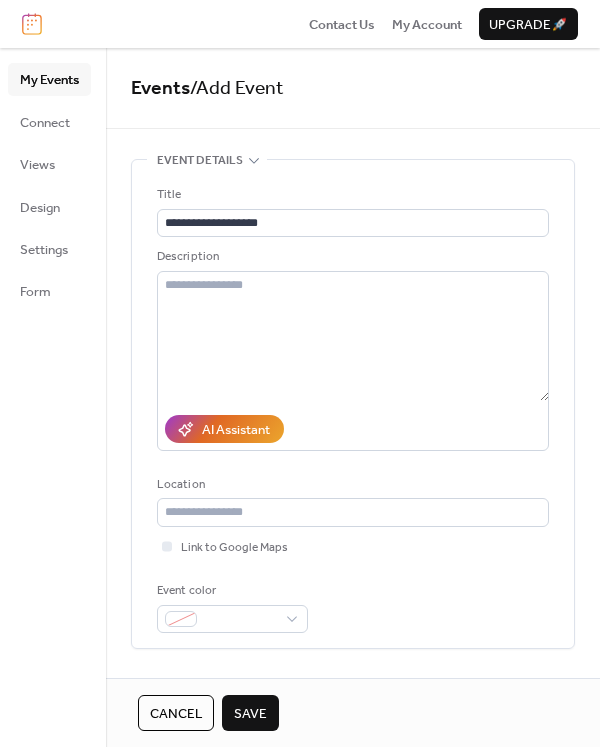 drag, startPoint x: 465, startPoint y: 597, endPoint x: 329, endPoint y: 587, distance: 136.36716 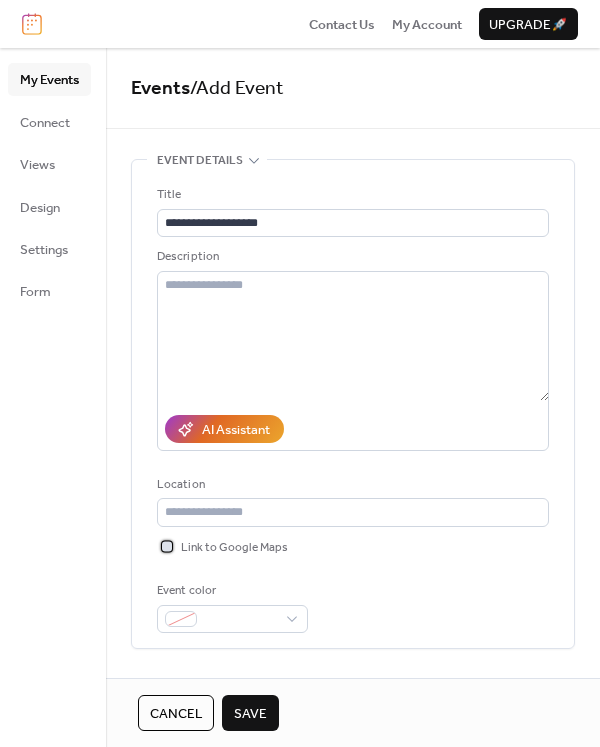 click at bounding box center [167, 546] 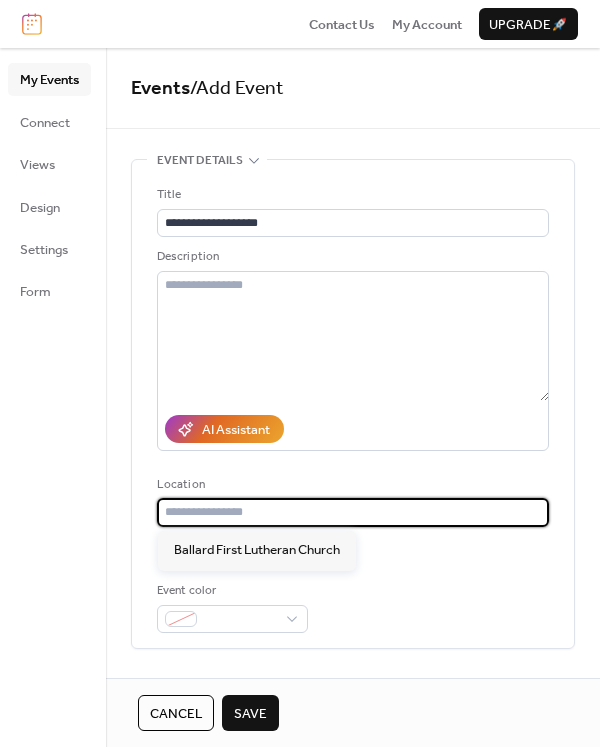 click at bounding box center (353, 512) 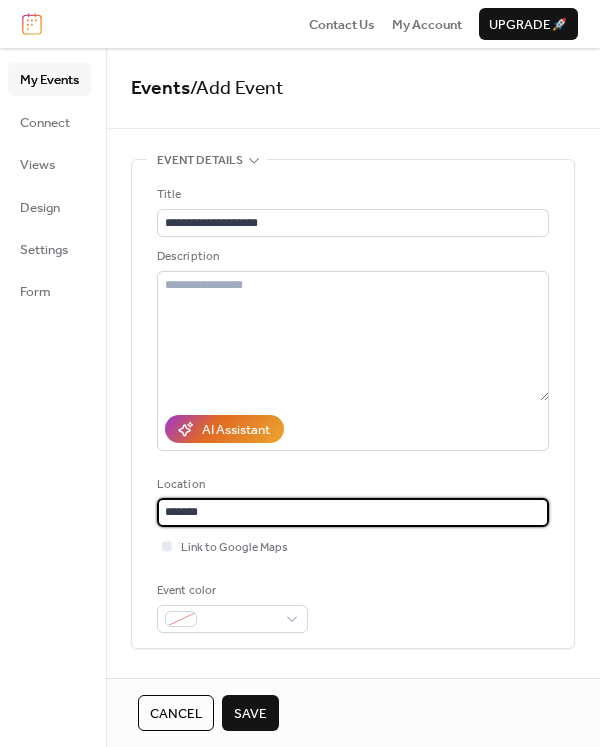 click on "*******" at bounding box center [353, 512] 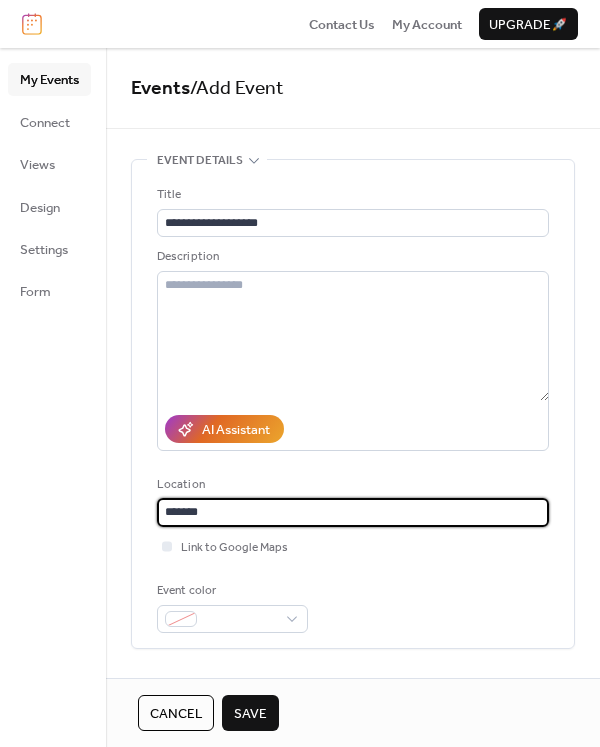 drag, startPoint x: 208, startPoint y: 506, endPoint x: 153, endPoint y: 519, distance: 56.515484 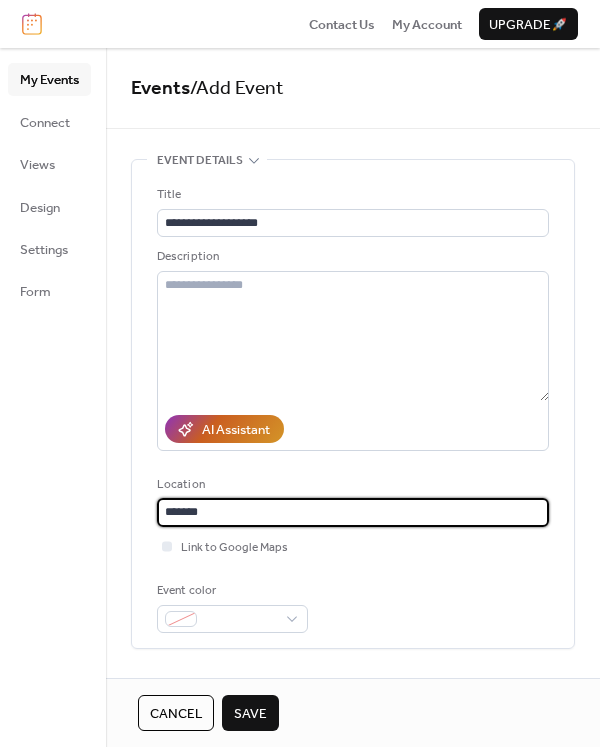 paste on "**********" 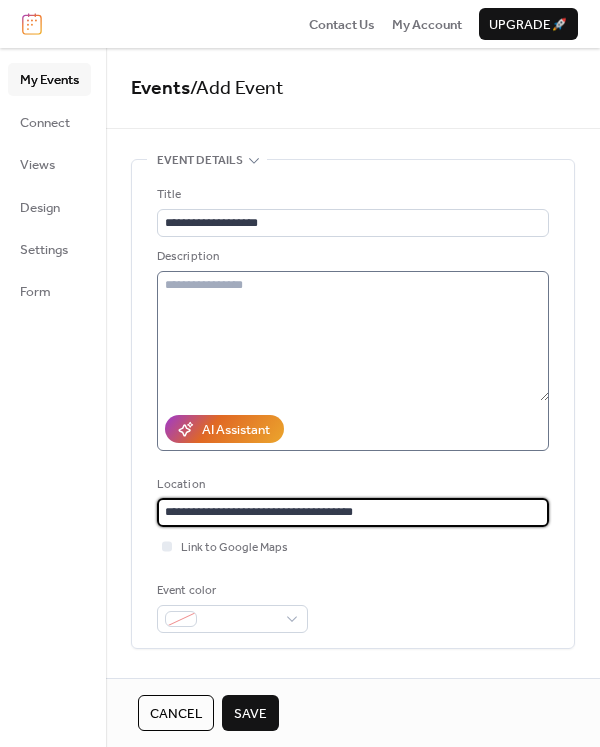 type on "**********" 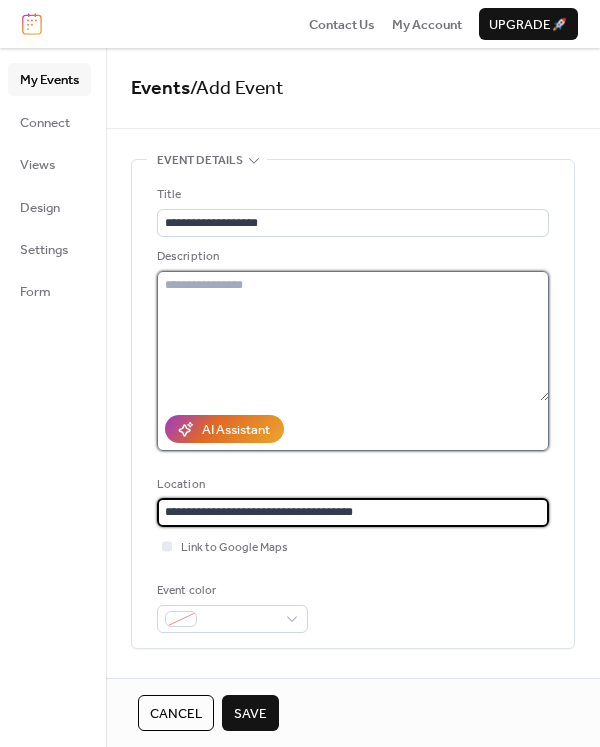 click at bounding box center [353, 336] 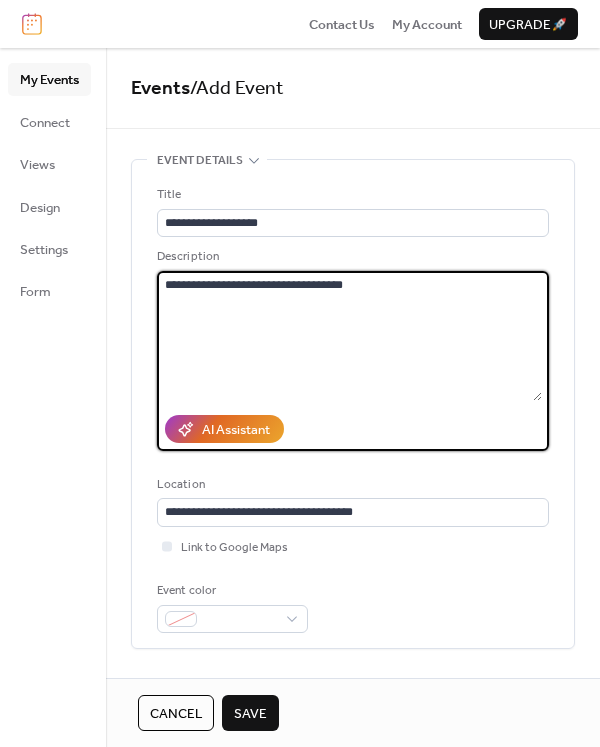 scroll, scrollTop: 100, scrollLeft: 0, axis: vertical 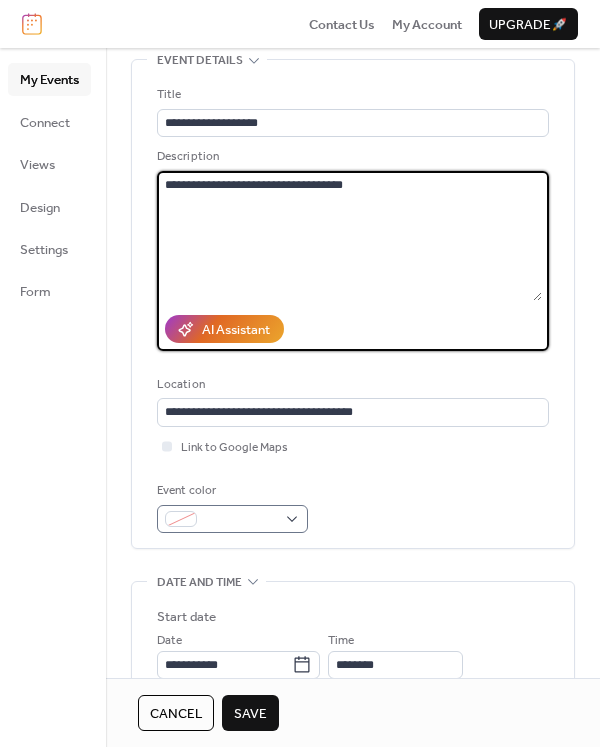 type on "**********" 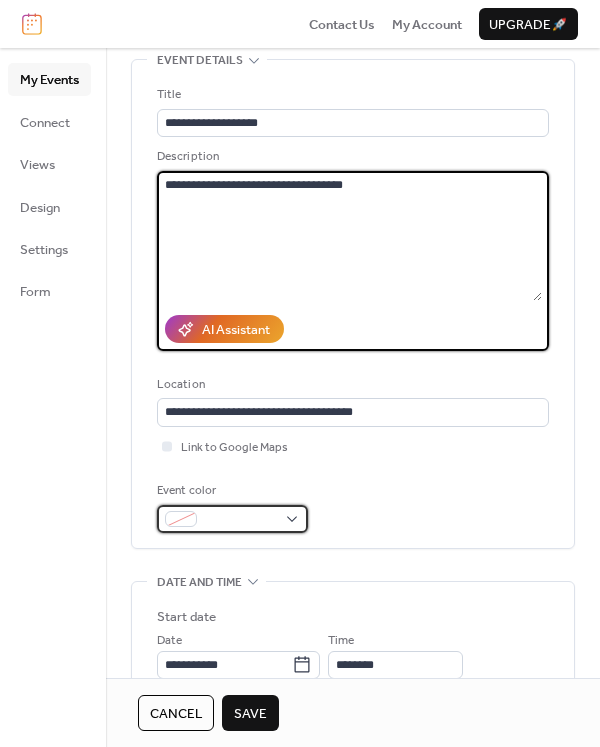 click at bounding box center (232, 519) 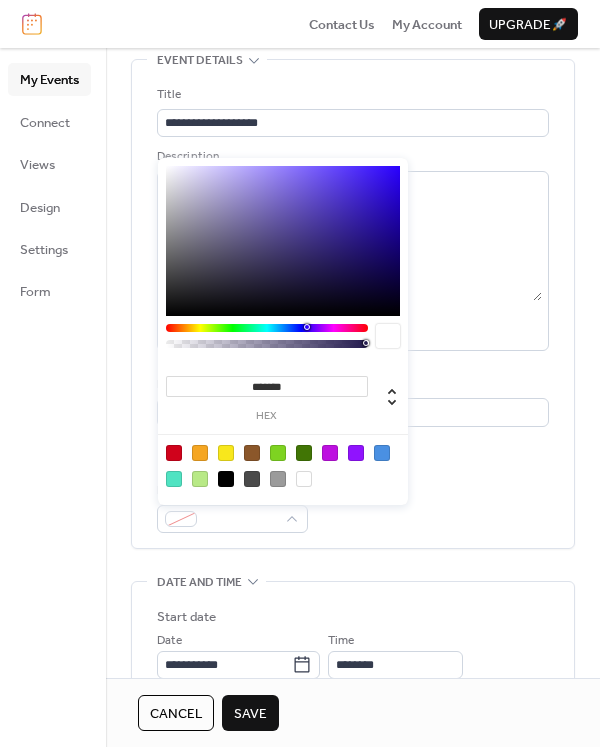 click at bounding box center (200, 453) 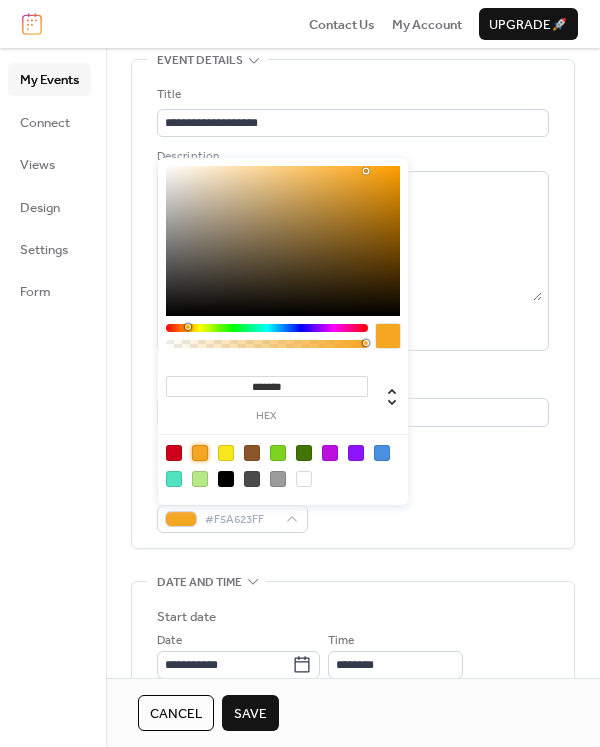 click on "Event color #F5A623FF" at bounding box center [353, 507] 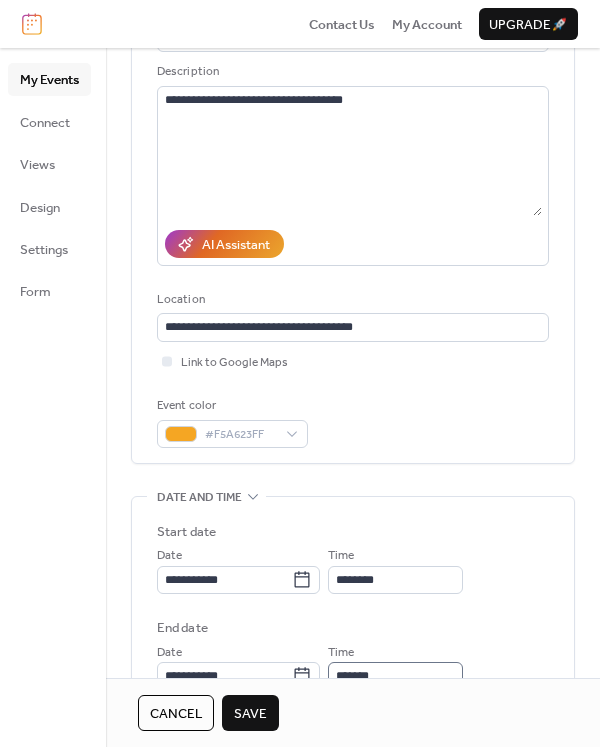 scroll, scrollTop: 300, scrollLeft: 0, axis: vertical 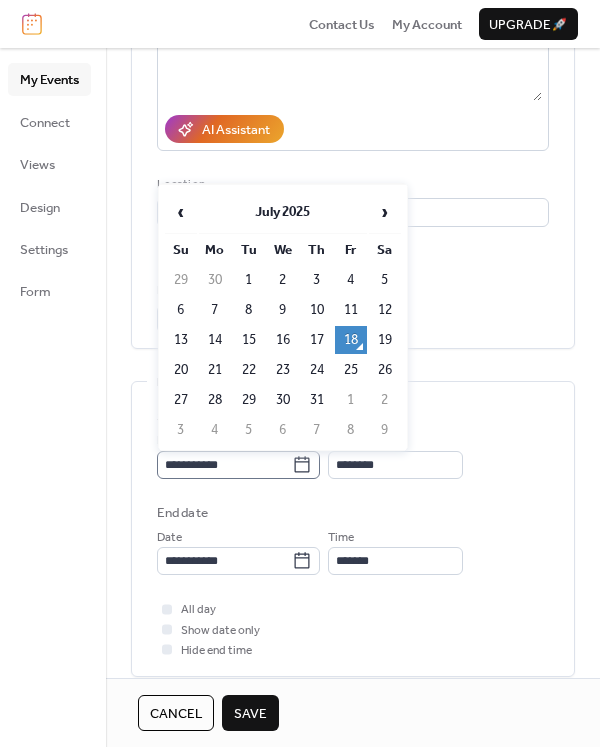 click 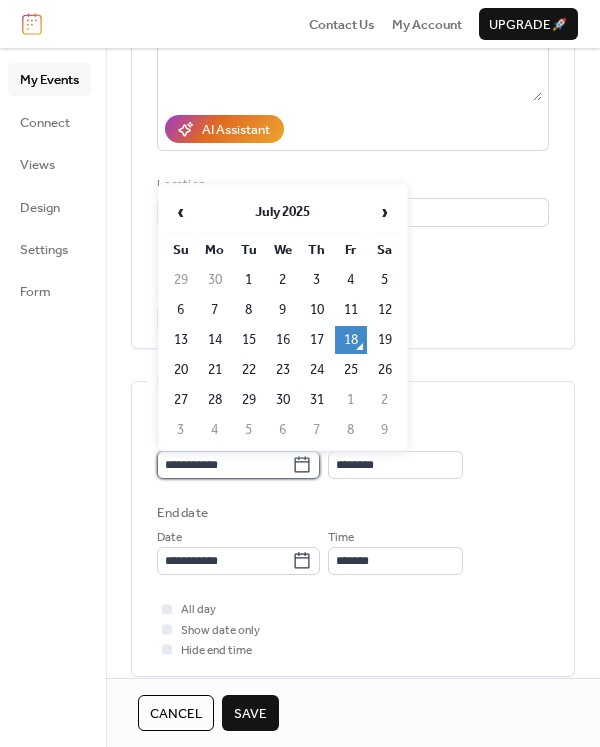 click on "**********" at bounding box center (224, 465) 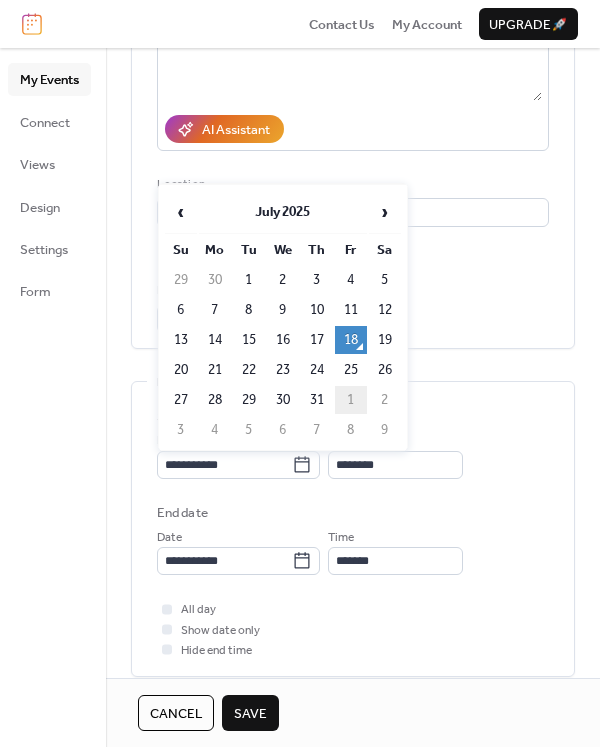 click on "1" at bounding box center (351, 400) 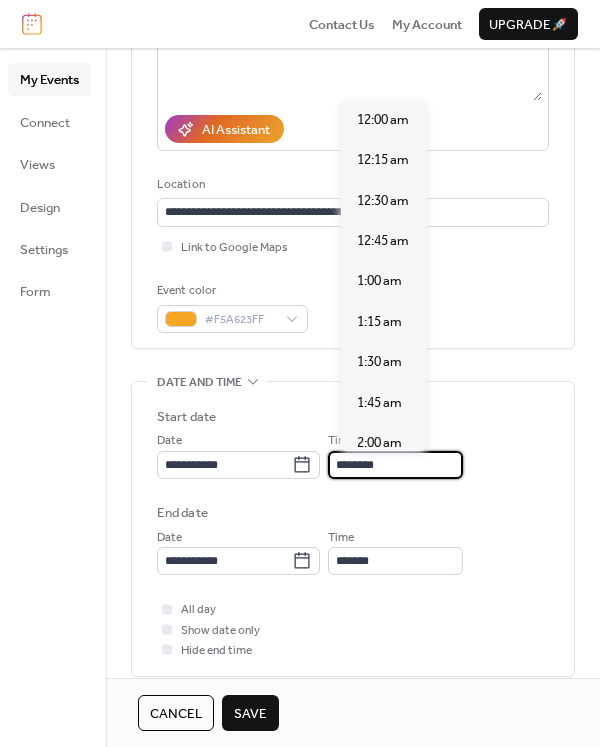 click on "********" at bounding box center [395, 465] 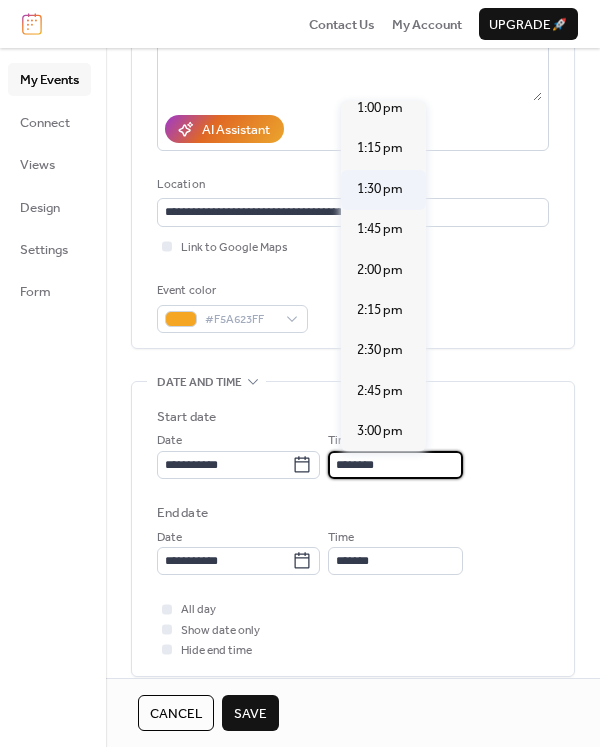 scroll, scrollTop: 2540, scrollLeft: 0, axis: vertical 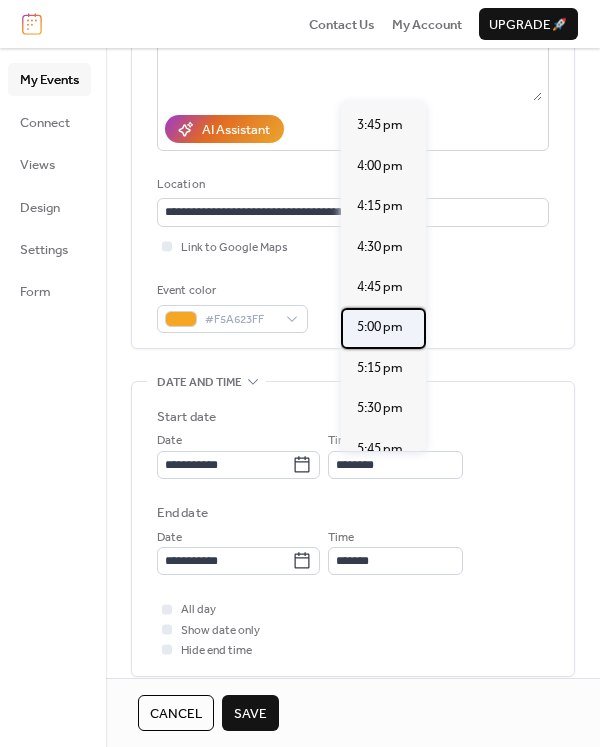 click on "5:00 pm" at bounding box center [380, 327] 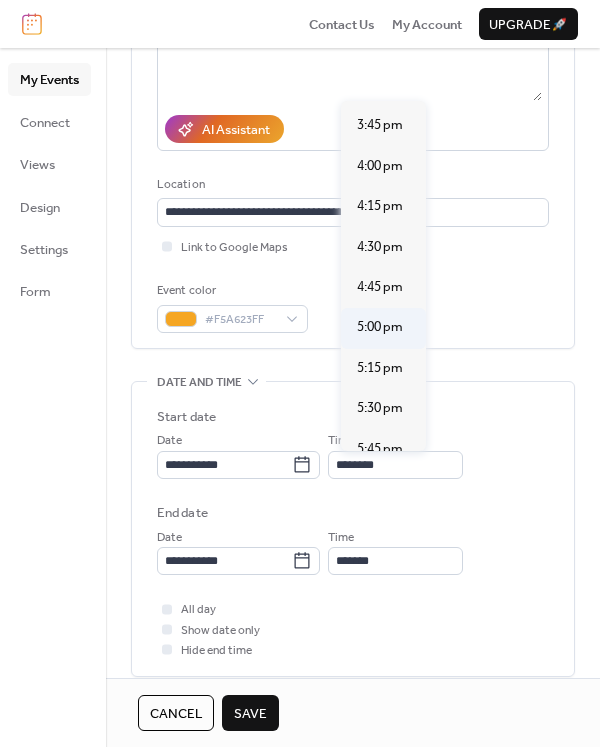 type on "*******" 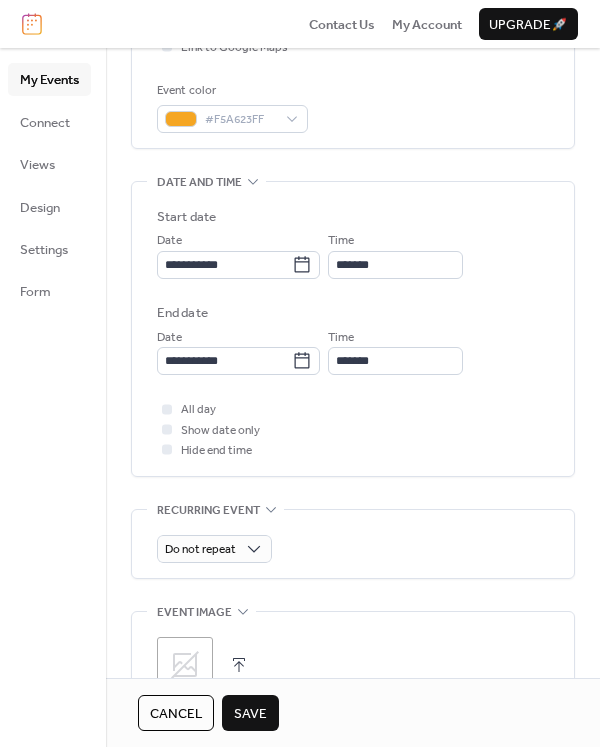 scroll, scrollTop: 600, scrollLeft: 0, axis: vertical 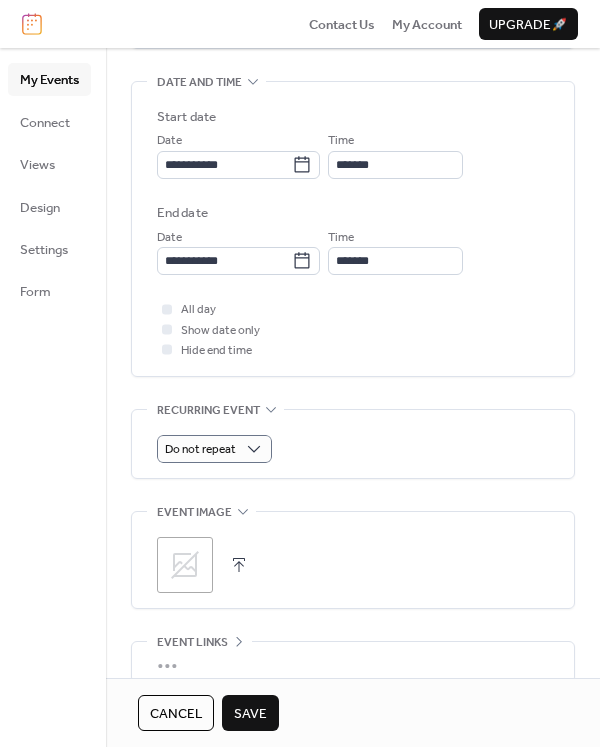 click on "Do not repeat" at bounding box center (353, 449) 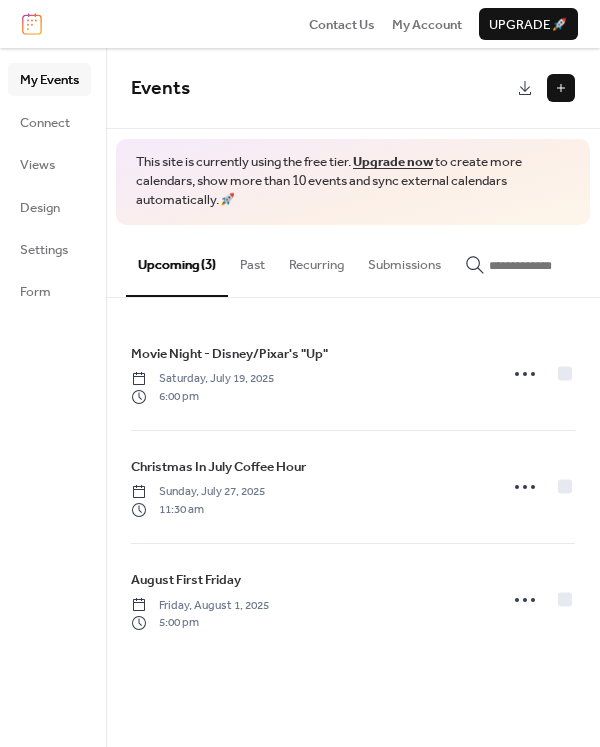 click at bounding box center [561, 88] 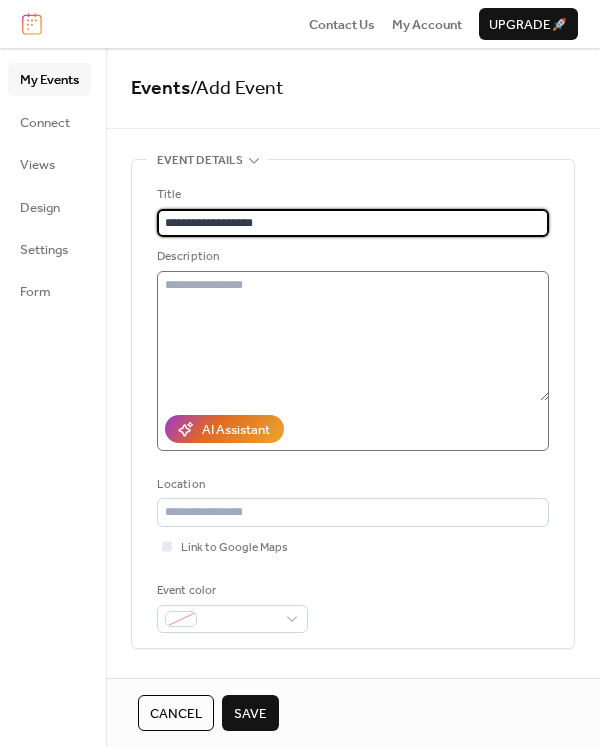 type on "**********" 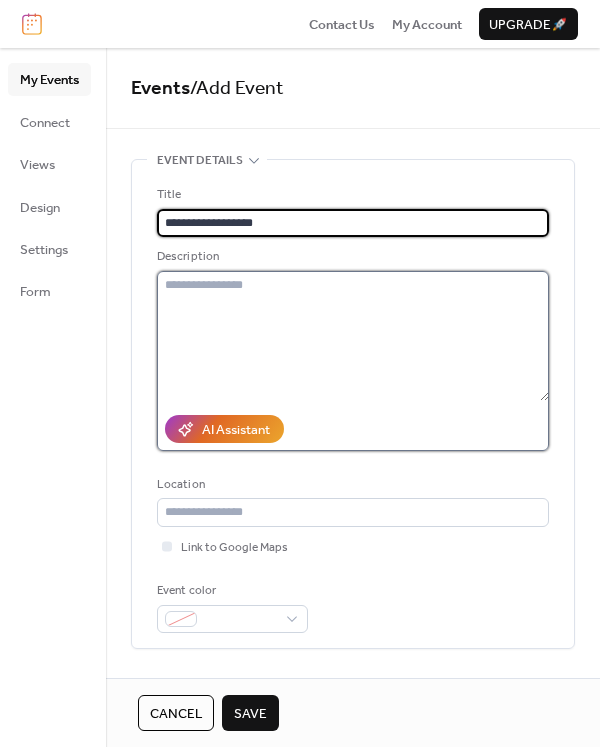 drag, startPoint x: 345, startPoint y: 333, endPoint x: 355, endPoint y: 338, distance: 11.18034 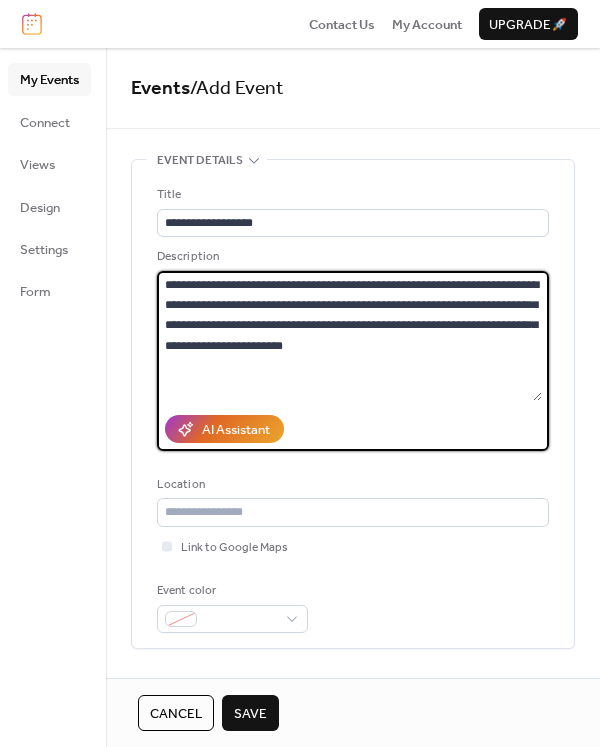 type on "**********" 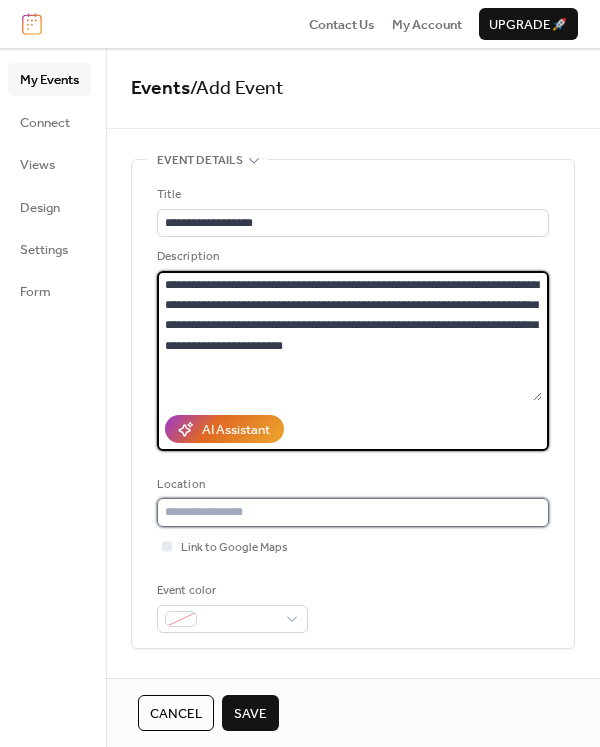 click at bounding box center [353, 512] 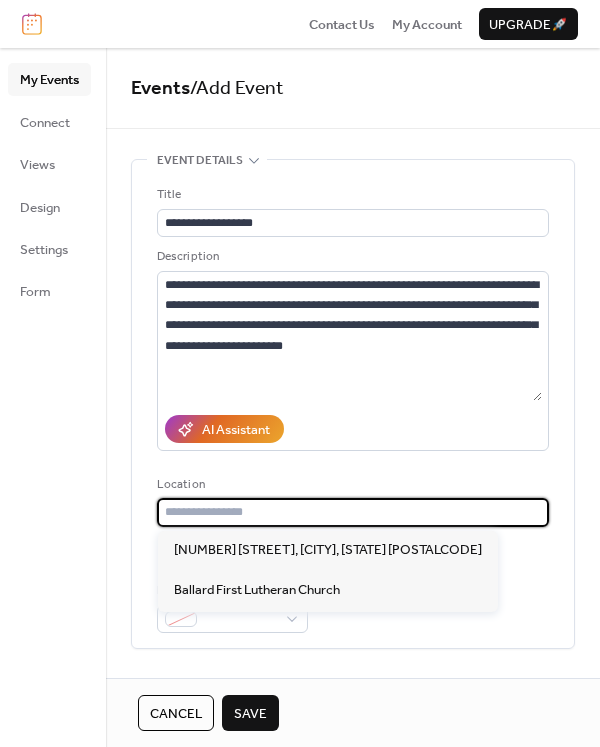 paste on "**********" 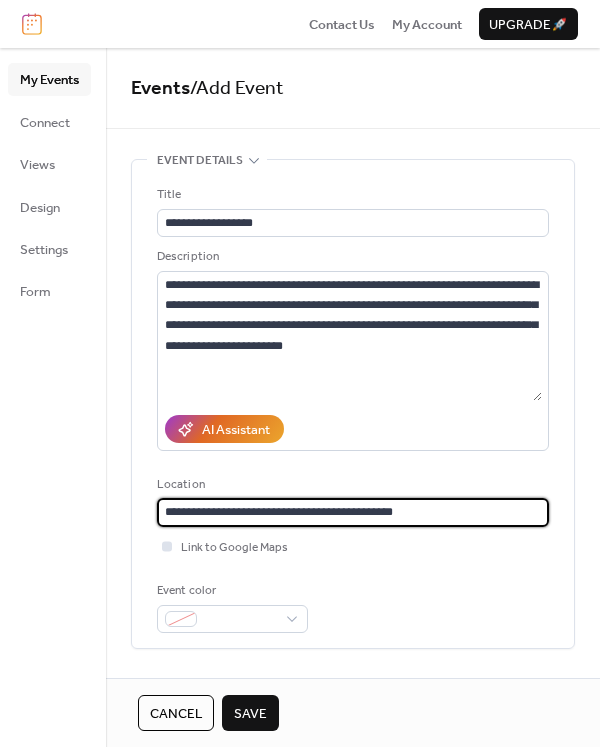 type on "**********" 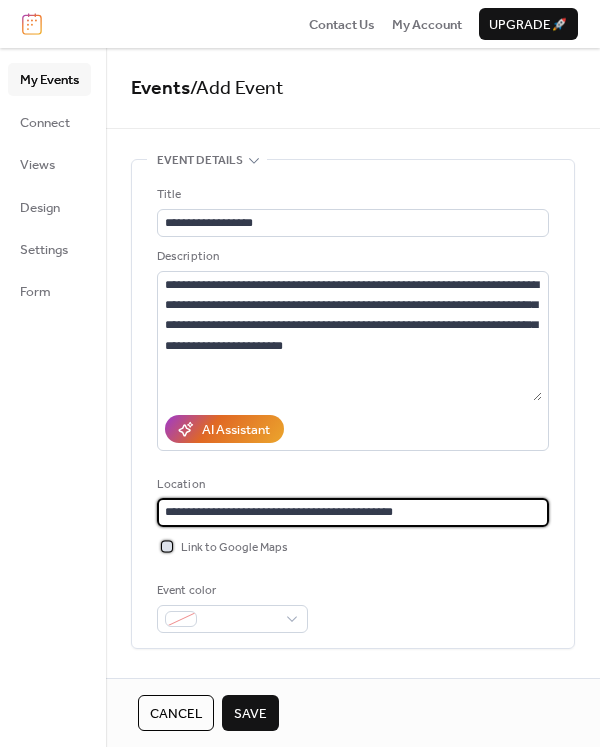 click at bounding box center [167, 546] 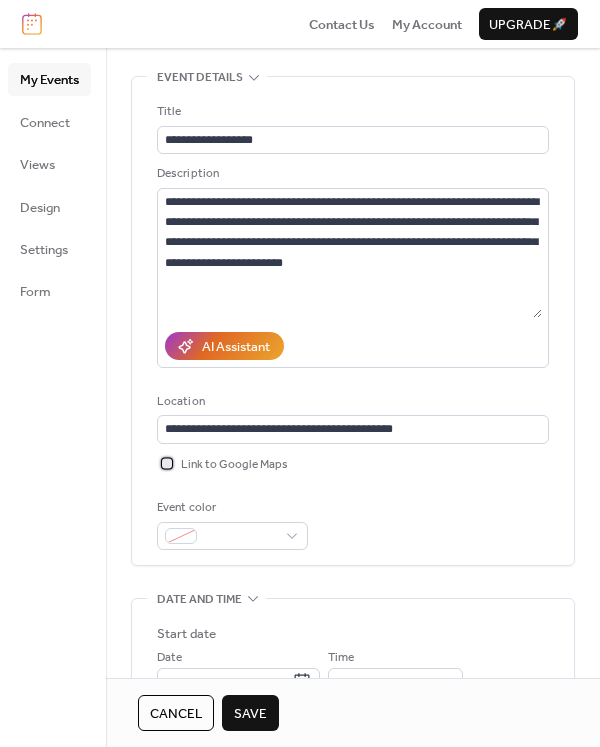 scroll, scrollTop: 200, scrollLeft: 0, axis: vertical 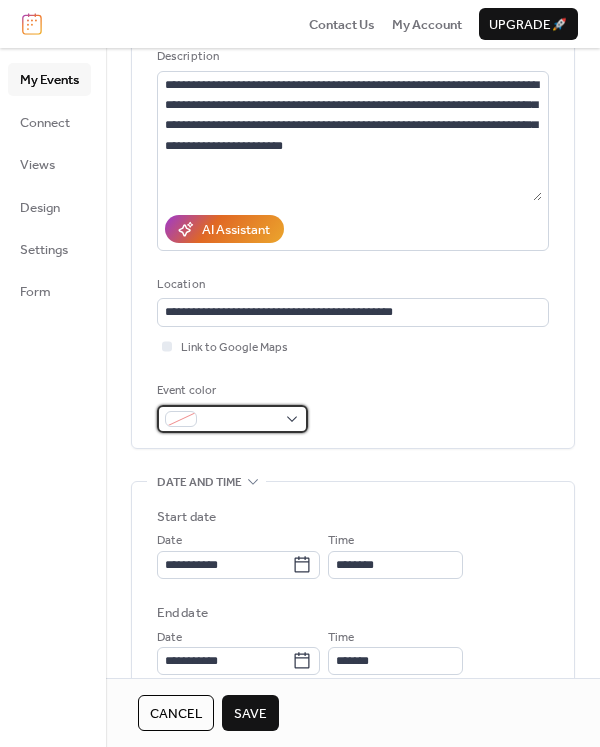 click at bounding box center (232, 419) 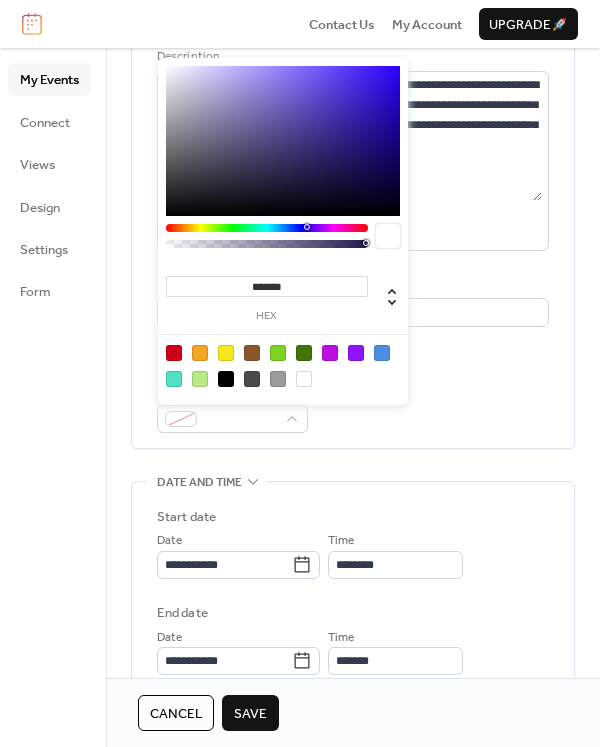 click at bounding box center (174, 379) 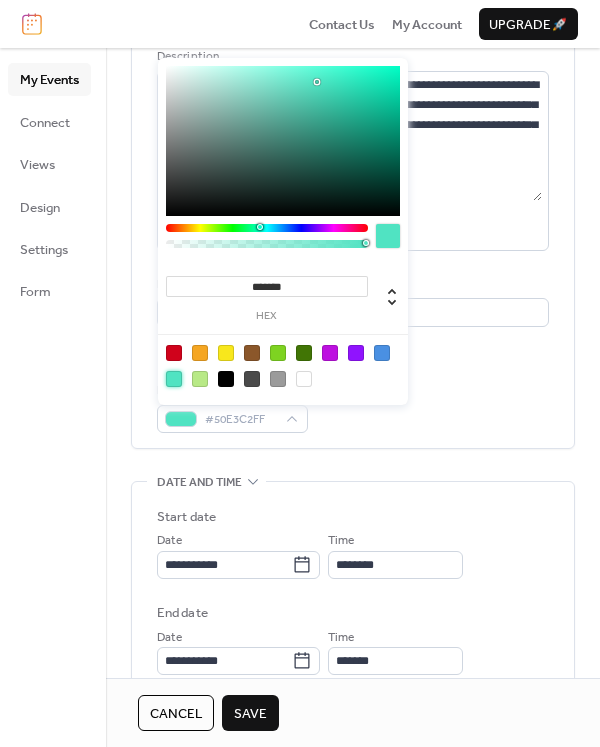 click on "Event color #50E3C2FF" at bounding box center (353, 407) 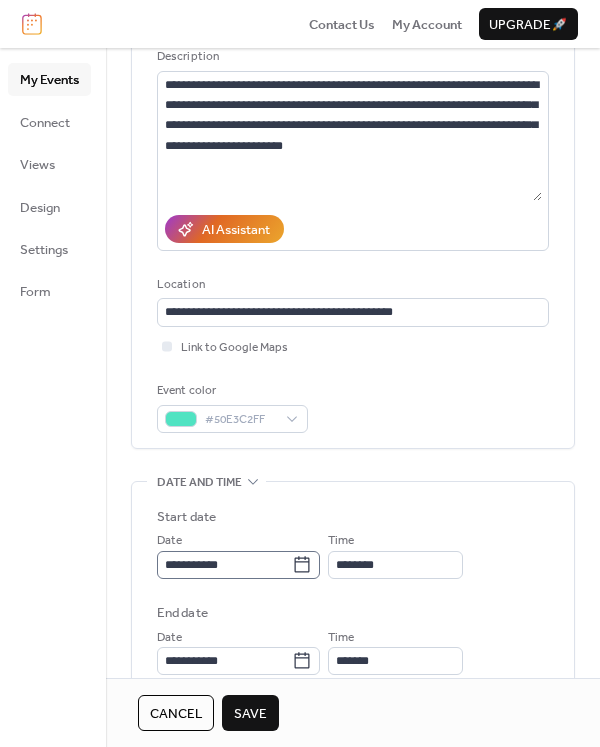 click 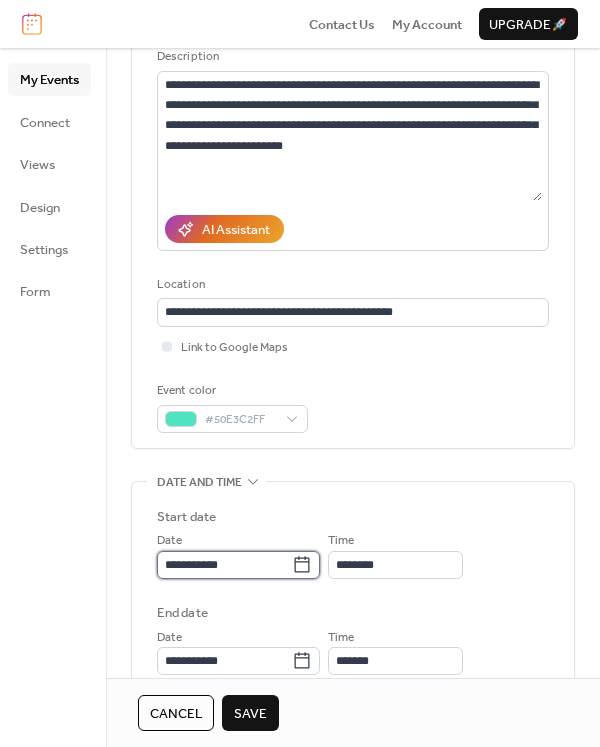 click on "**********" at bounding box center [224, 565] 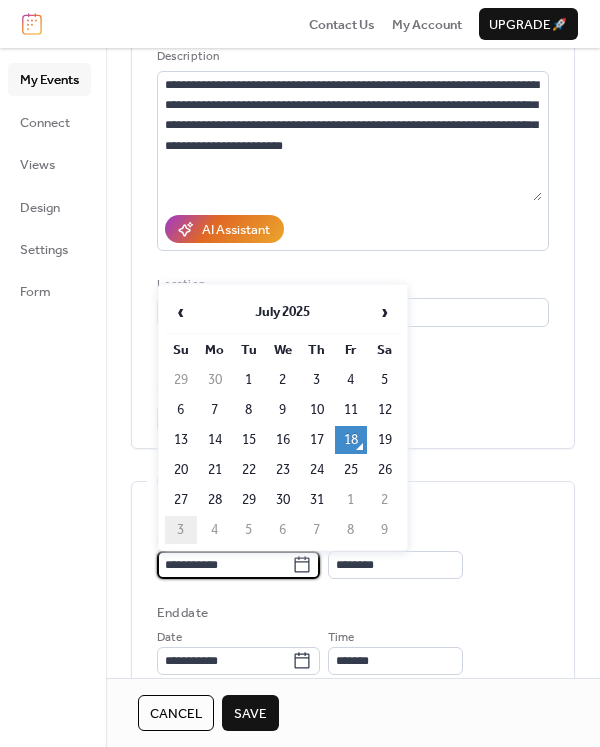 click on "3" at bounding box center [181, 530] 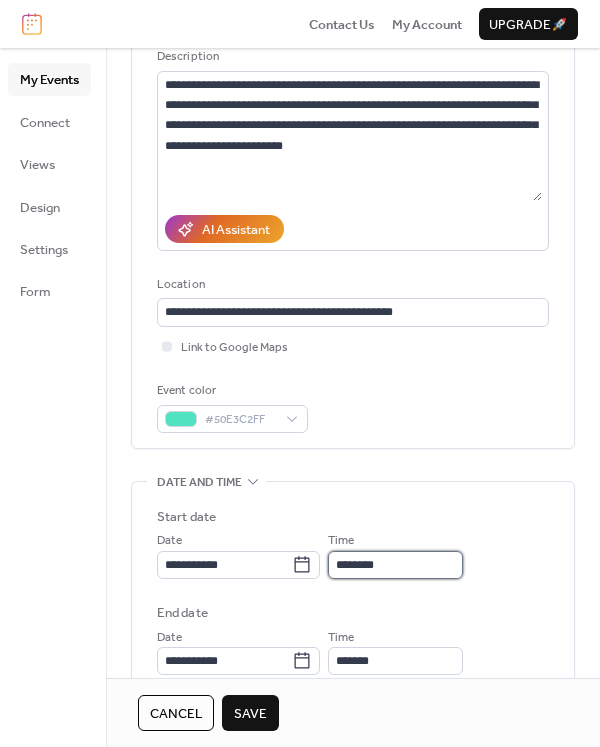 click on "********" at bounding box center [395, 565] 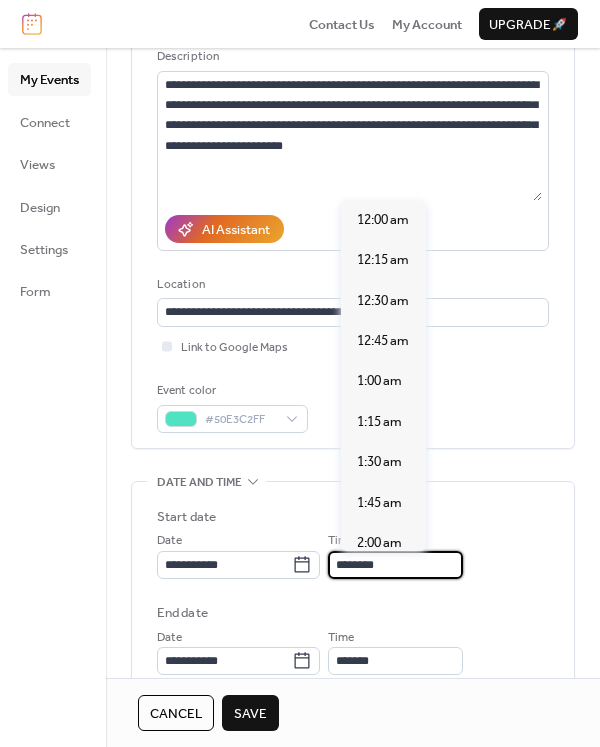 scroll, scrollTop: 1940, scrollLeft: 0, axis: vertical 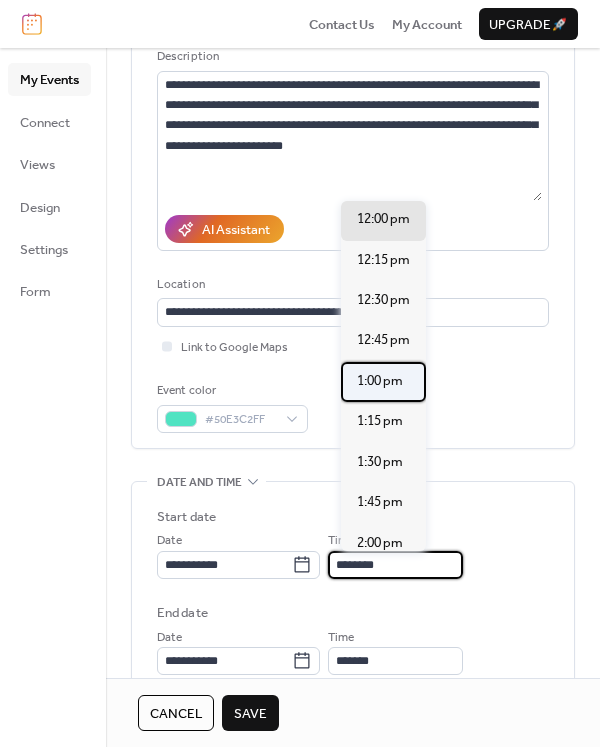 click on "1:00 pm" at bounding box center [380, 381] 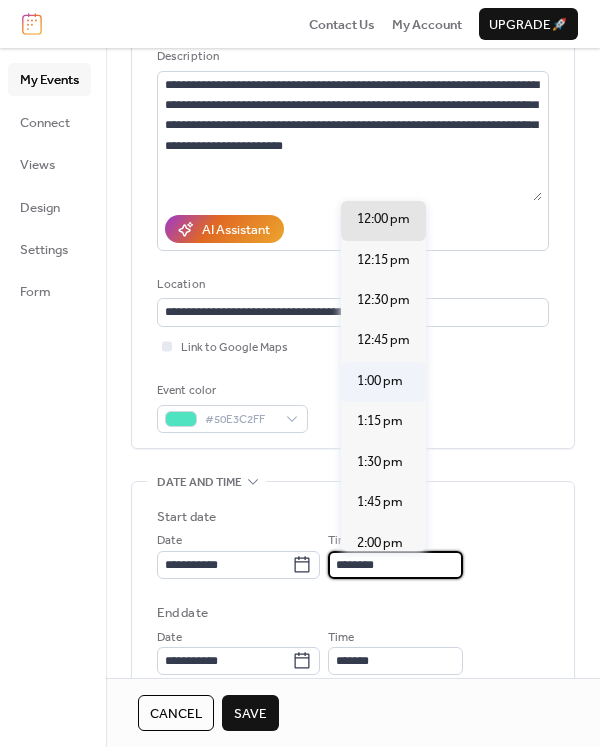 type on "*******" 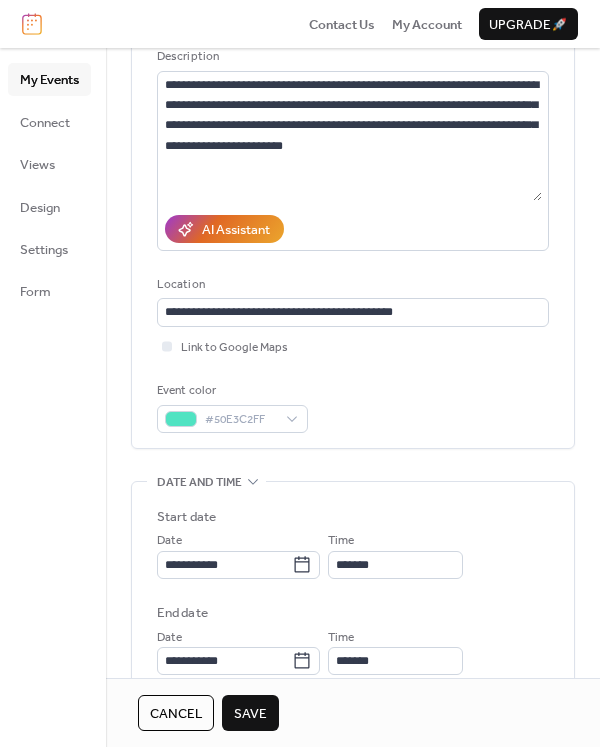 click on "Save" at bounding box center (250, 714) 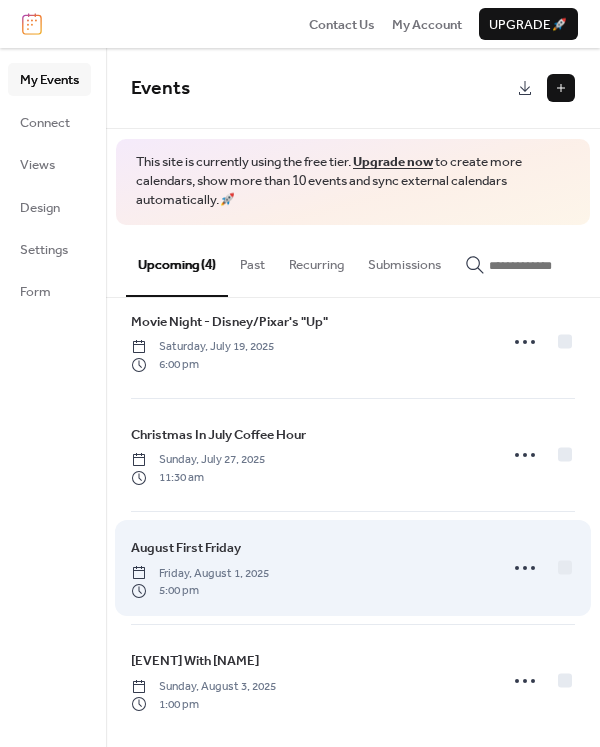 scroll, scrollTop: 48, scrollLeft: 0, axis: vertical 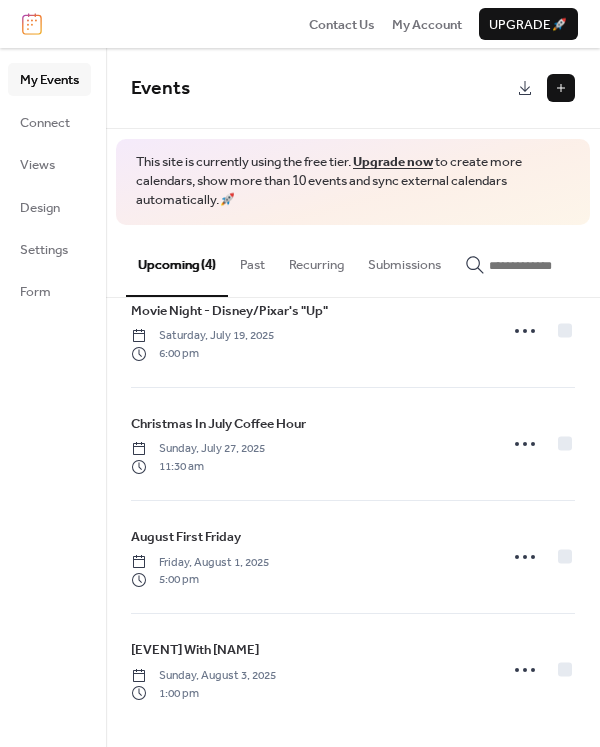 click at bounding box center (561, 88) 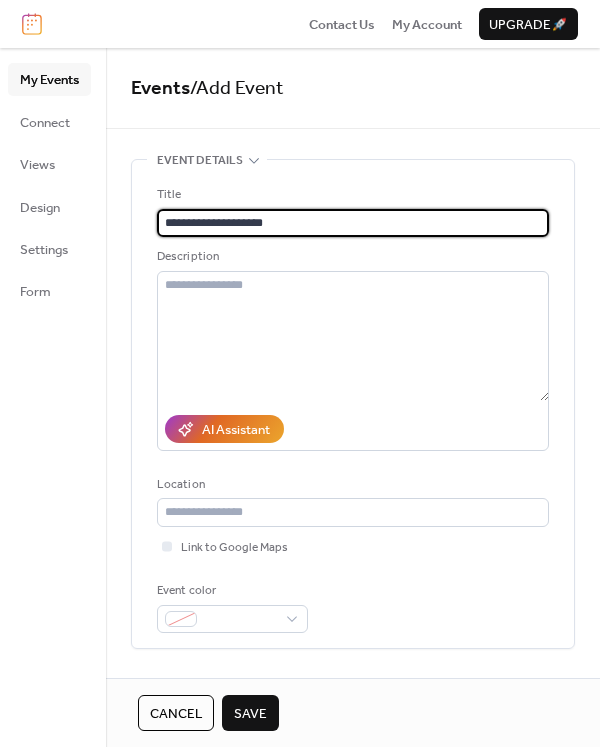 type on "**********" 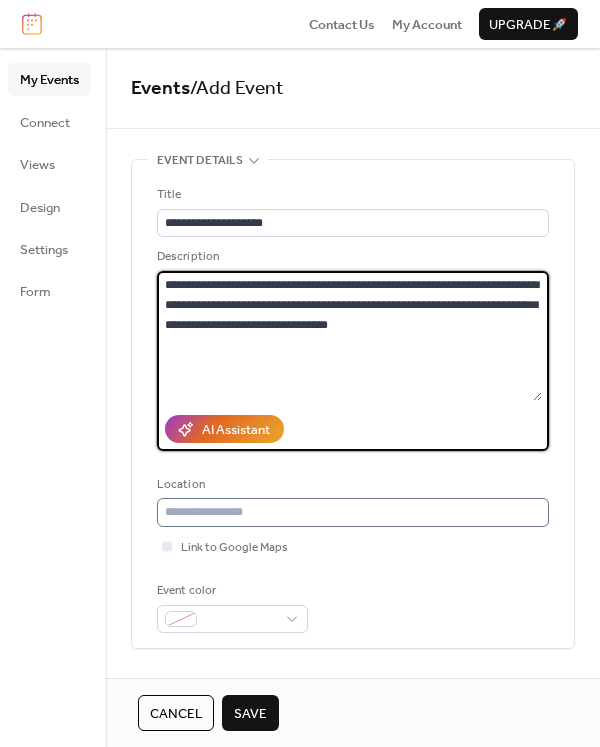 type on "**********" 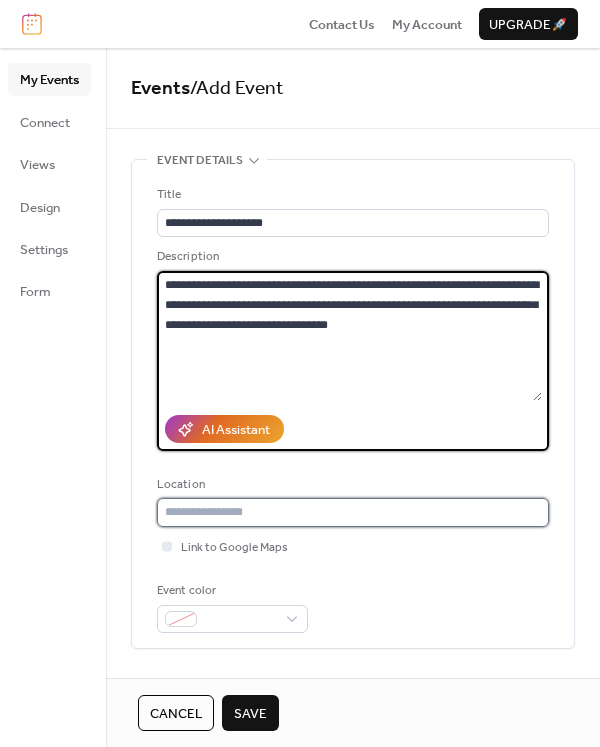 click at bounding box center (353, 512) 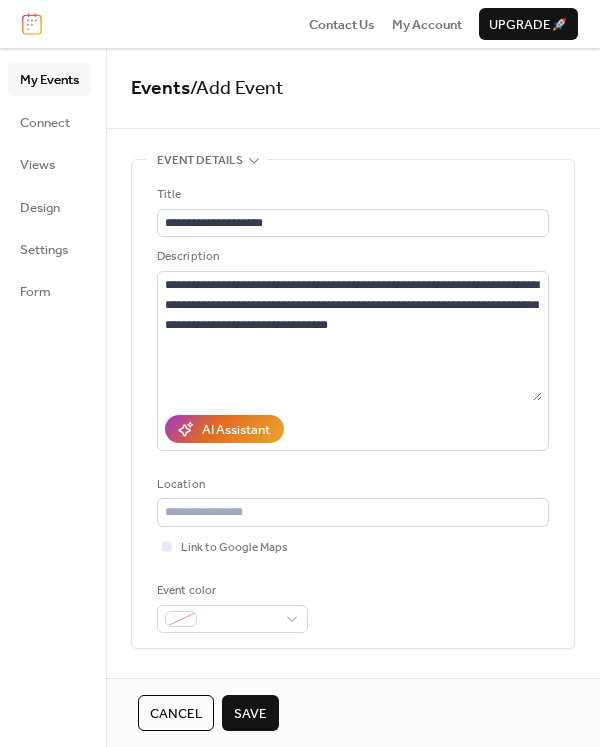 click on "**********" at bounding box center [353, 409] 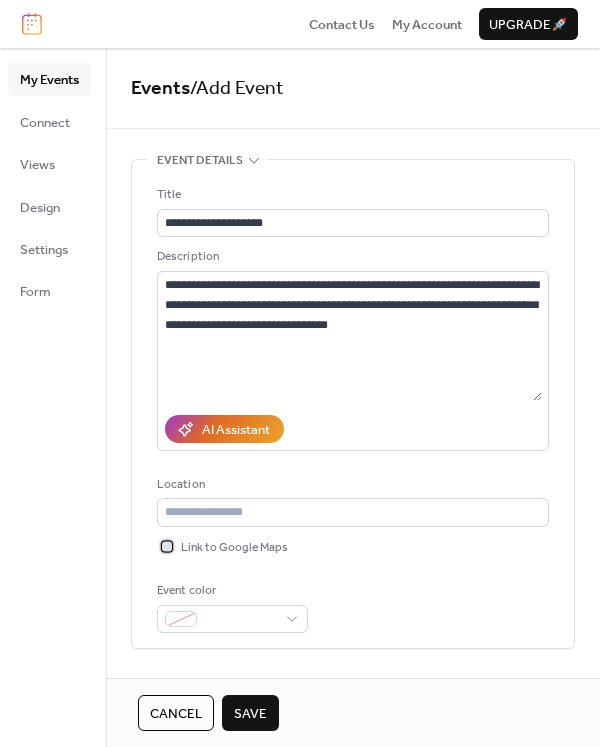click at bounding box center (167, 546) 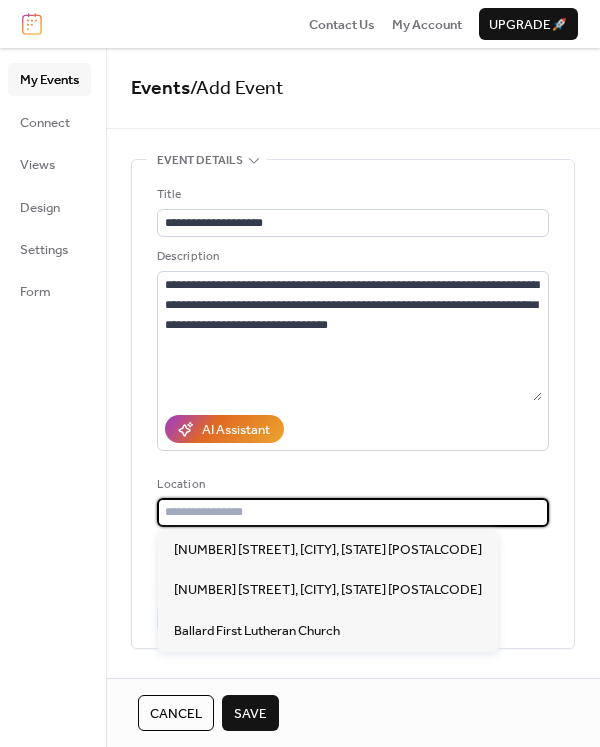 click at bounding box center [353, 512] 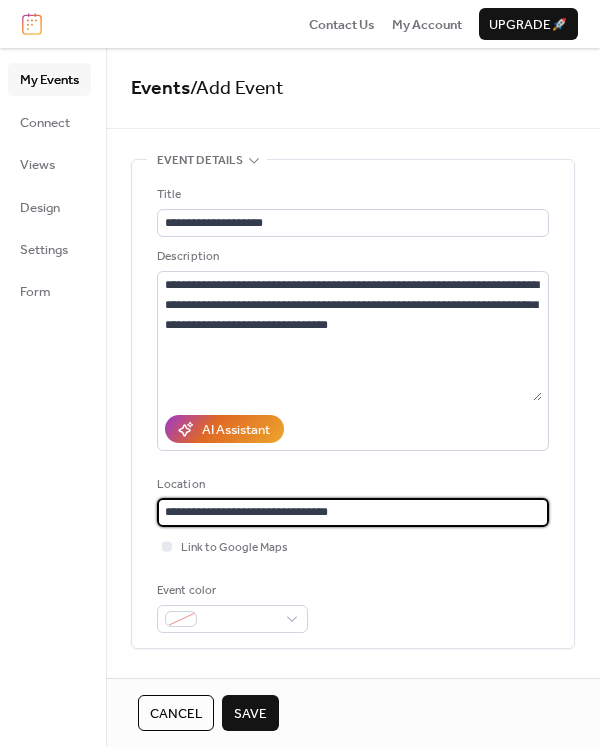 scroll, scrollTop: 200, scrollLeft: 0, axis: vertical 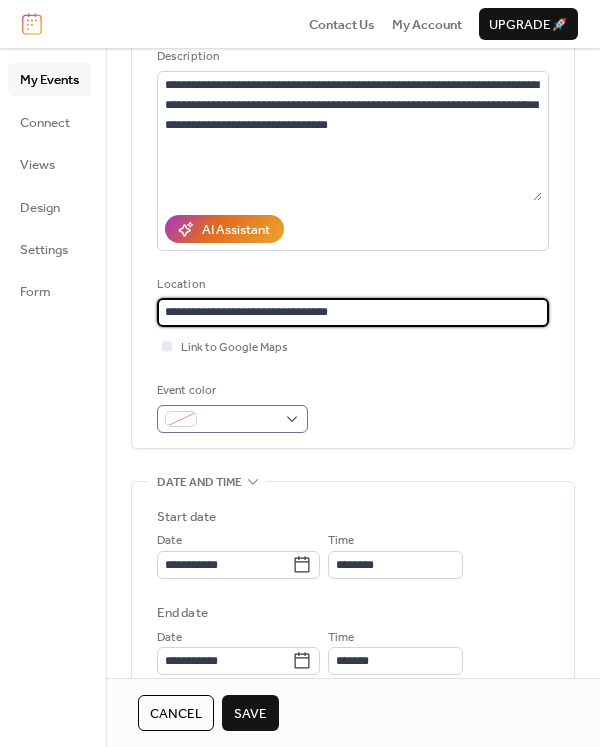 type on "**********" 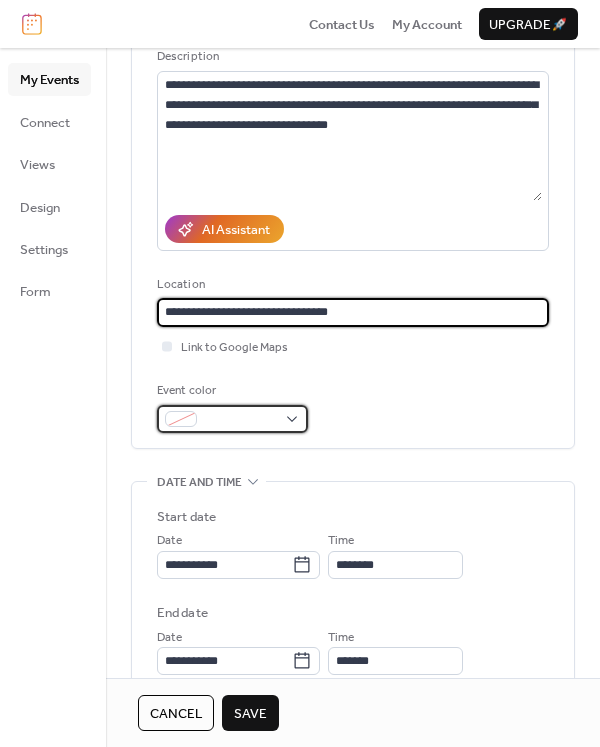 click at bounding box center [232, 419] 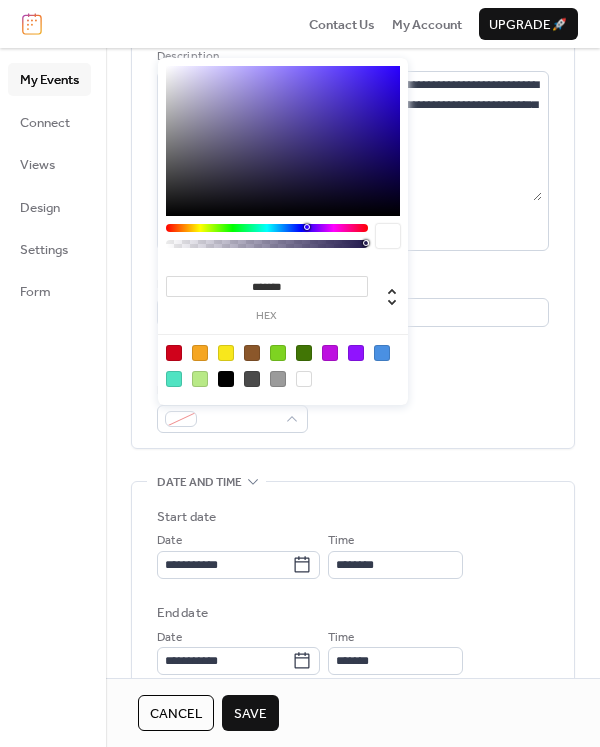 click at bounding box center [382, 353] 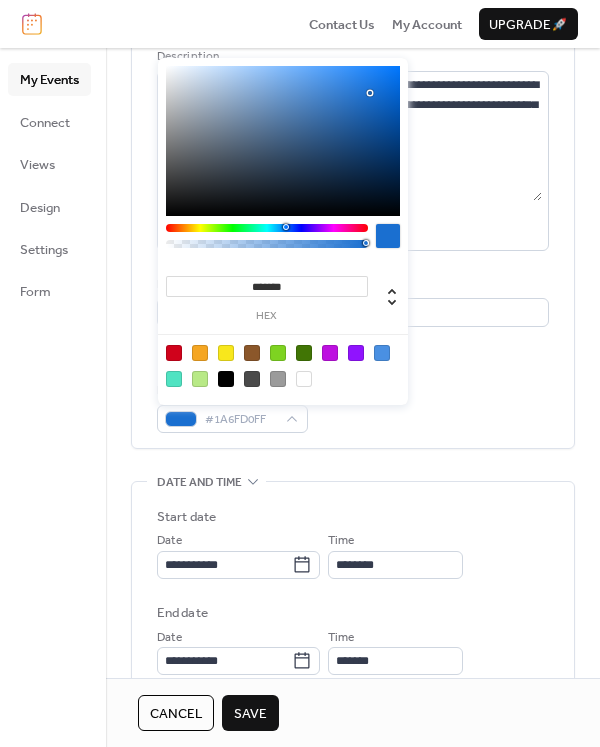 type on "*******" 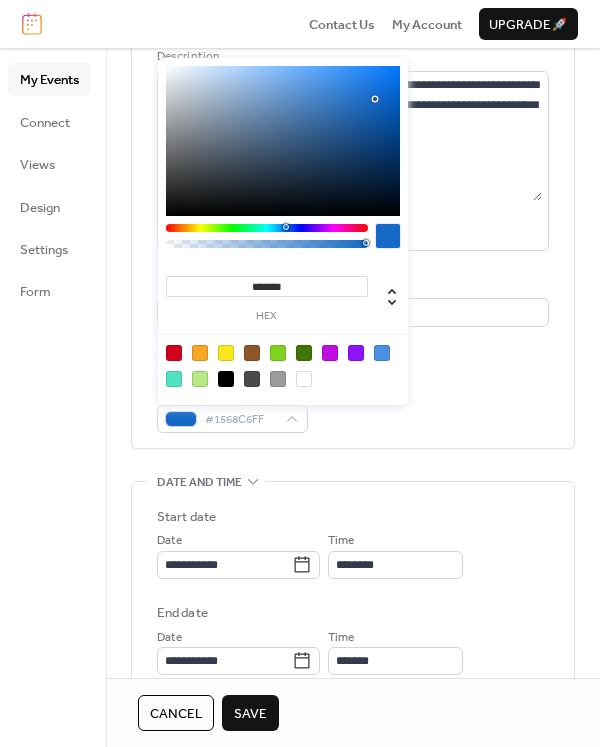 drag, startPoint x: 318, startPoint y: 81, endPoint x: 375, endPoint y: 99, distance: 59.77458 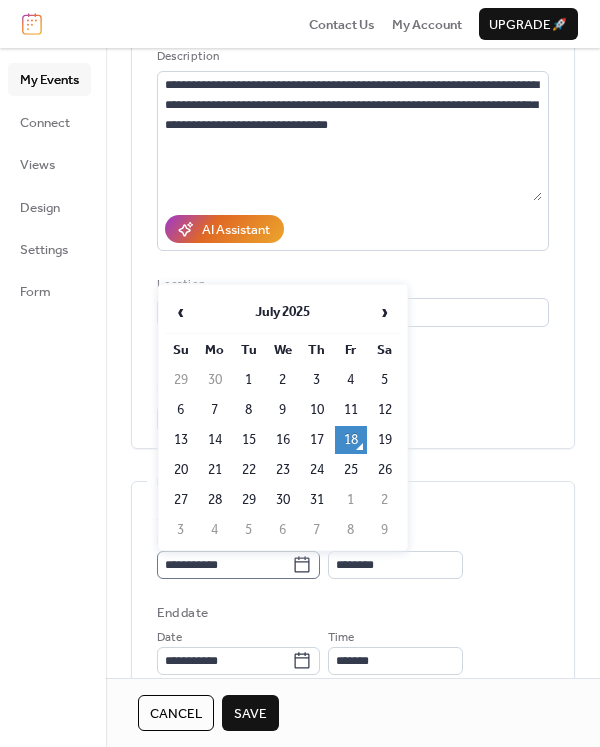 click 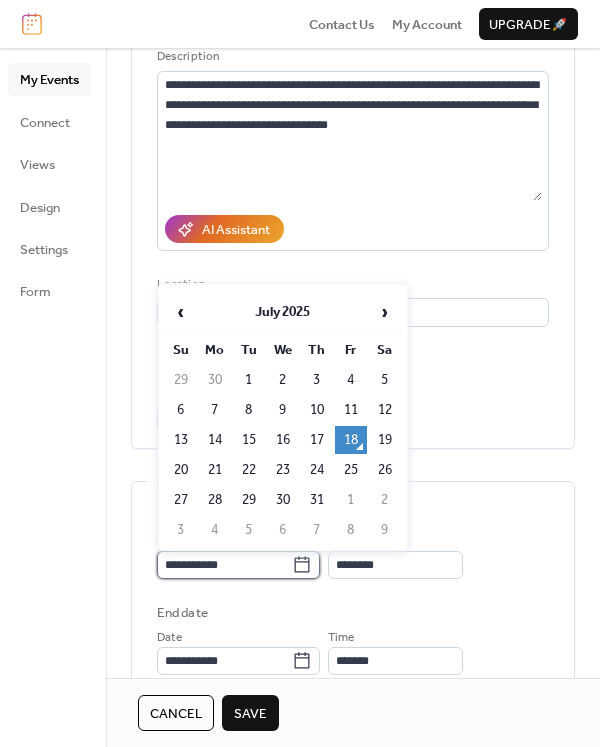 click on "**********" at bounding box center [224, 565] 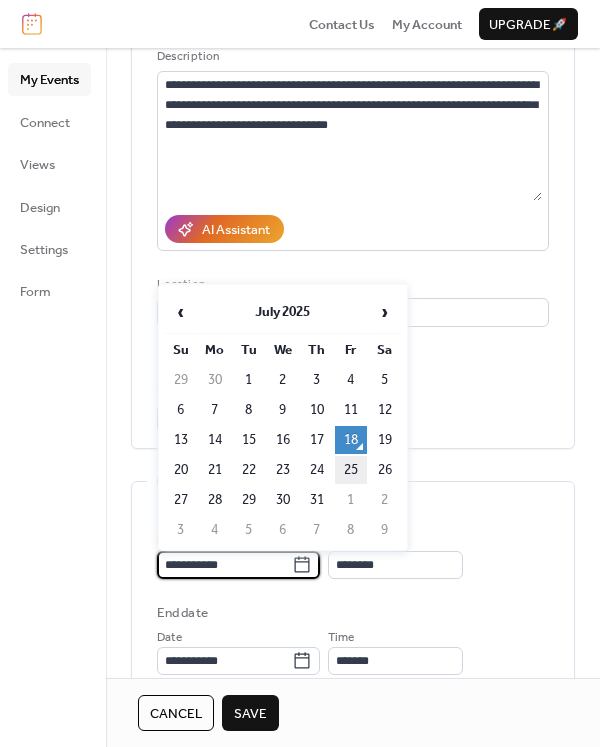 click on "25" at bounding box center [351, 470] 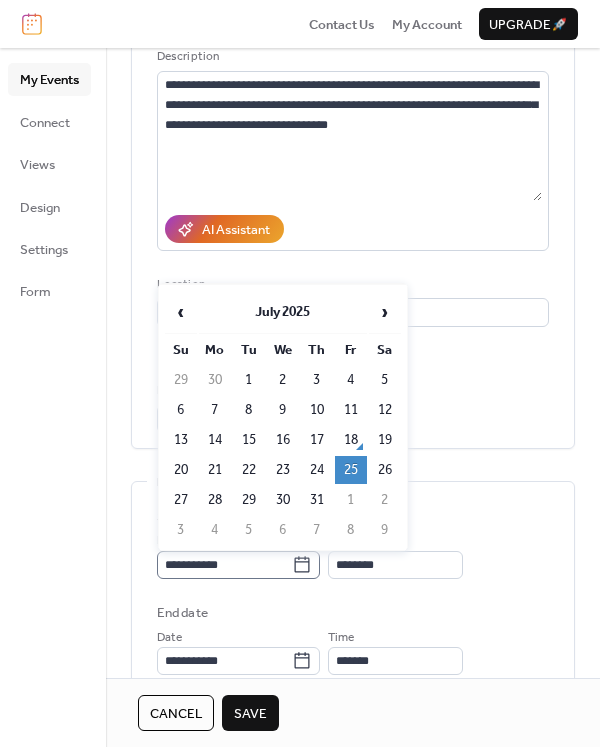 click 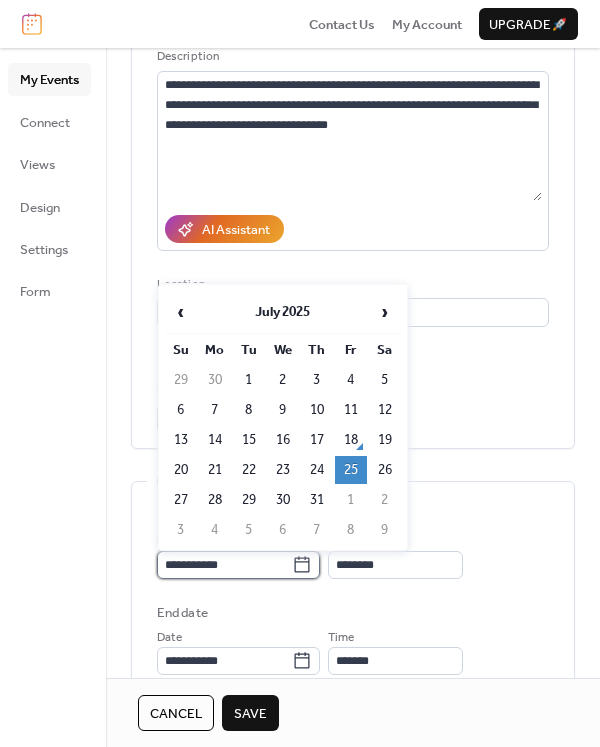 click on "**********" at bounding box center (224, 565) 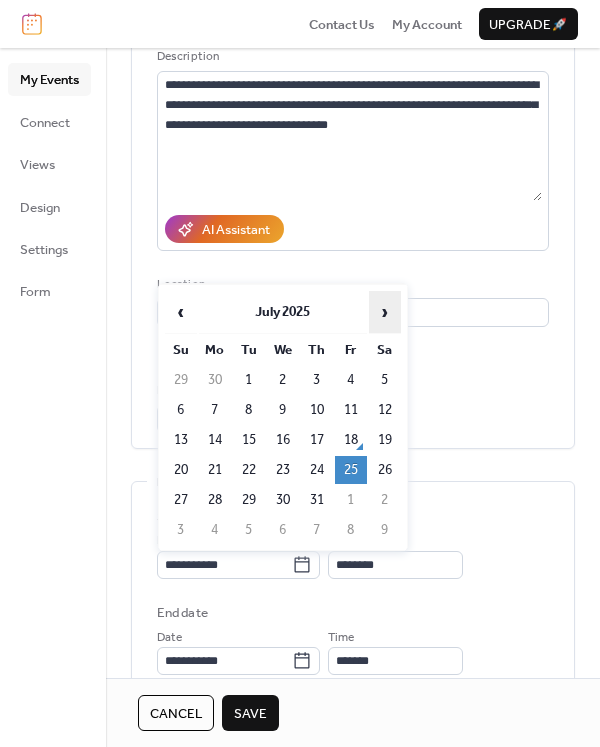 click on "›" at bounding box center (385, 312) 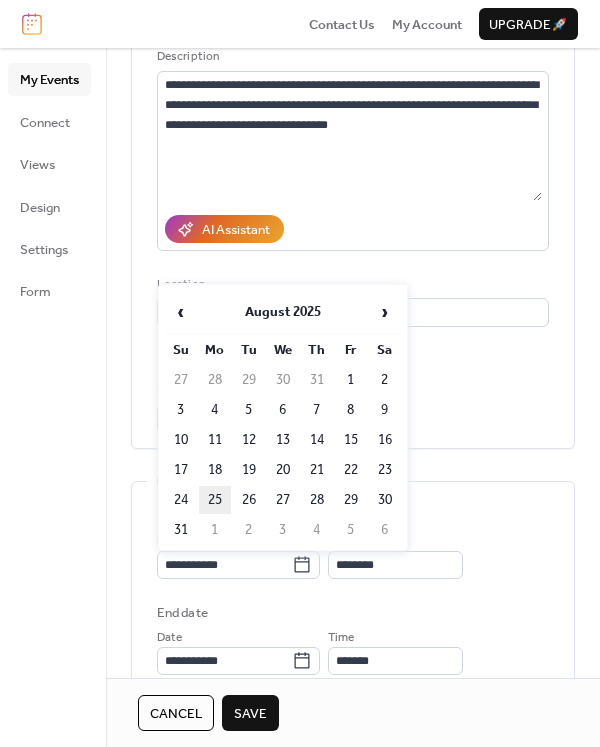 click on "25" at bounding box center [215, 500] 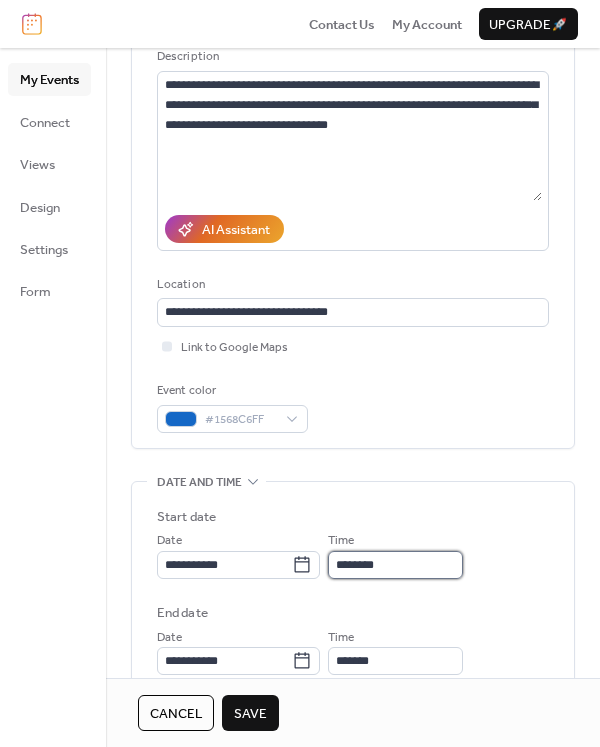click on "********" at bounding box center [395, 565] 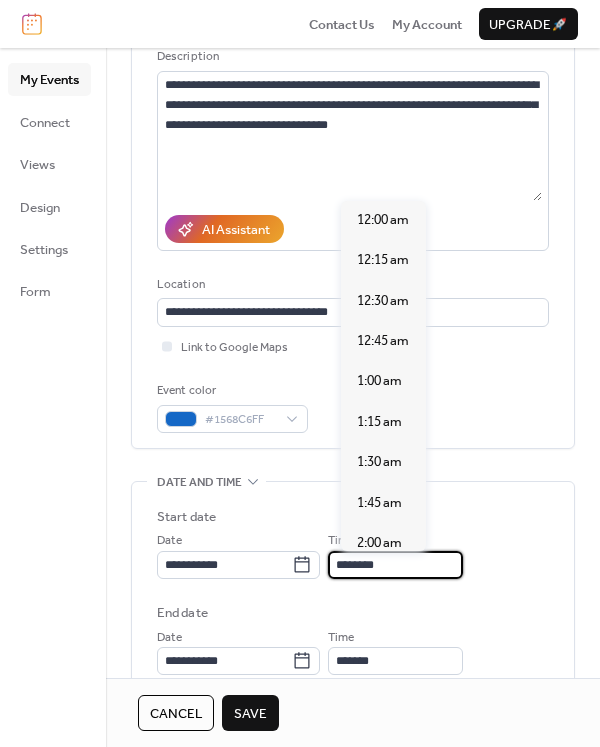 scroll, scrollTop: 1940, scrollLeft: 0, axis: vertical 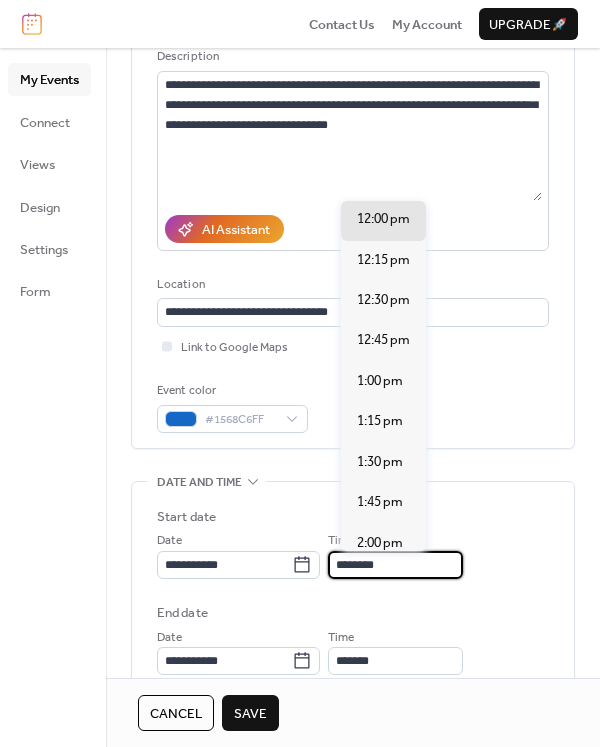 click on "********" at bounding box center [395, 565] 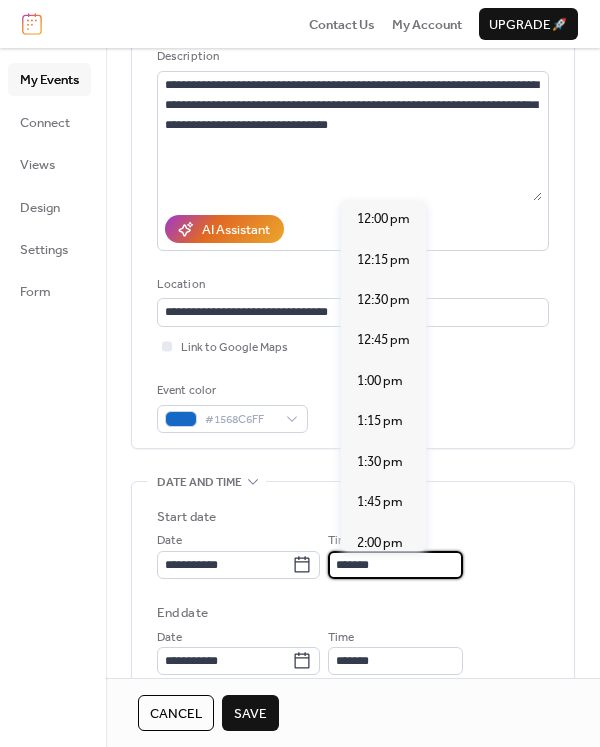 scroll, scrollTop: 2909, scrollLeft: 0, axis: vertical 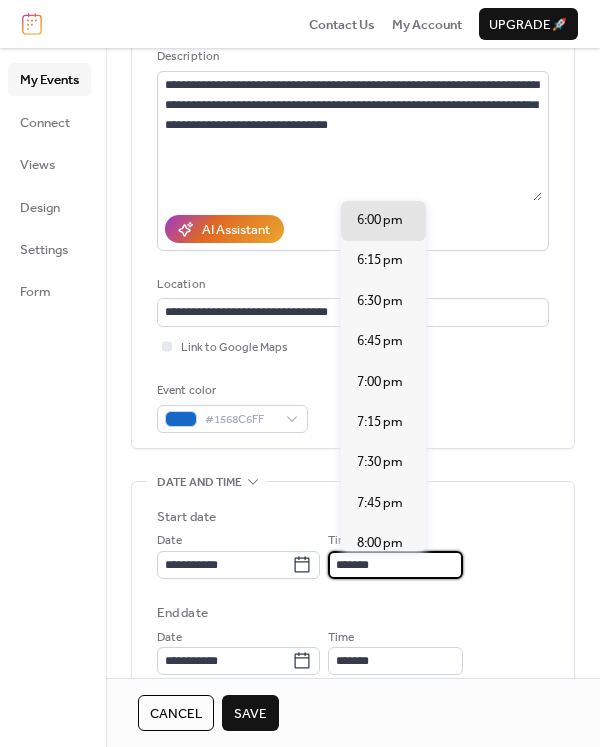click on "*******" at bounding box center (395, 565) 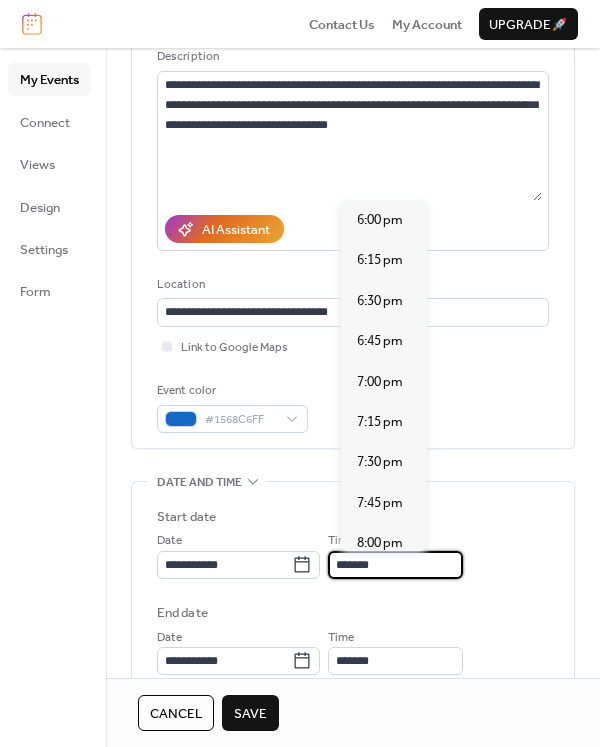 type on "*******" 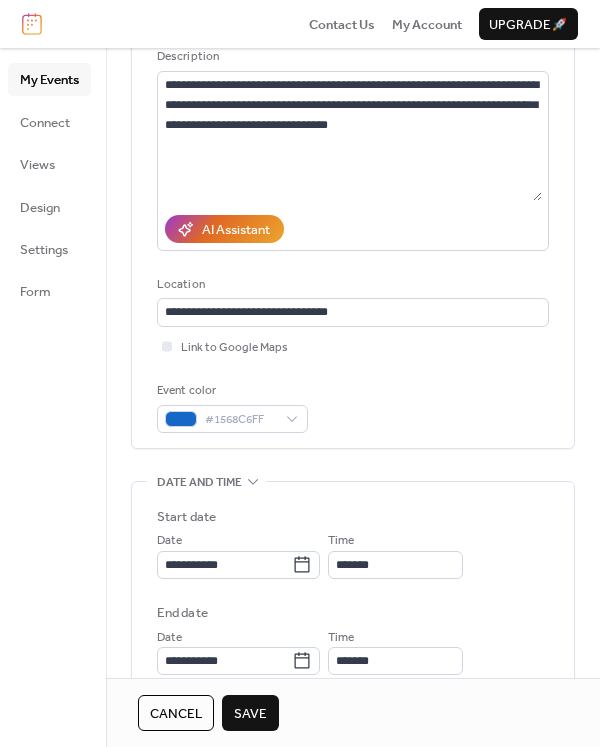 click on "**********" at bounding box center [353, 591] 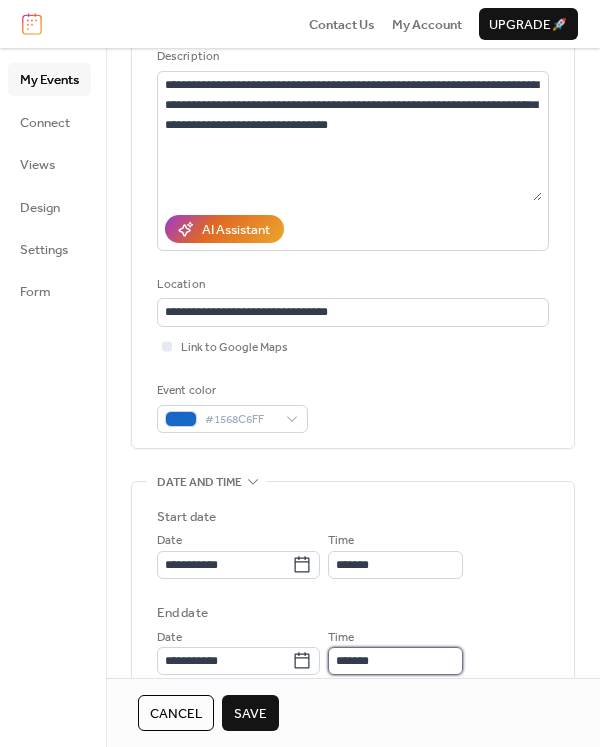 click on "*******" at bounding box center [395, 661] 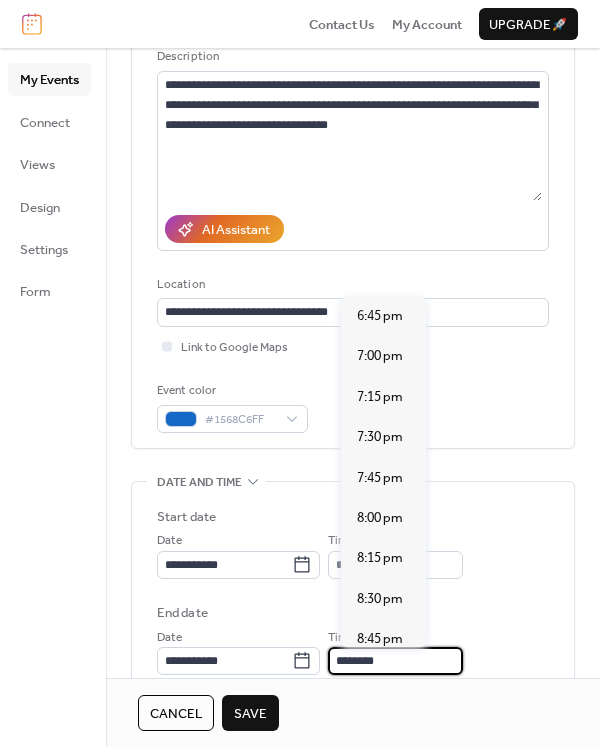 type on "********" 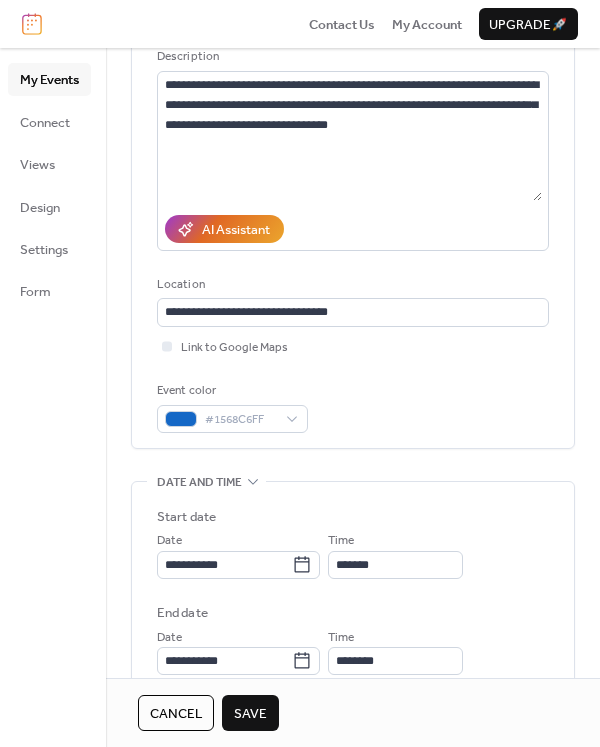 click on "Save" at bounding box center [250, 713] 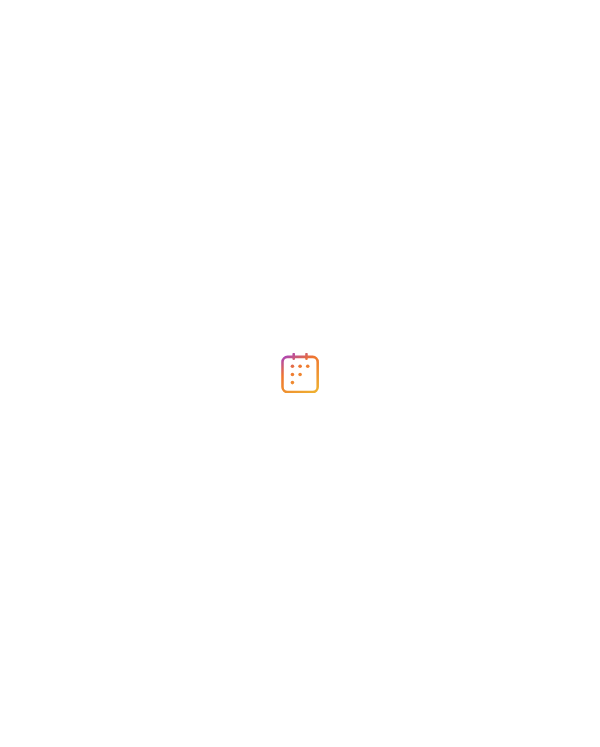 scroll, scrollTop: 0, scrollLeft: 0, axis: both 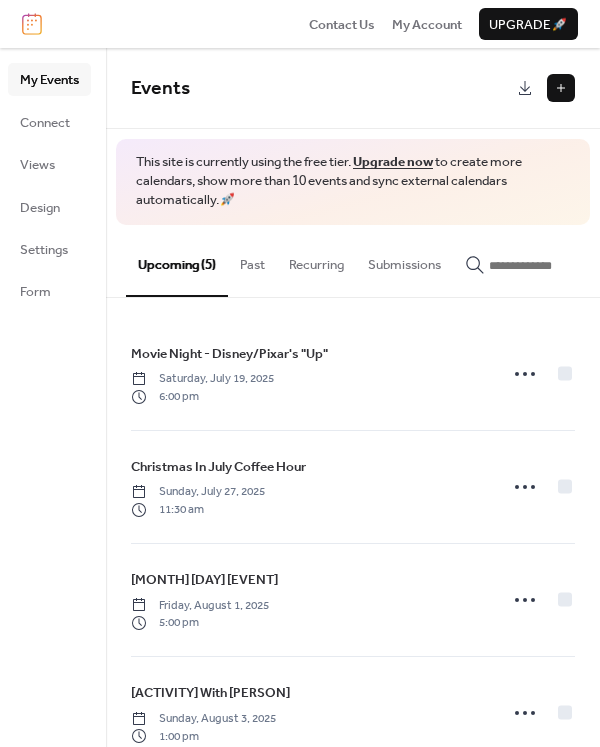 click at bounding box center [561, 88] 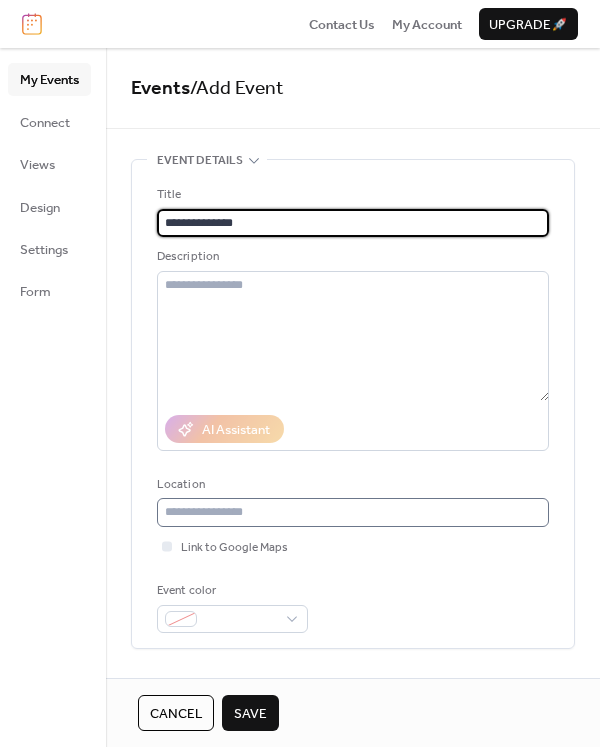 type on "**********" 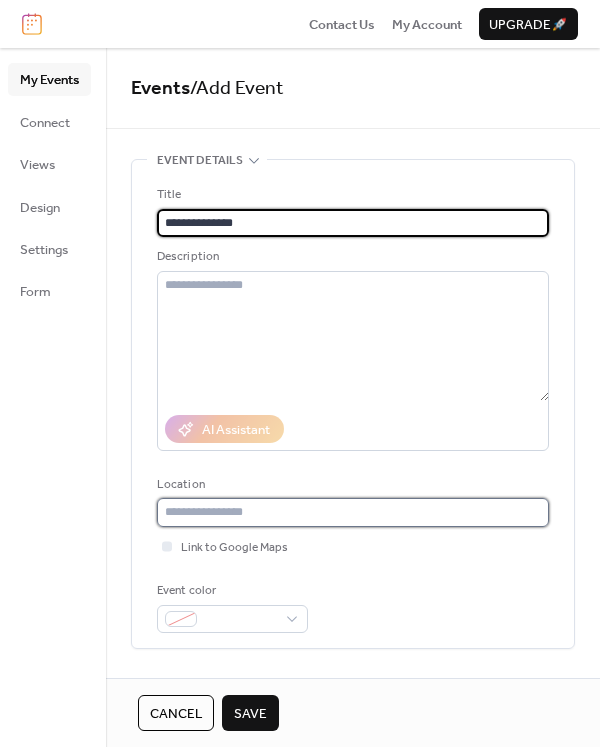 click at bounding box center (353, 512) 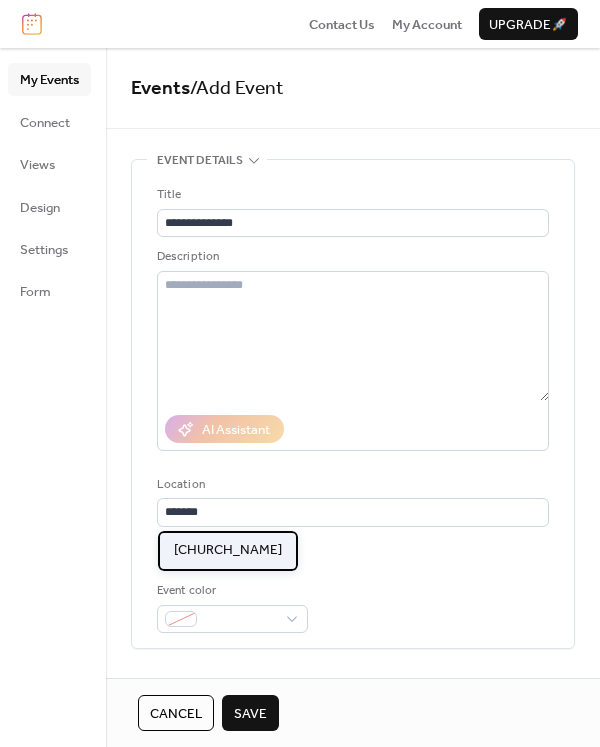 click on "Ballard First Lutheran Church" at bounding box center [228, 550] 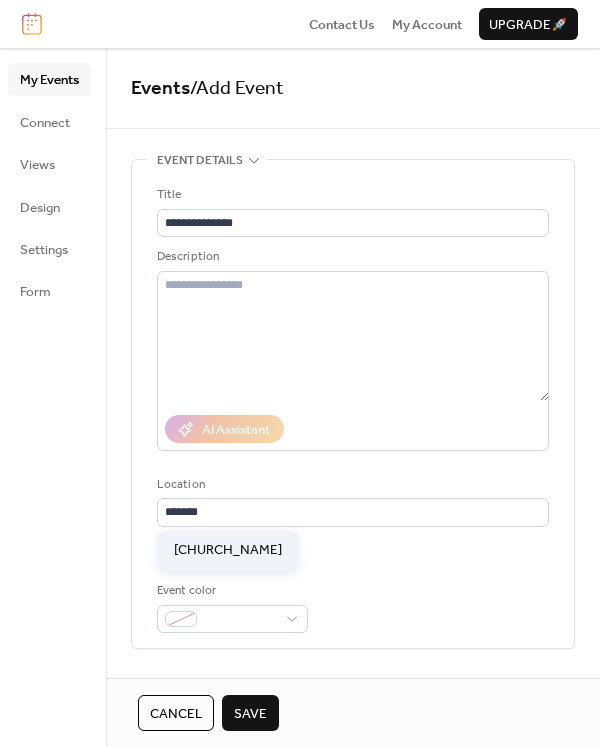 type on "**********" 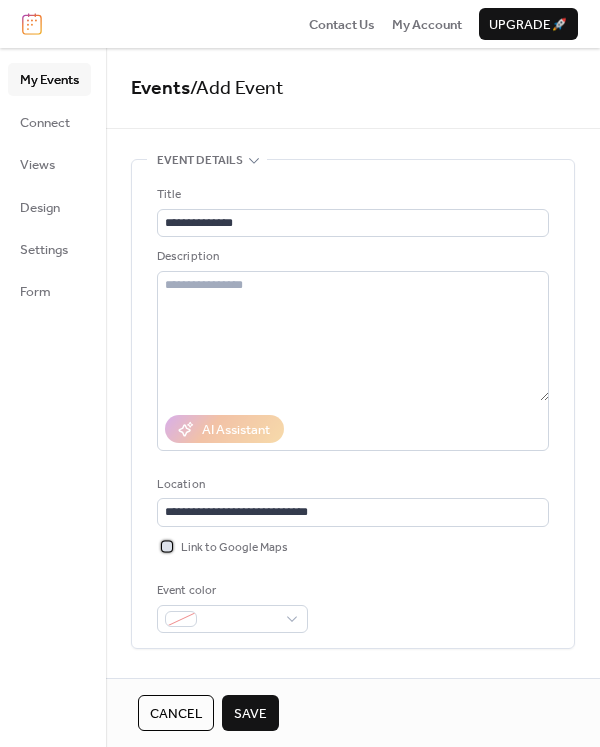 click at bounding box center (167, 546) 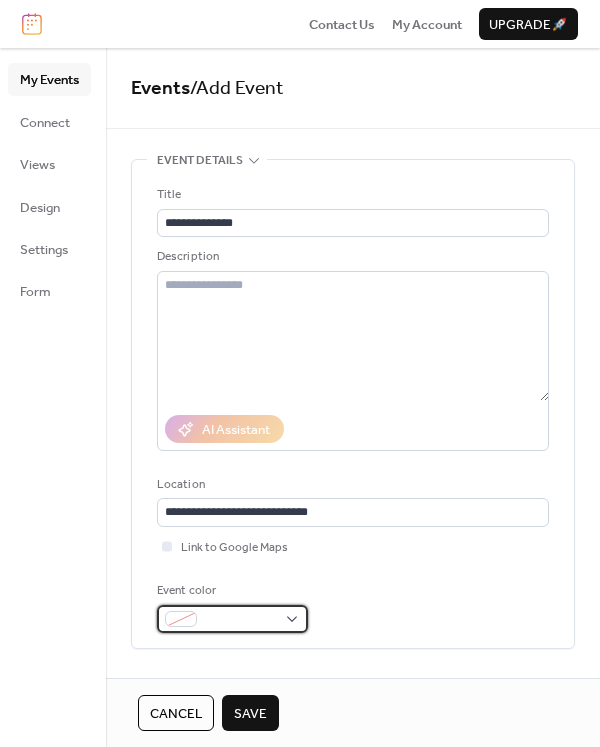 click at bounding box center (232, 619) 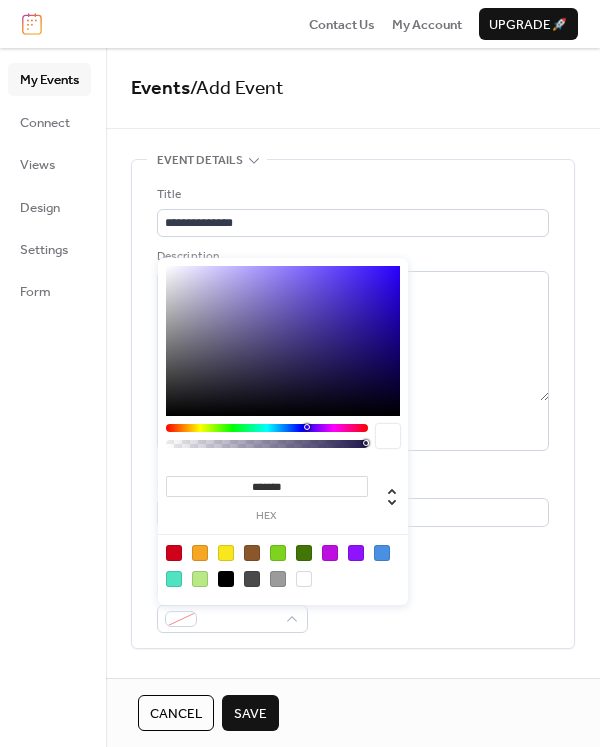 click at bounding box center [278, 553] 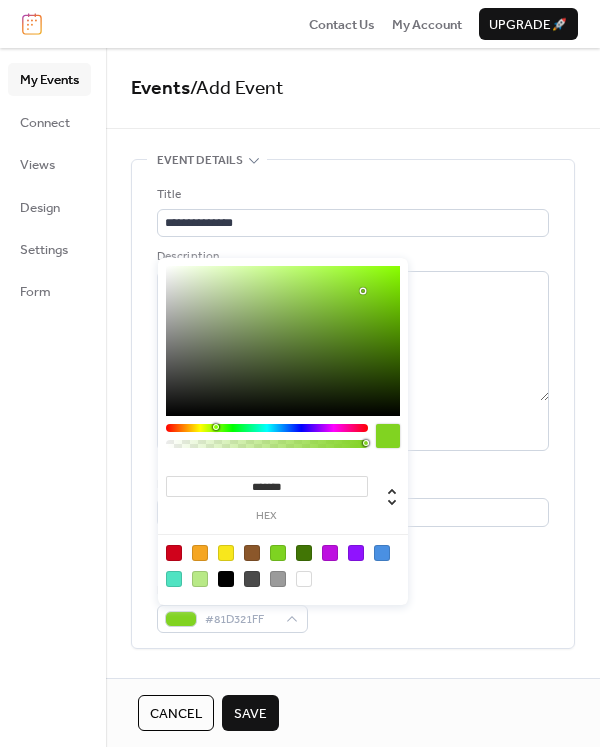 click at bounding box center [216, 427] 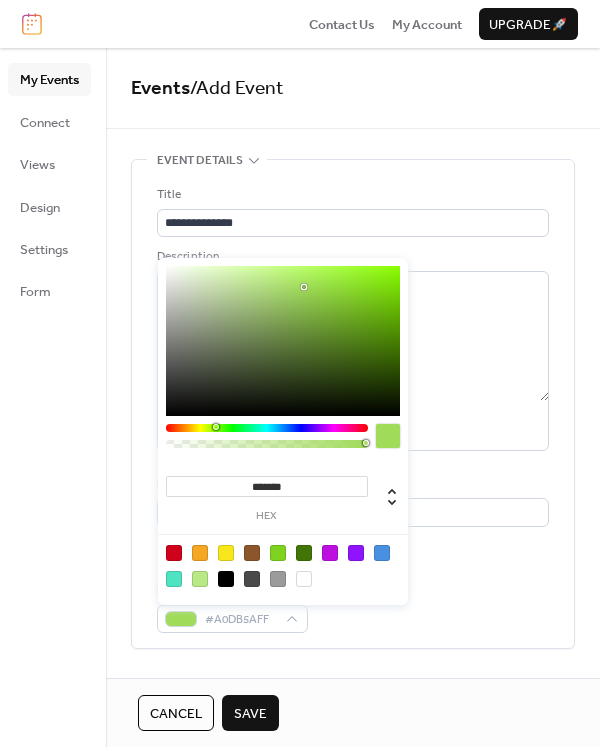 type on "*******" 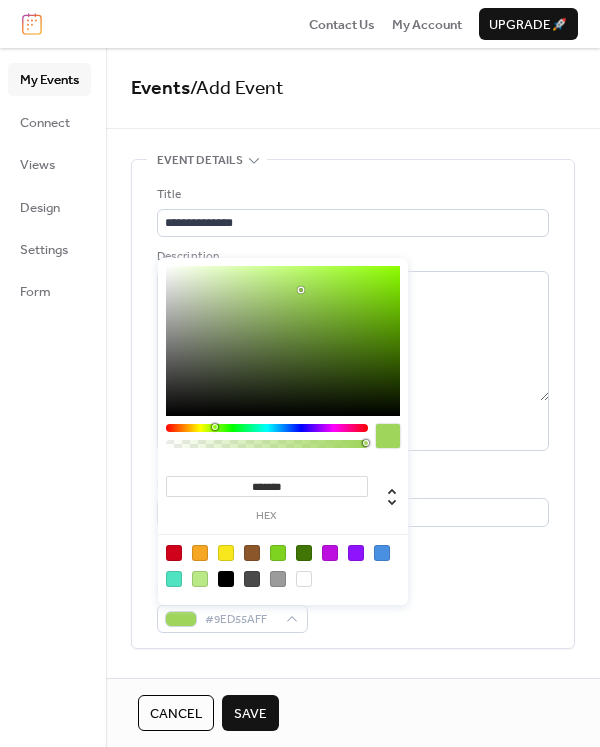 drag, startPoint x: 352, startPoint y: 294, endPoint x: 301, endPoint y: 290, distance: 51.156624 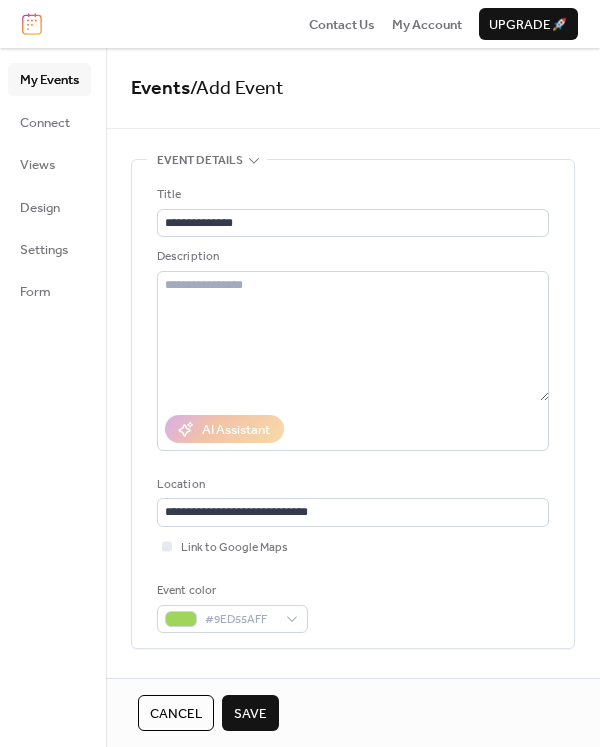 scroll, scrollTop: 400, scrollLeft: 0, axis: vertical 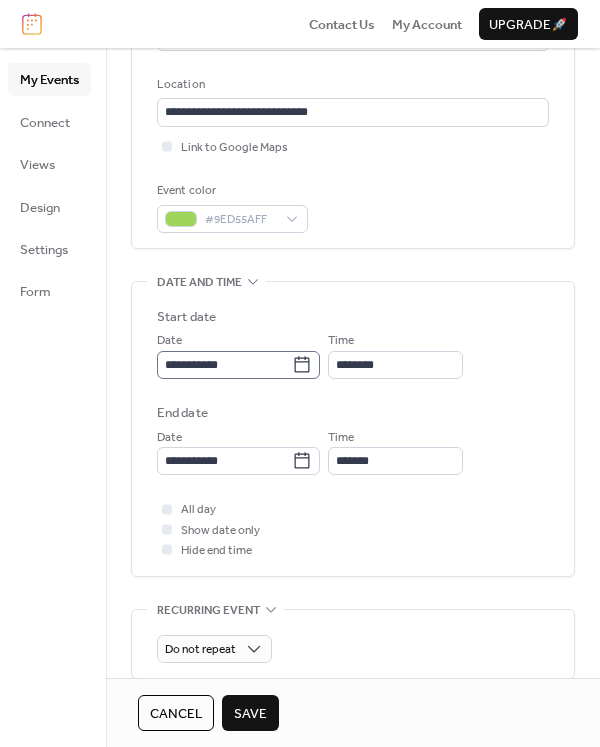 click 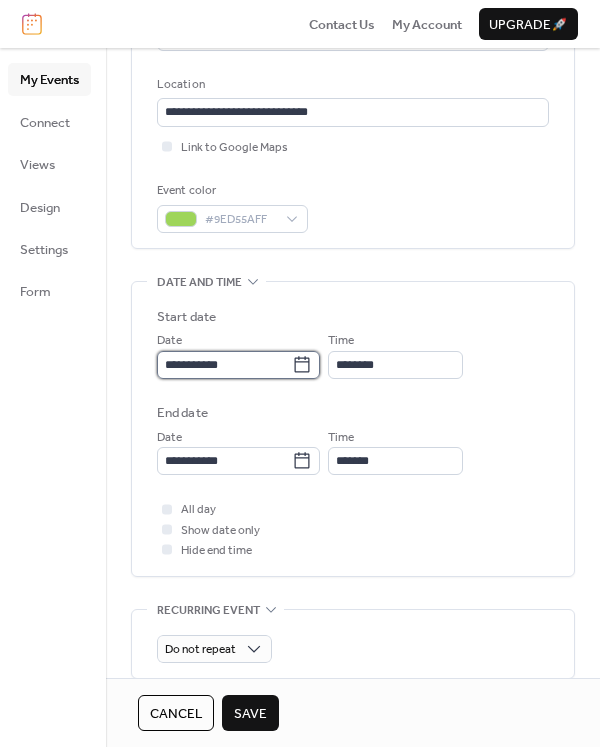 click on "**********" at bounding box center (224, 365) 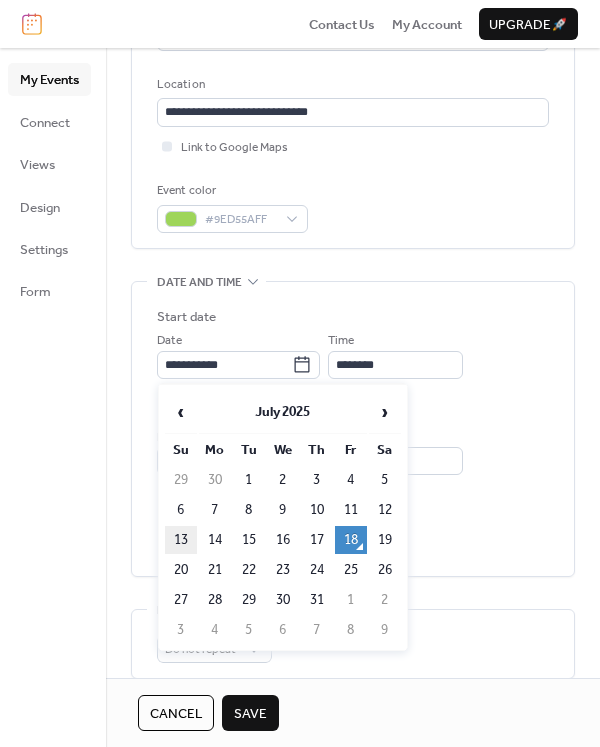 click on "13" at bounding box center [181, 540] 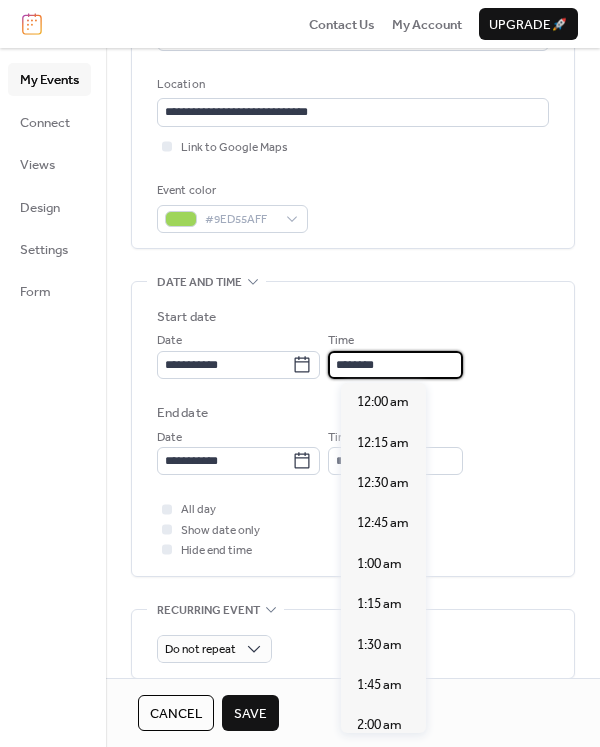 click on "********" at bounding box center [395, 365] 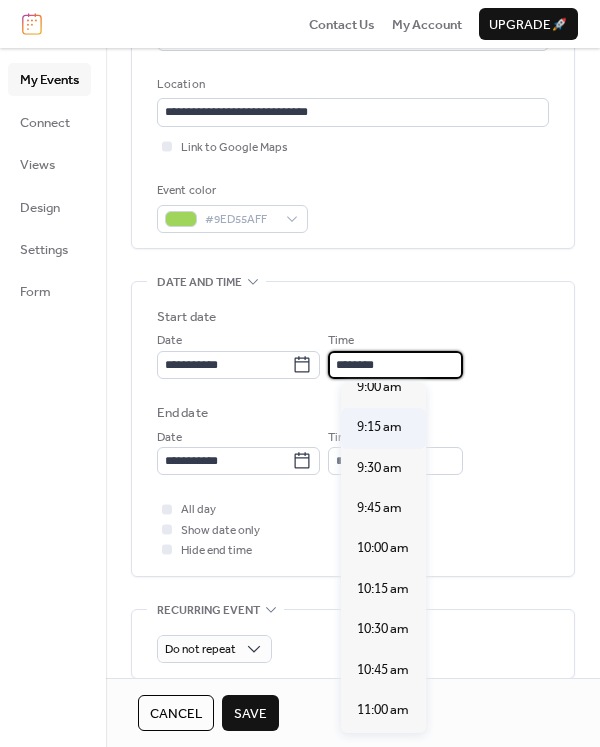scroll, scrollTop: 1440, scrollLeft: 0, axis: vertical 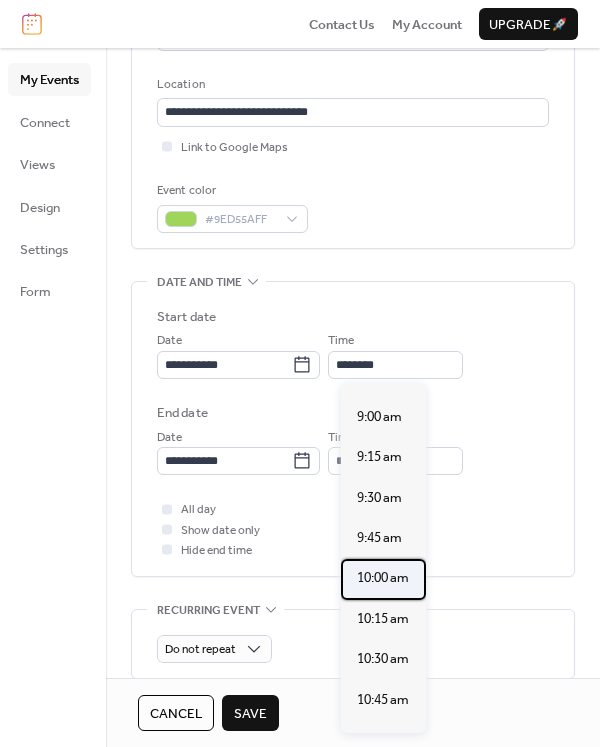 click on "10:00 am" at bounding box center (383, 578) 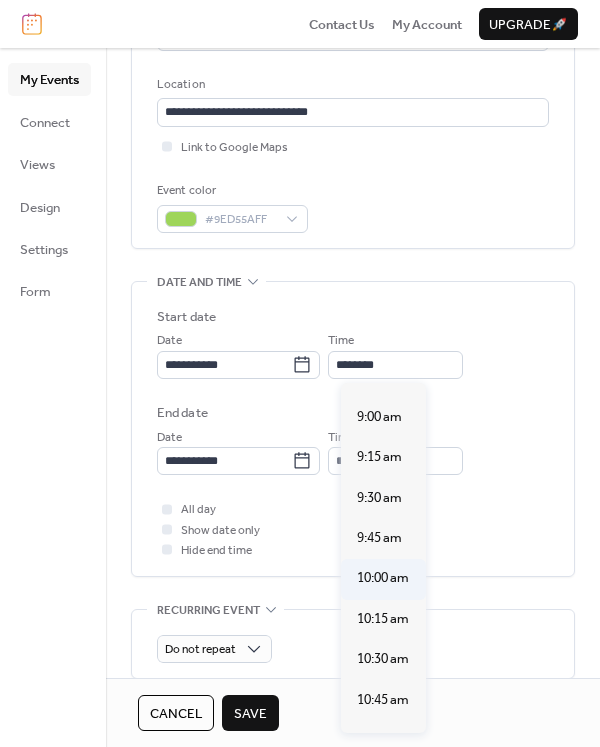 type on "********" 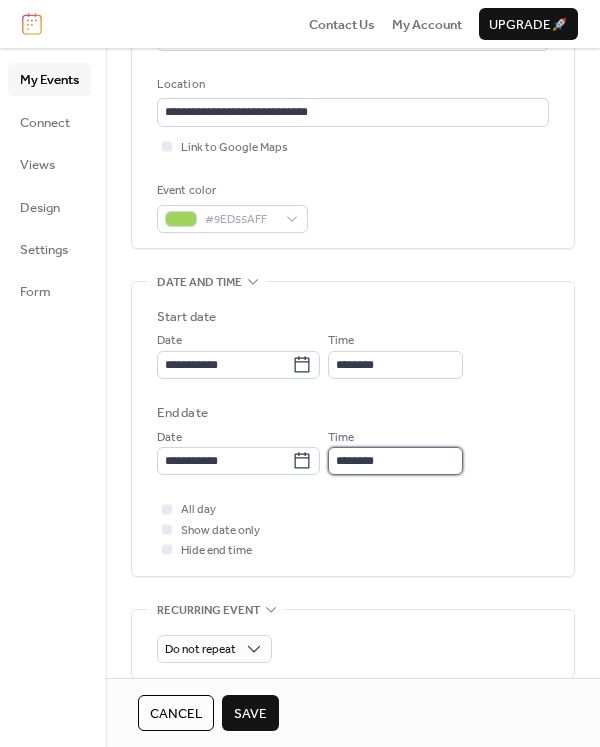 click on "********" at bounding box center [395, 461] 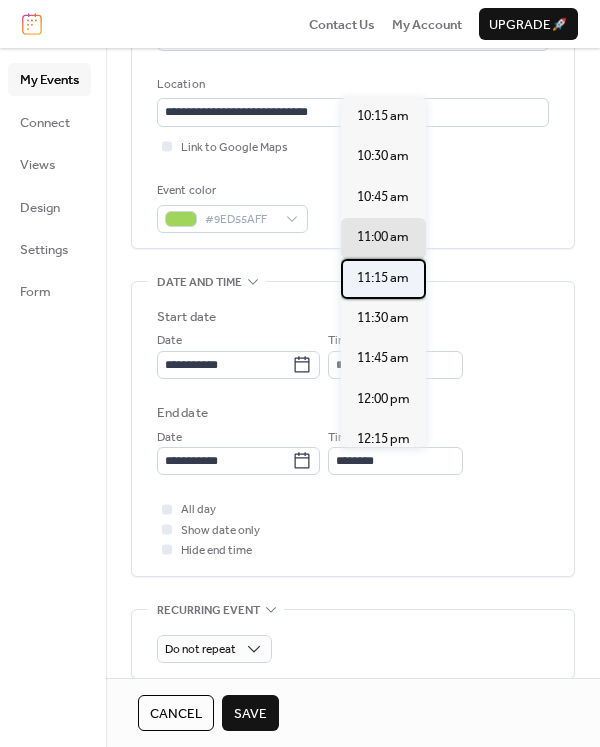 click on "11:15 am" at bounding box center [383, 278] 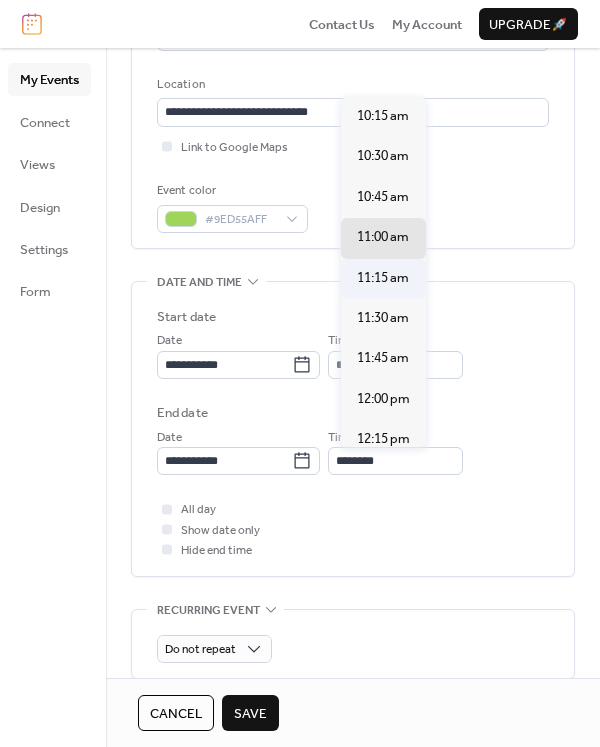 type on "********" 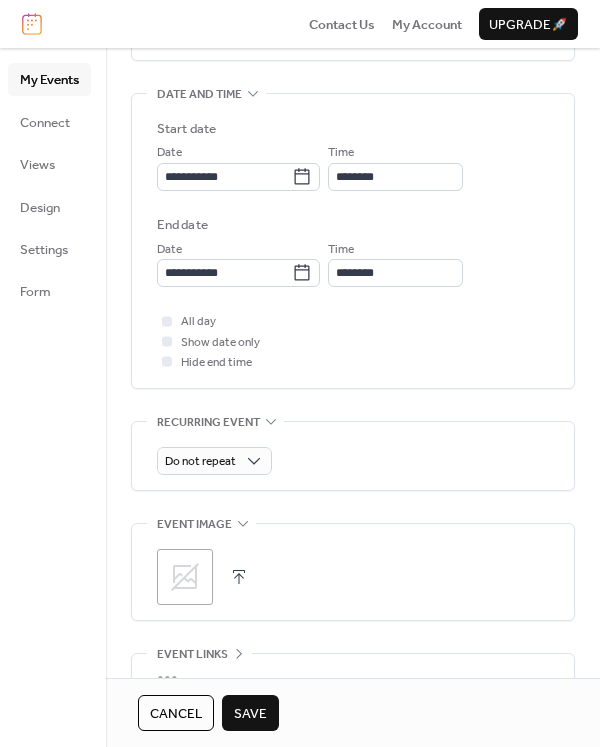scroll, scrollTop: 600, scrollLeft: 0, axis: vertical 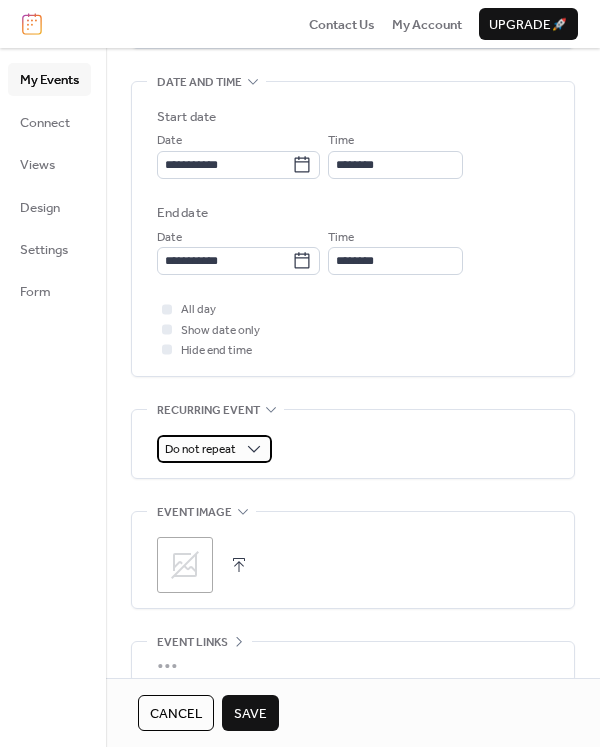 click on "Do not repeat" at bounding box center [214, 449] 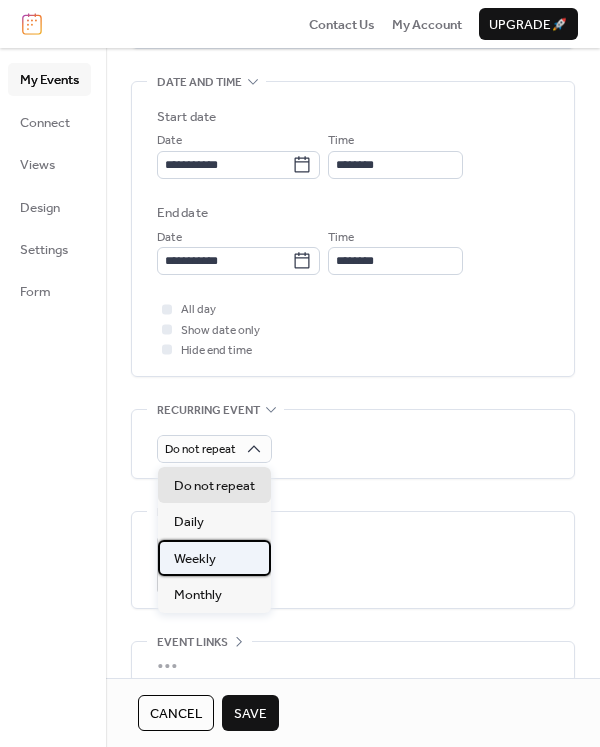 click on "Weekly" at bounding box center [214, 558] 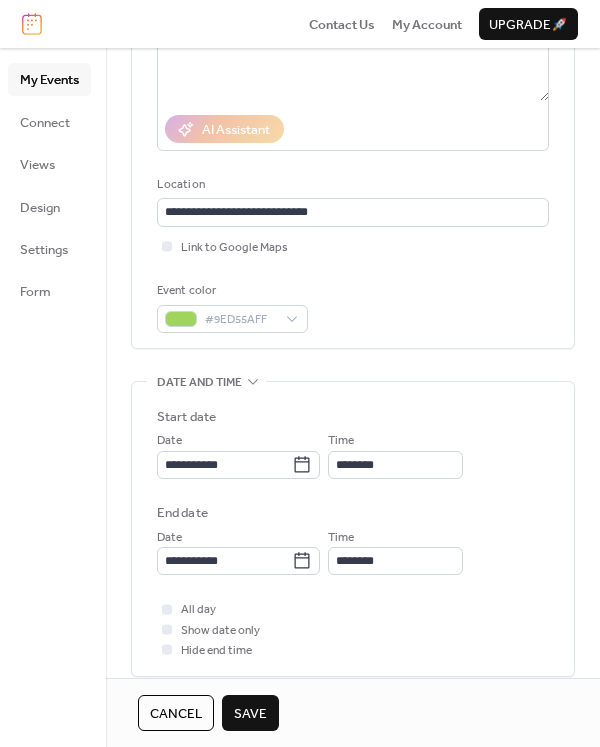 scroll, scrollTop: 8, scrollLeft: 0, axis: vertical 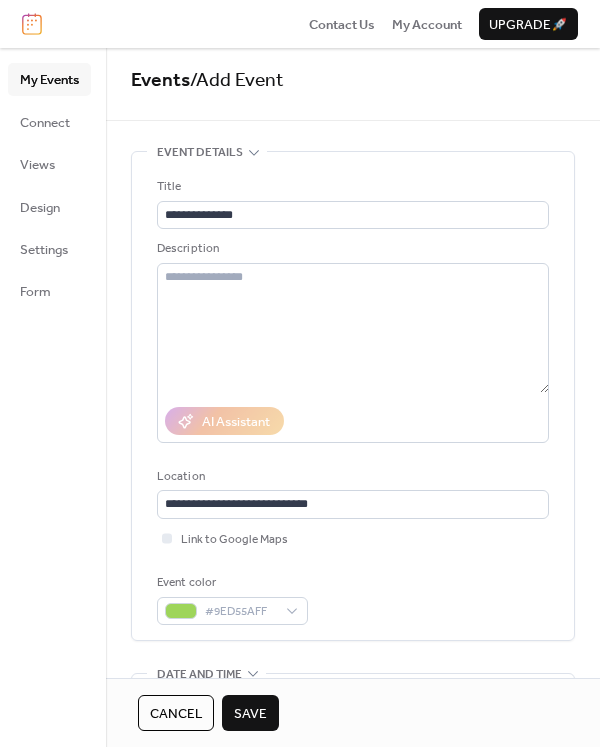 click on "Save" at bounding box center (250, 714) 